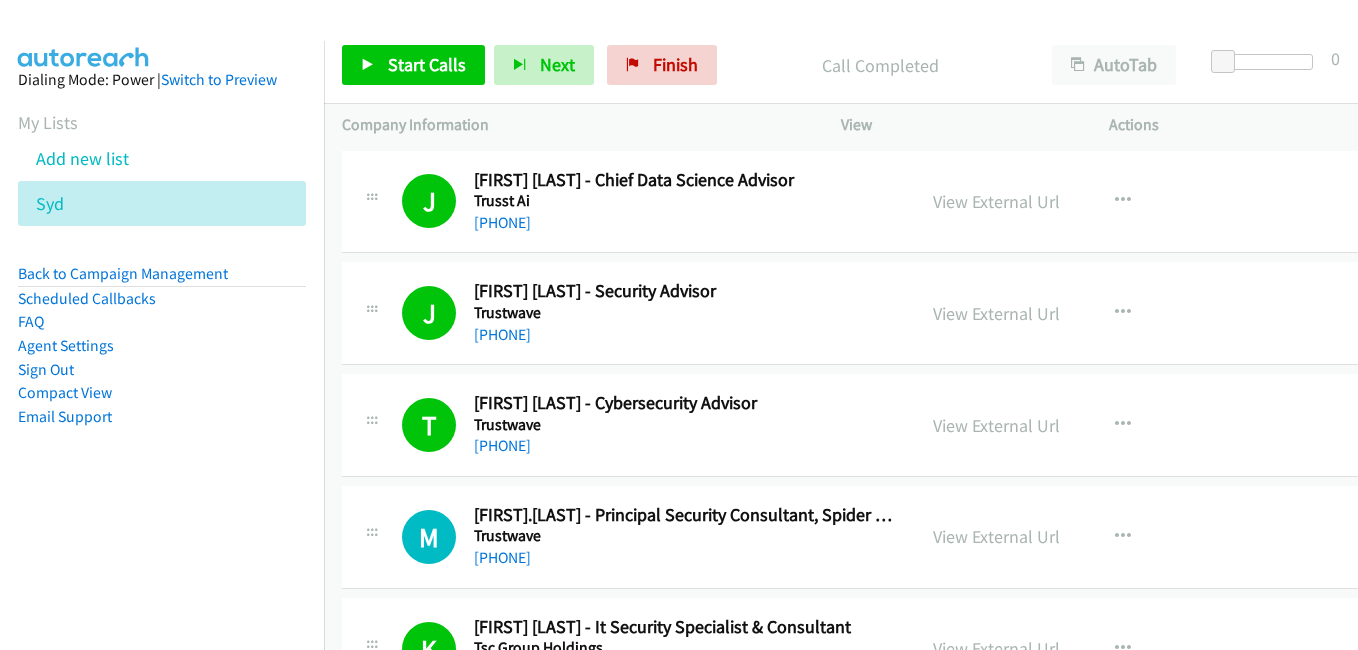 scroll, scrollTop: 0, scrollLeft: 0, axis: both 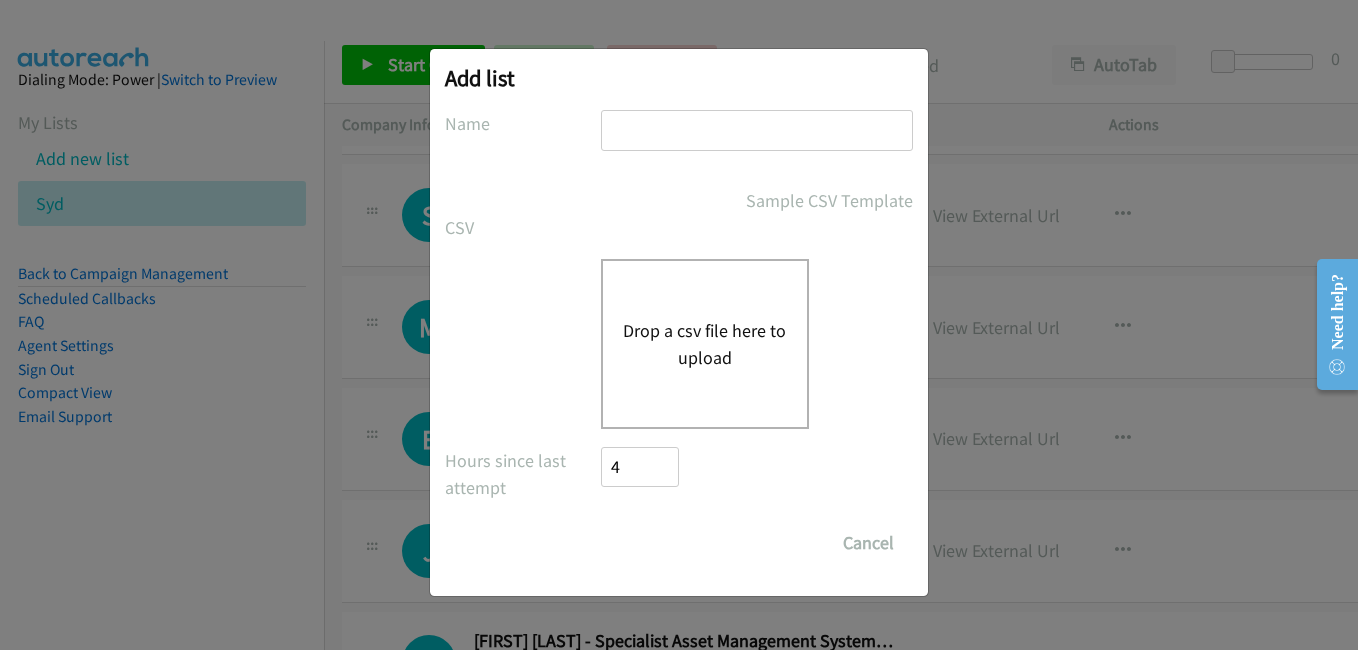 click at bounding box center [757, 130] 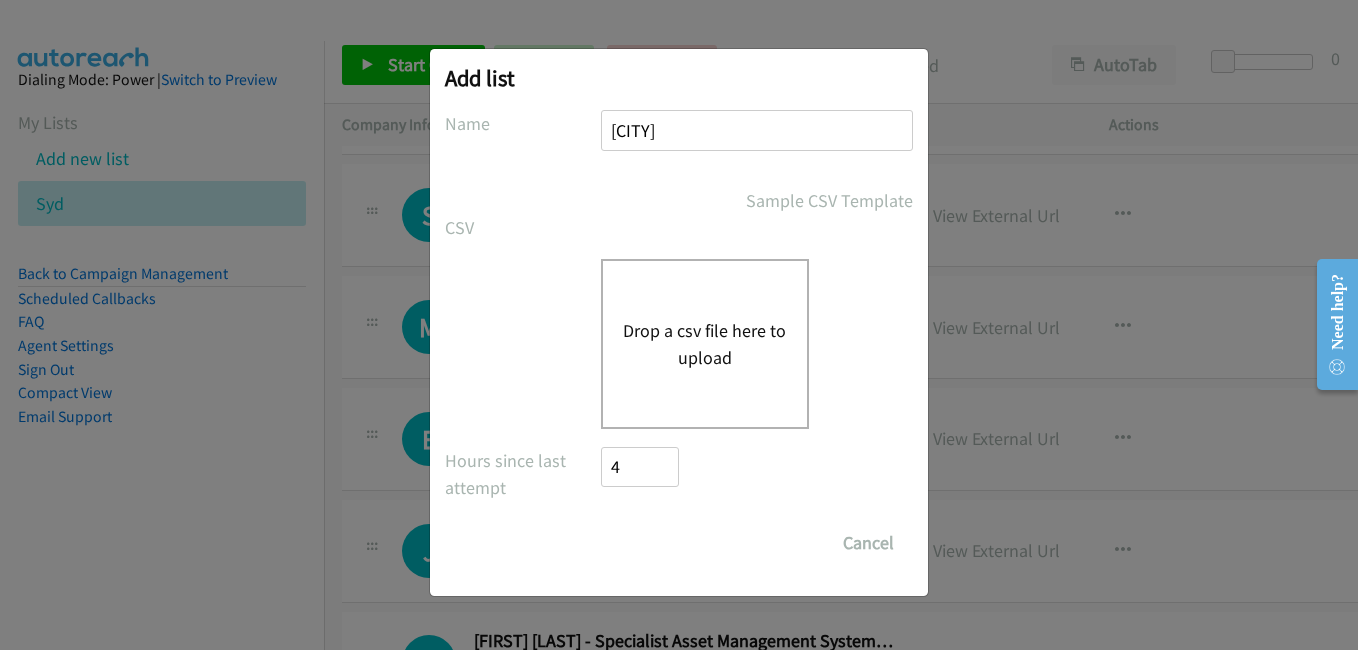 type on "syd1" 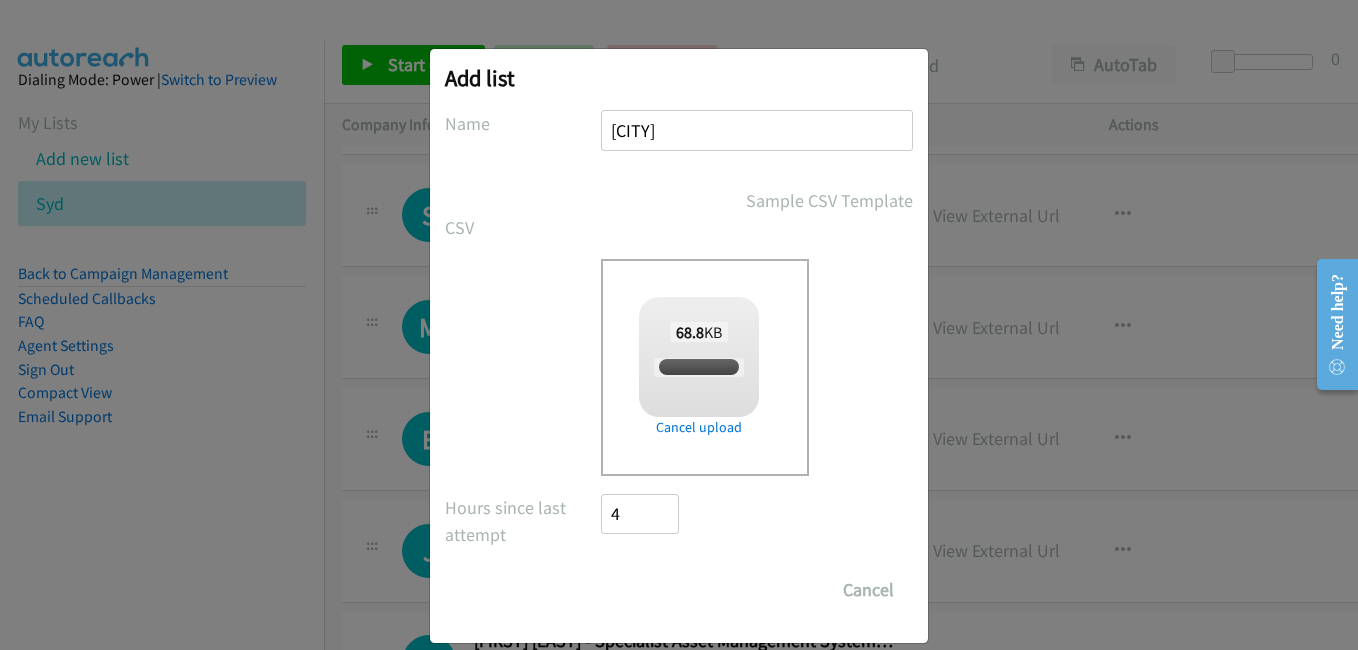 checkbox on "true" 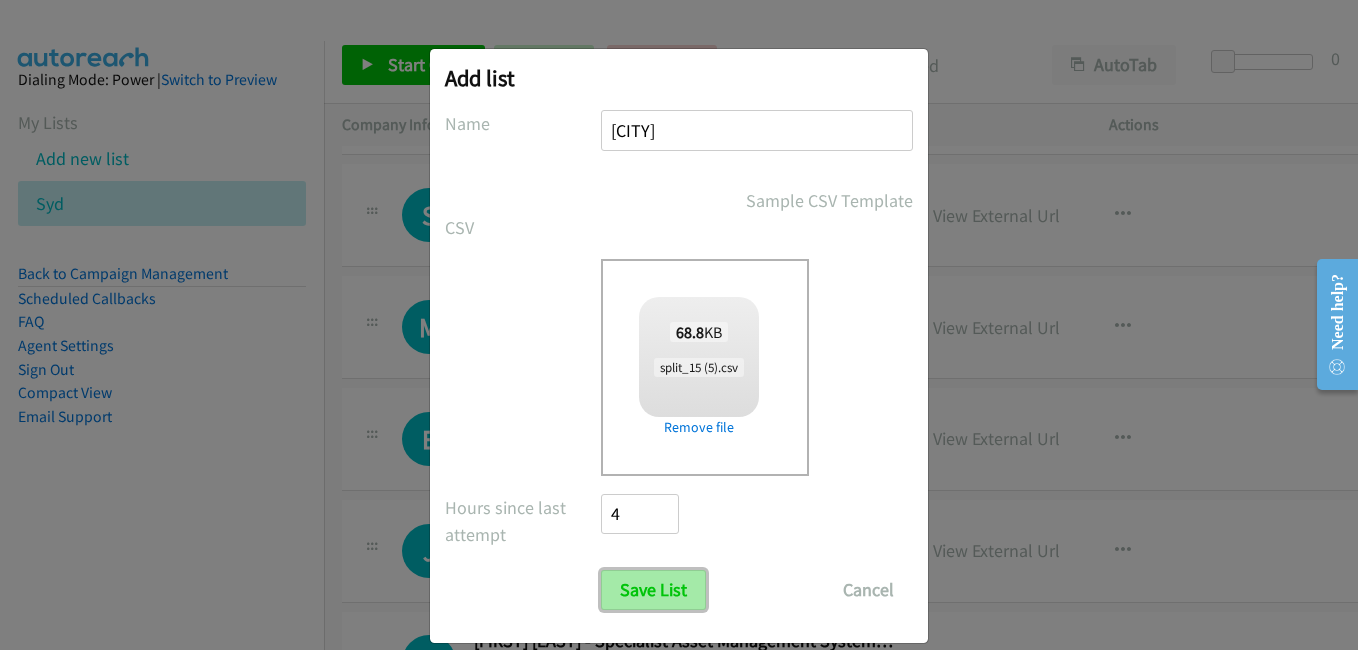 click on "Save List" at bounding box center (653, 590) 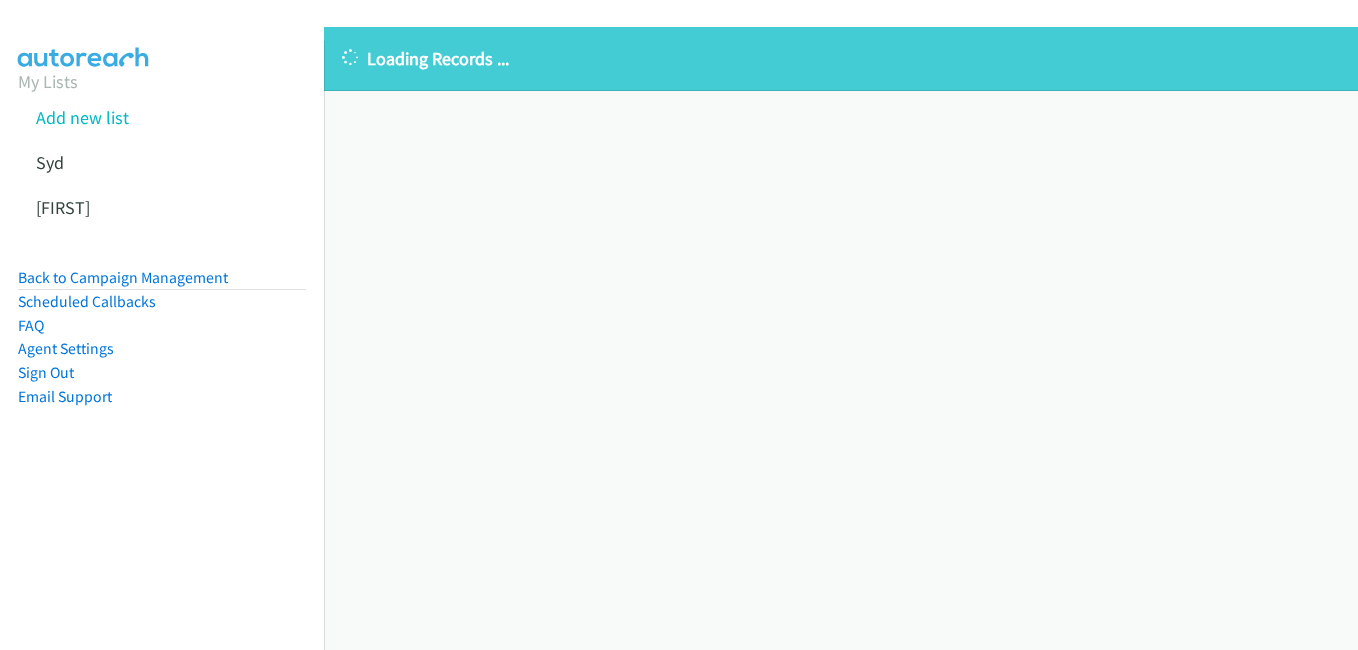 scroll, scrollTop: 0, scrollLeft: 0, axis: both 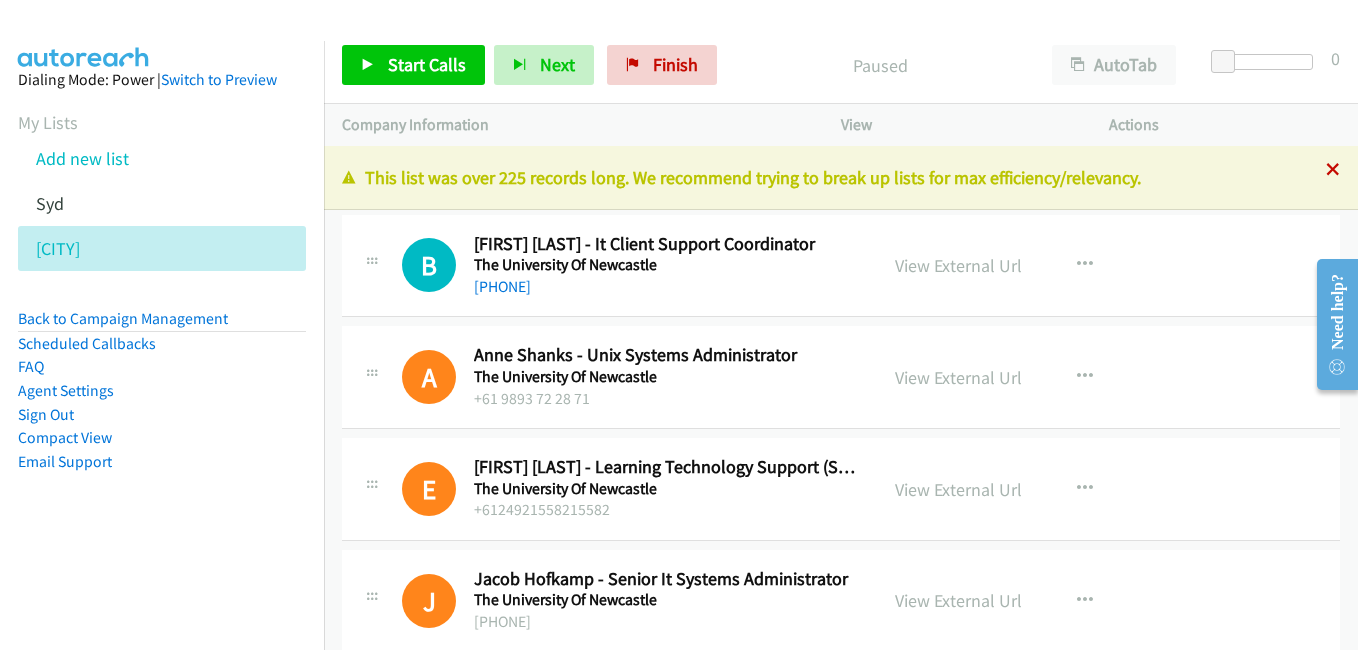 click at bounding box center [1333, 171] 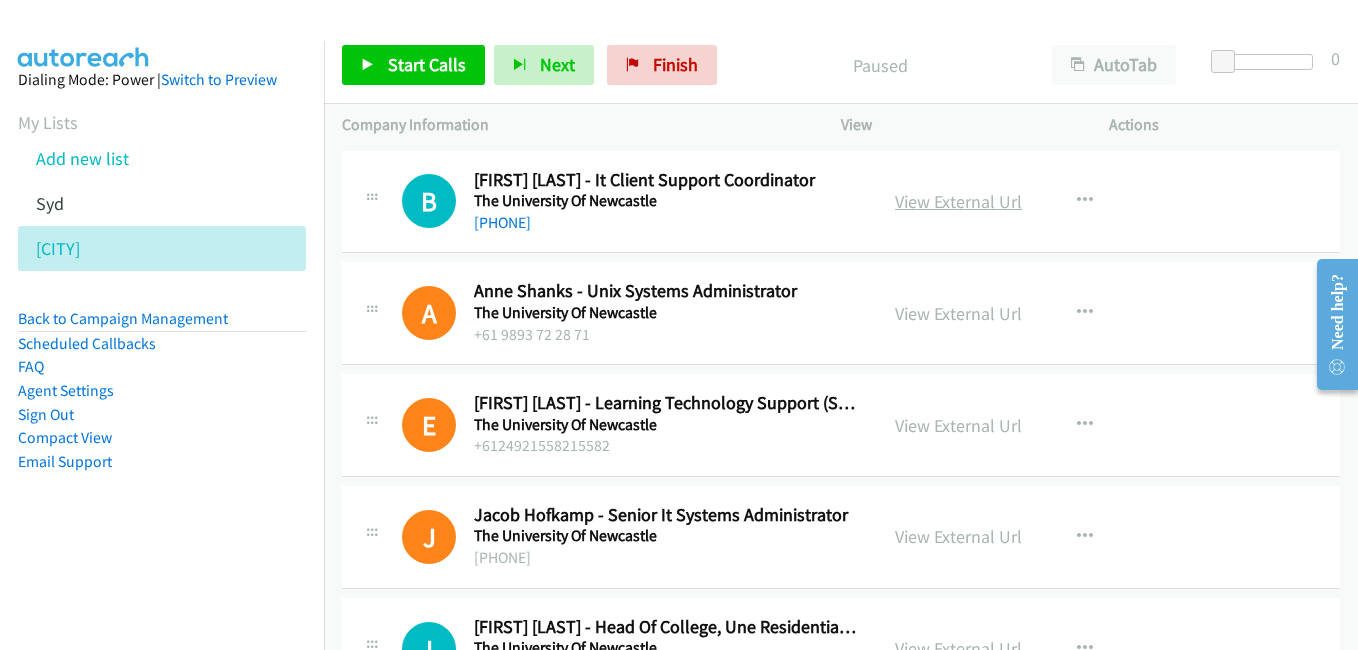 click on "View External Url" at bounding box center (958, 201) 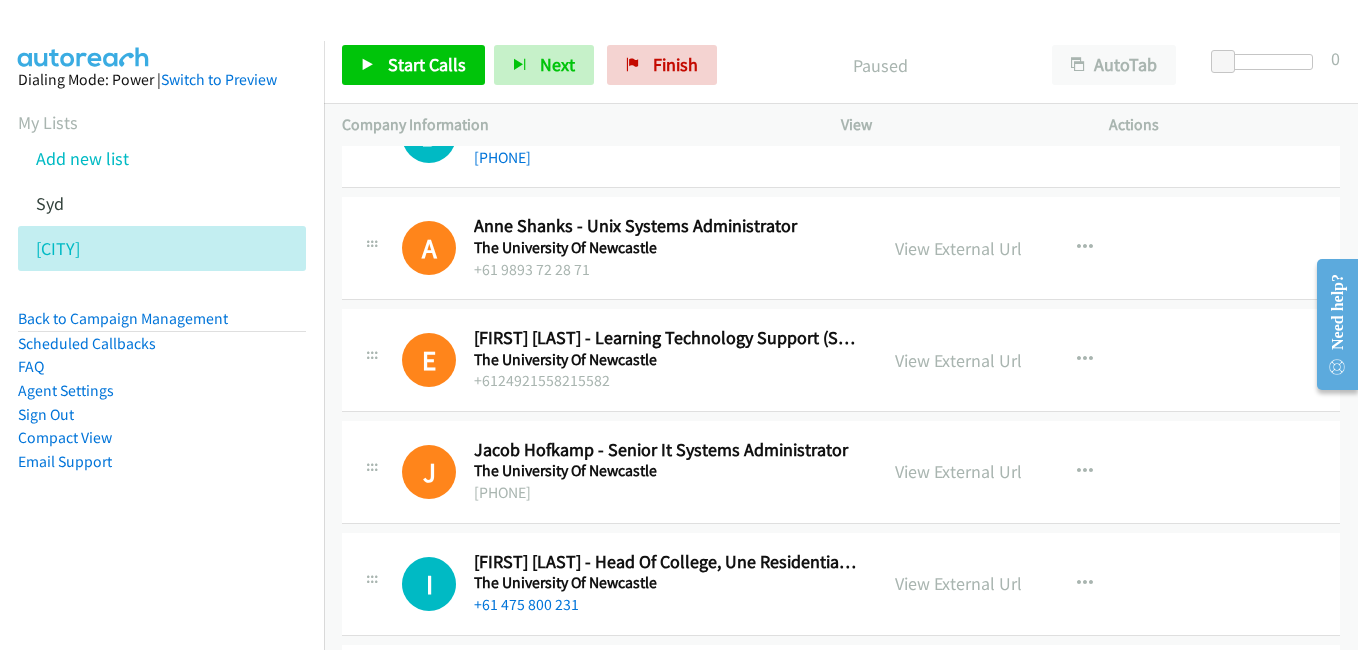 scroll, scrollTop: 100, scrollLeft: 0, axis: vertical 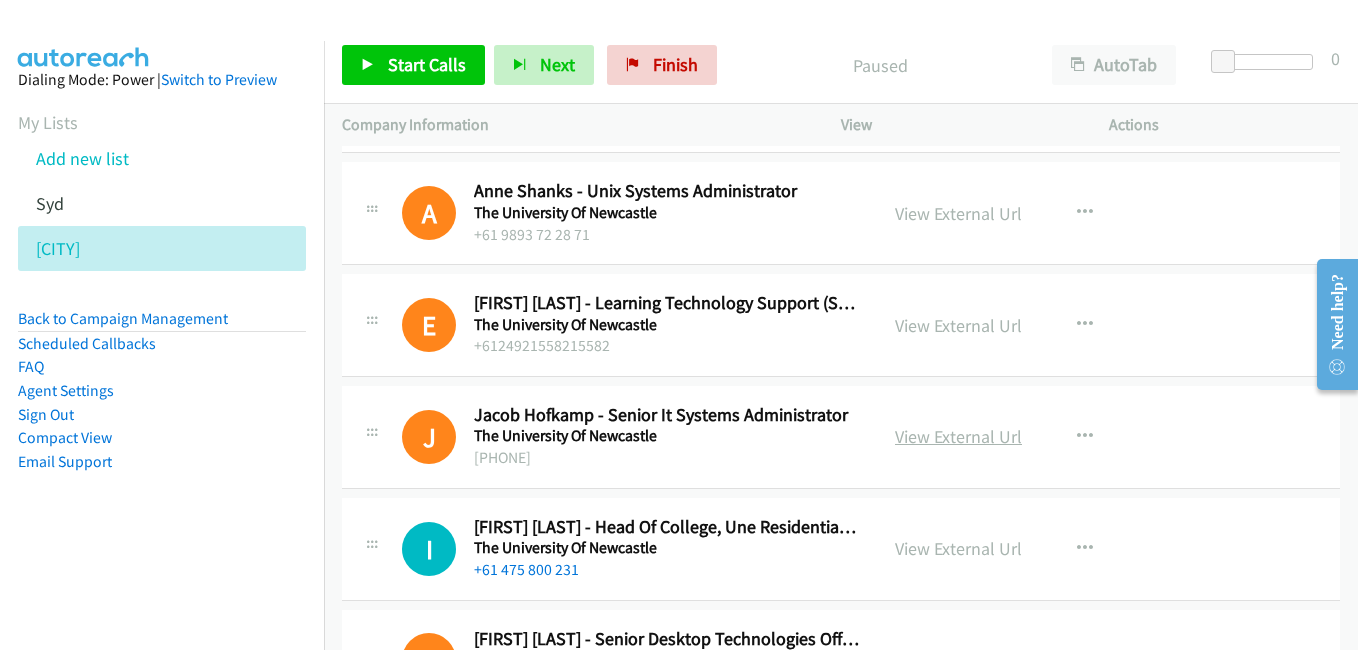 click on "View External Url" at bounding box center [958, 436] 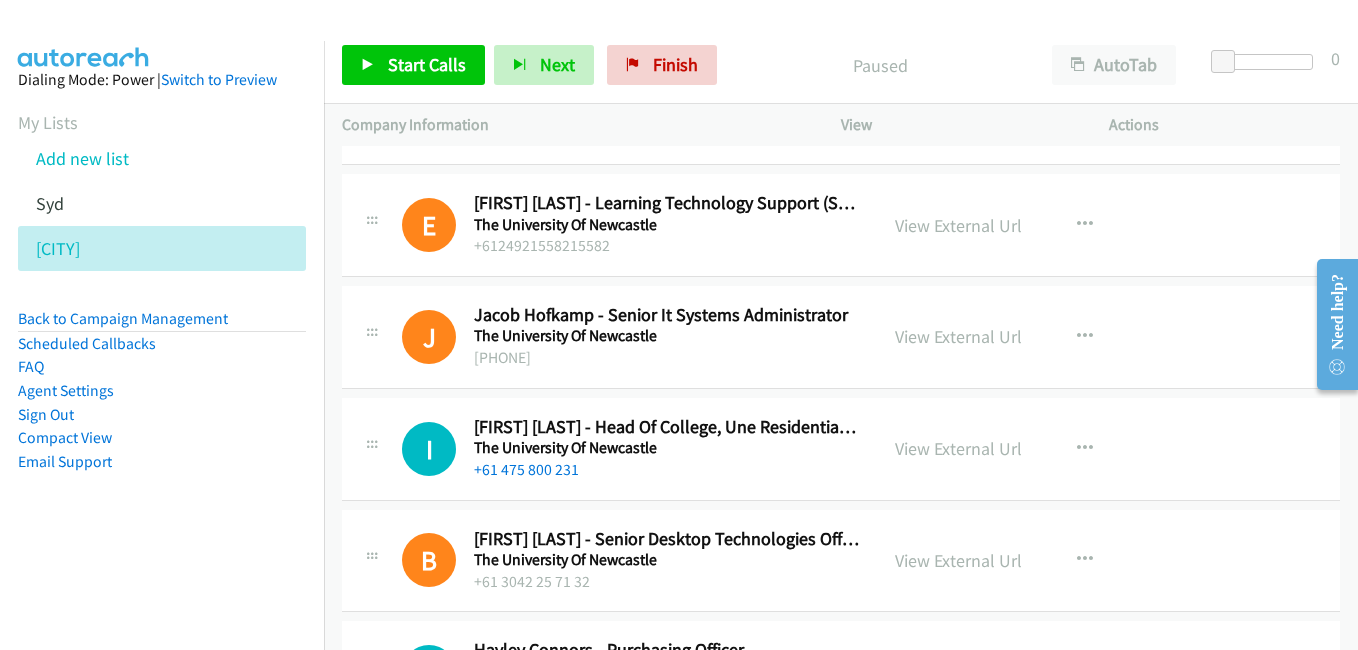 scroll, scrollTop: 300, scrollLeft: 0, axis: vertical 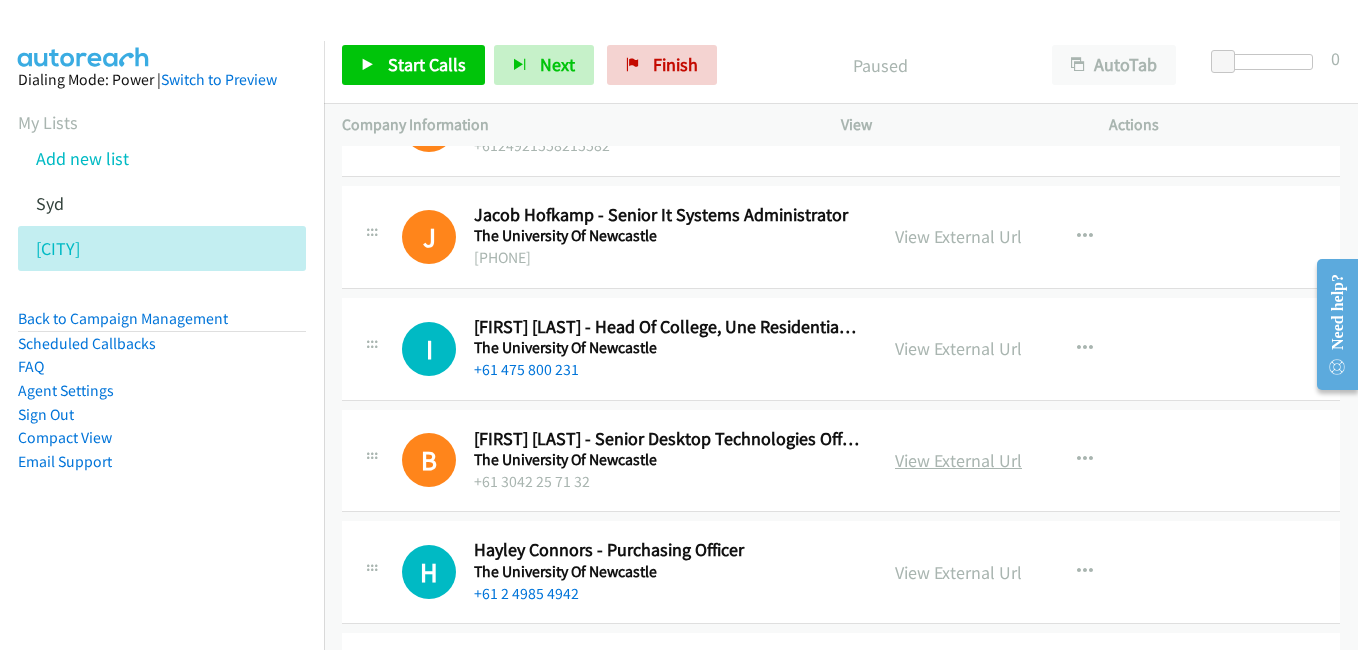 click on "View External Url" at bounding box center [958, 460] 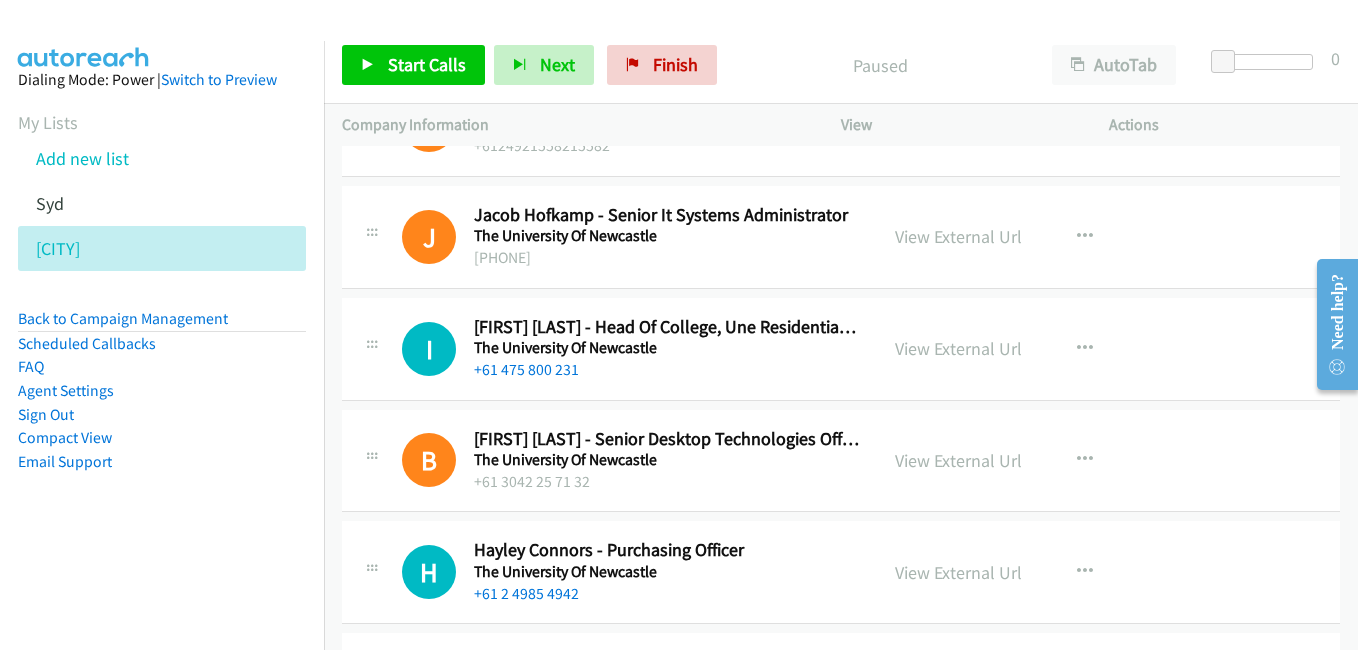 scroll, scrollTop: 400, scrollLeft: 0, axis: vertical 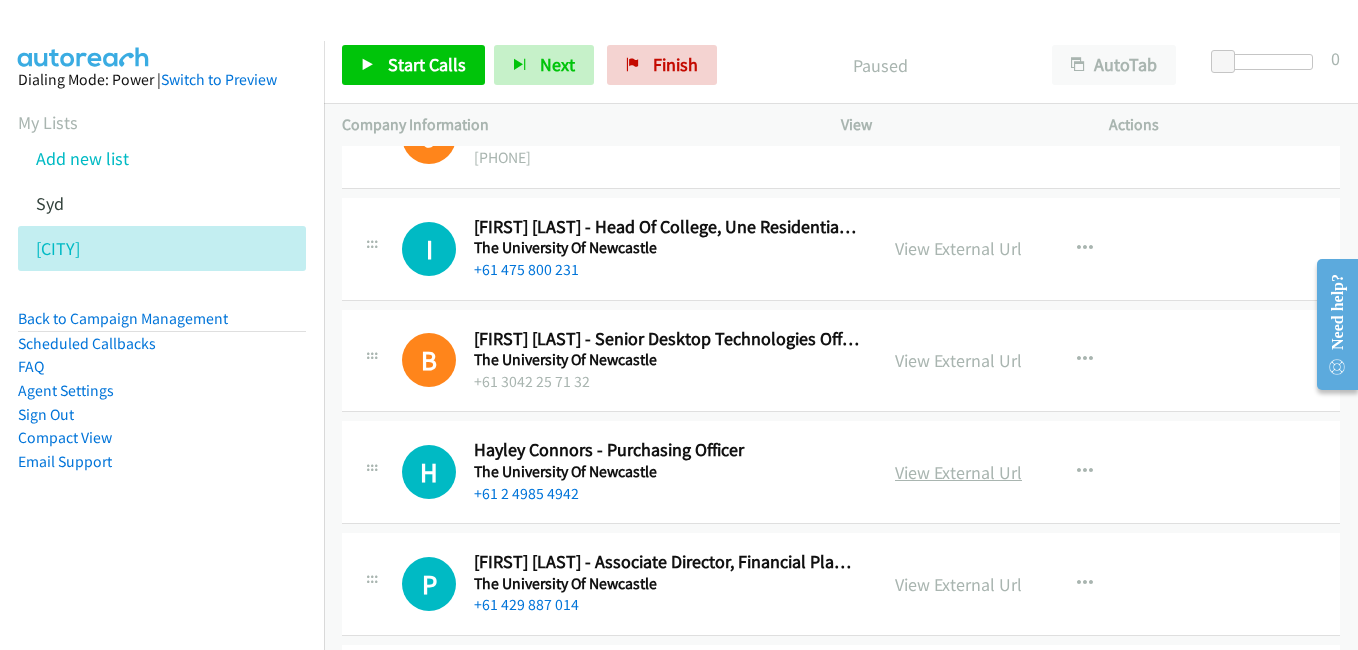 click on "View External Url" at bounding box center [958, 472] 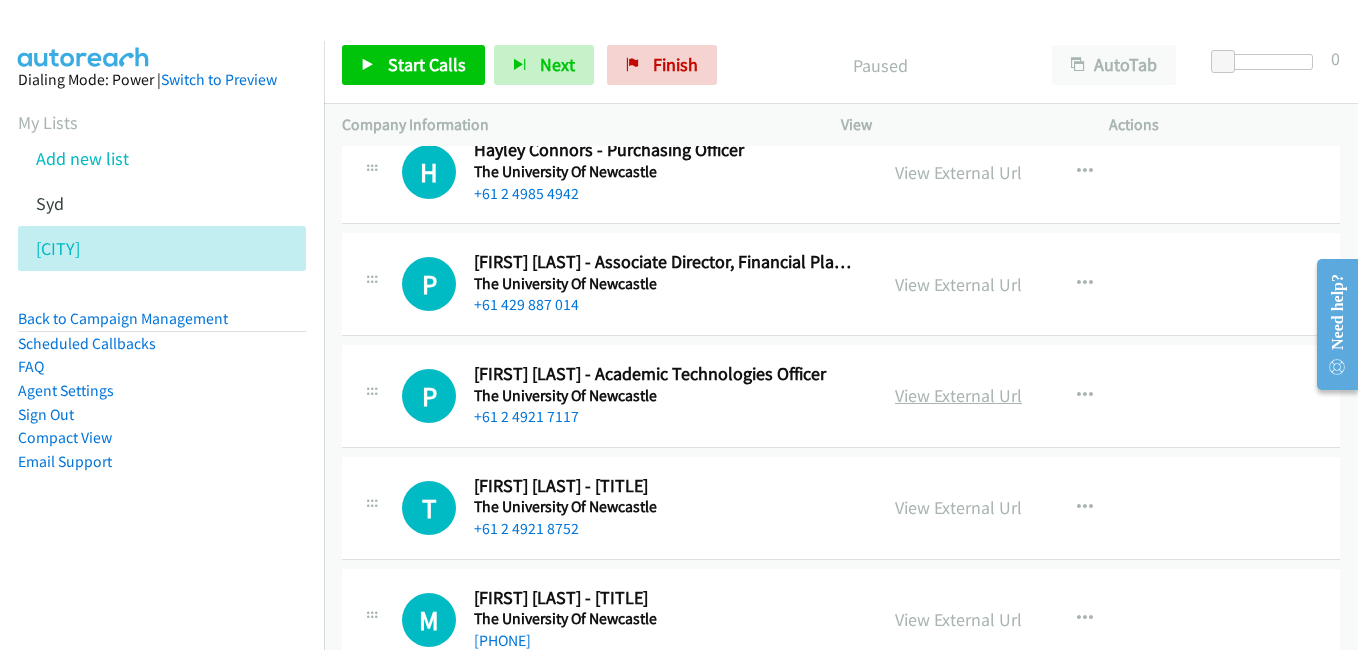 scroll, scrollTop: 800, scrollLeft: 0, axis: vertical 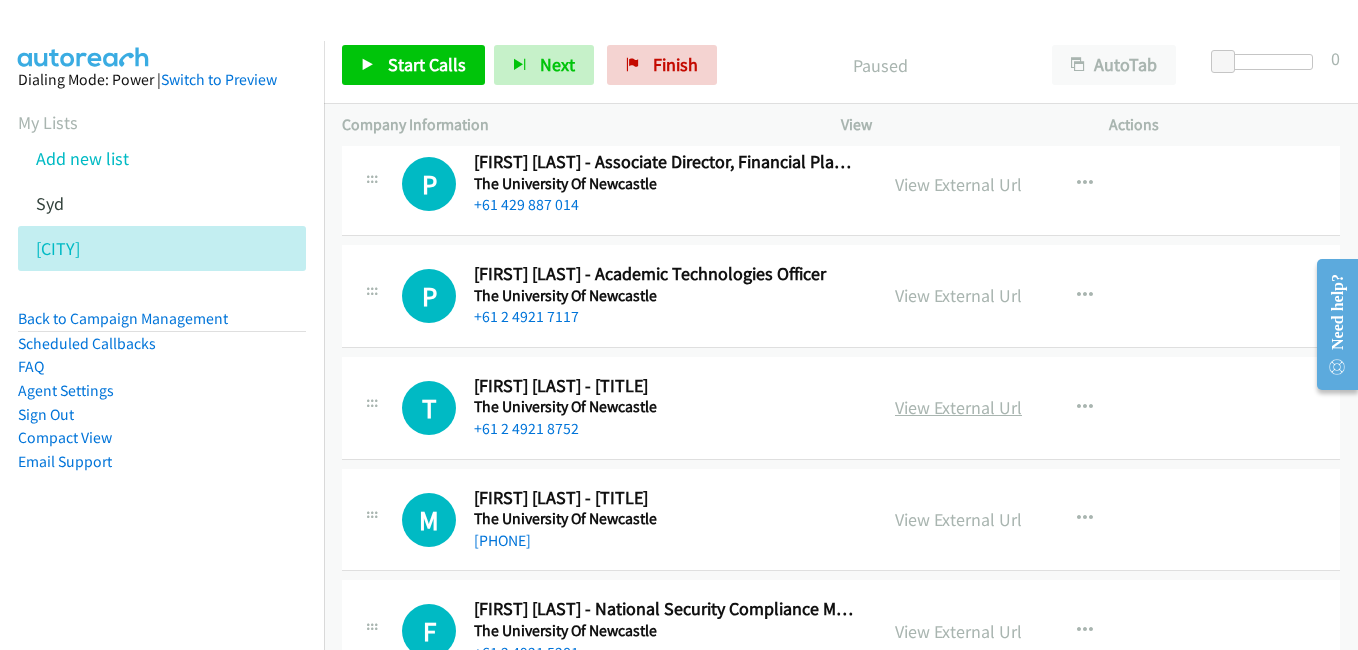 click on "View External Url" at bounding box center [958, 407] 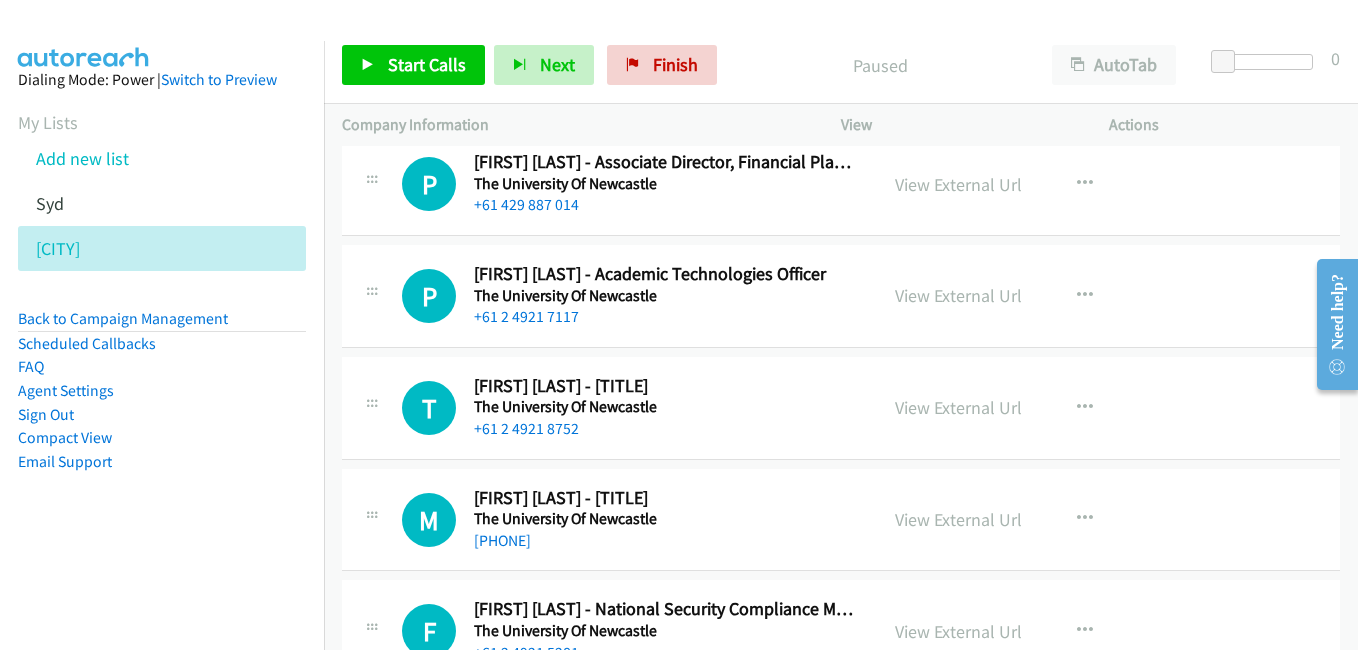scroll, scrollTop: 900, scrollLeft: 0, axis: vertical 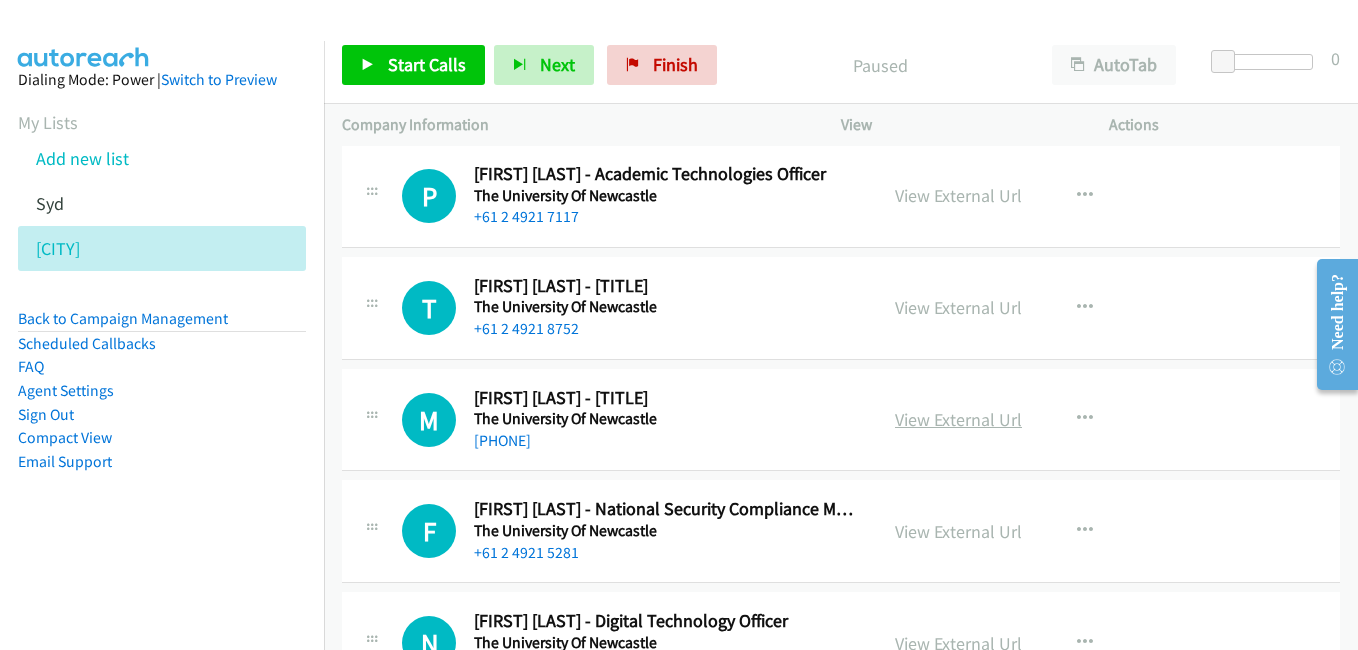 click on "View External Url" at bounding box center [958, 419] 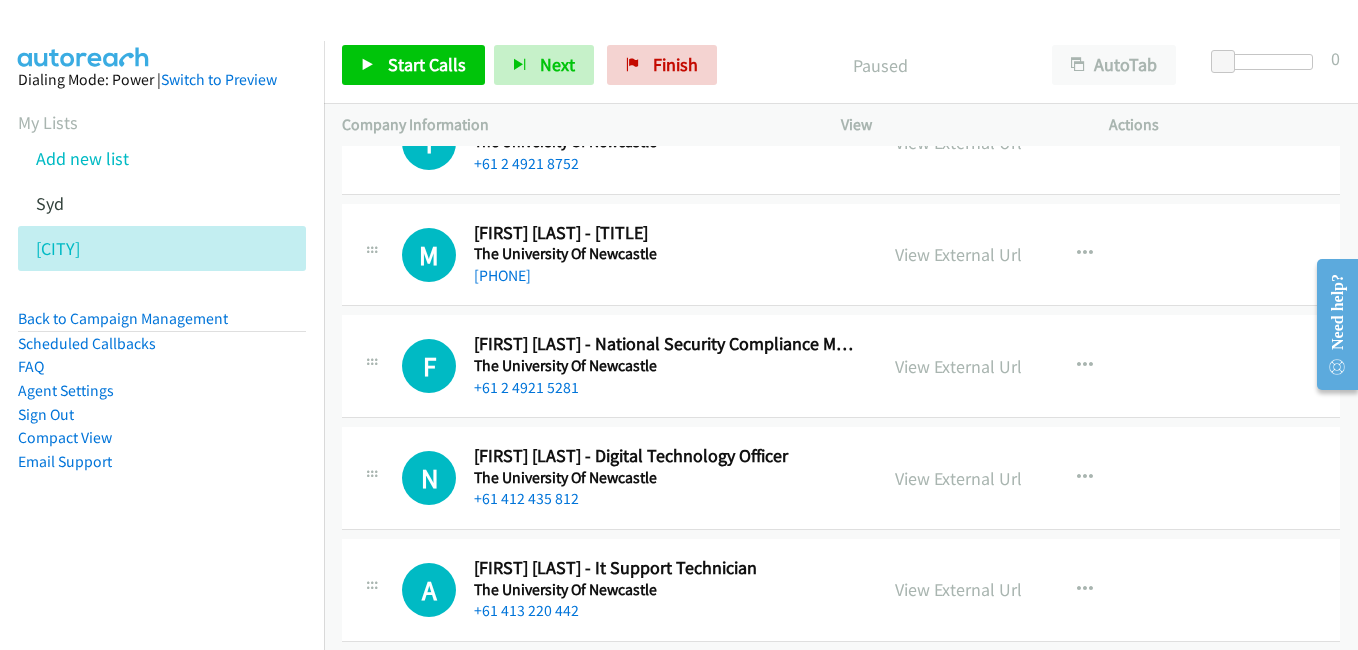 scroll, scrollTop: 1100, scrollLeft: 0, axis: vertical 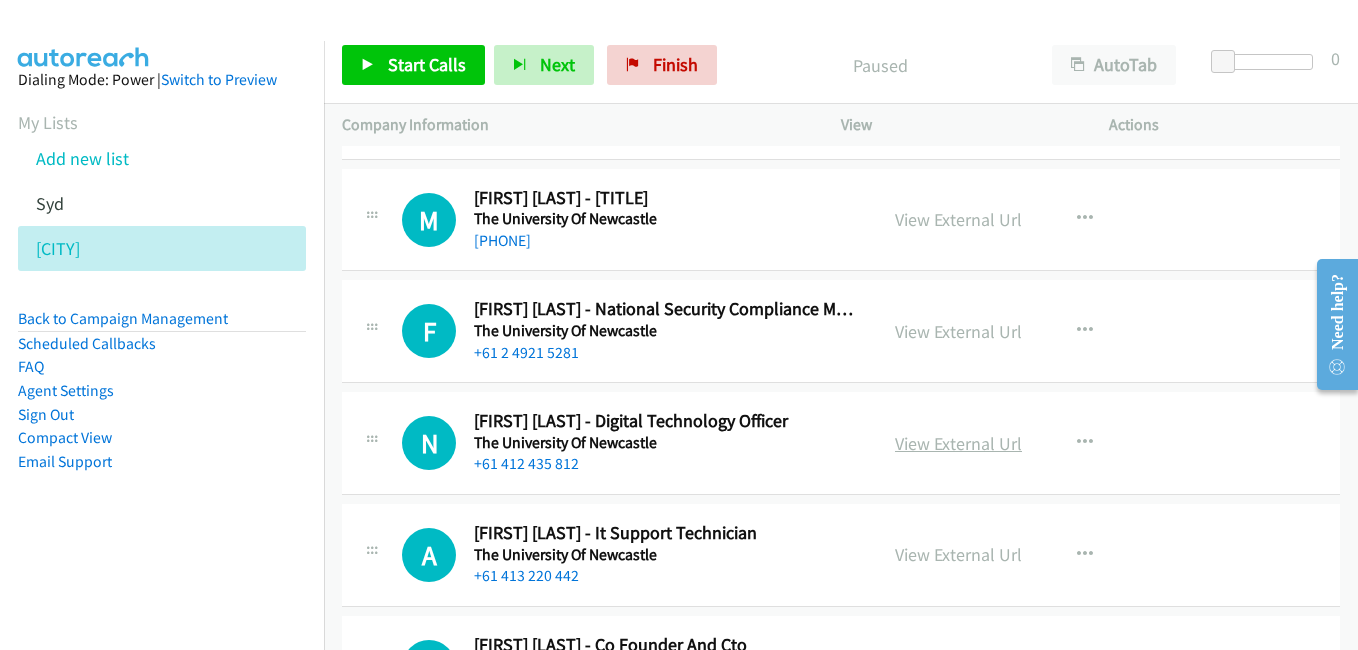 click on "View External Url" at bounding box center [958, 443] 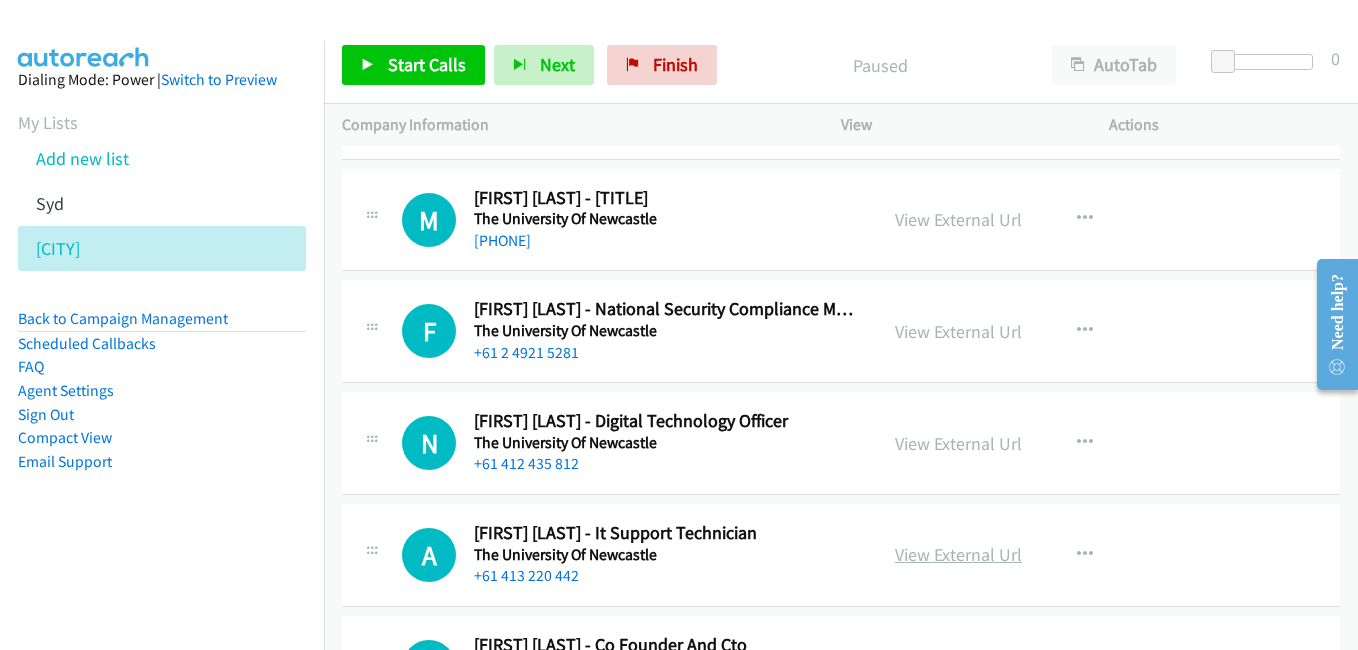 click on "View External Url" at bounding box center (958, 554) 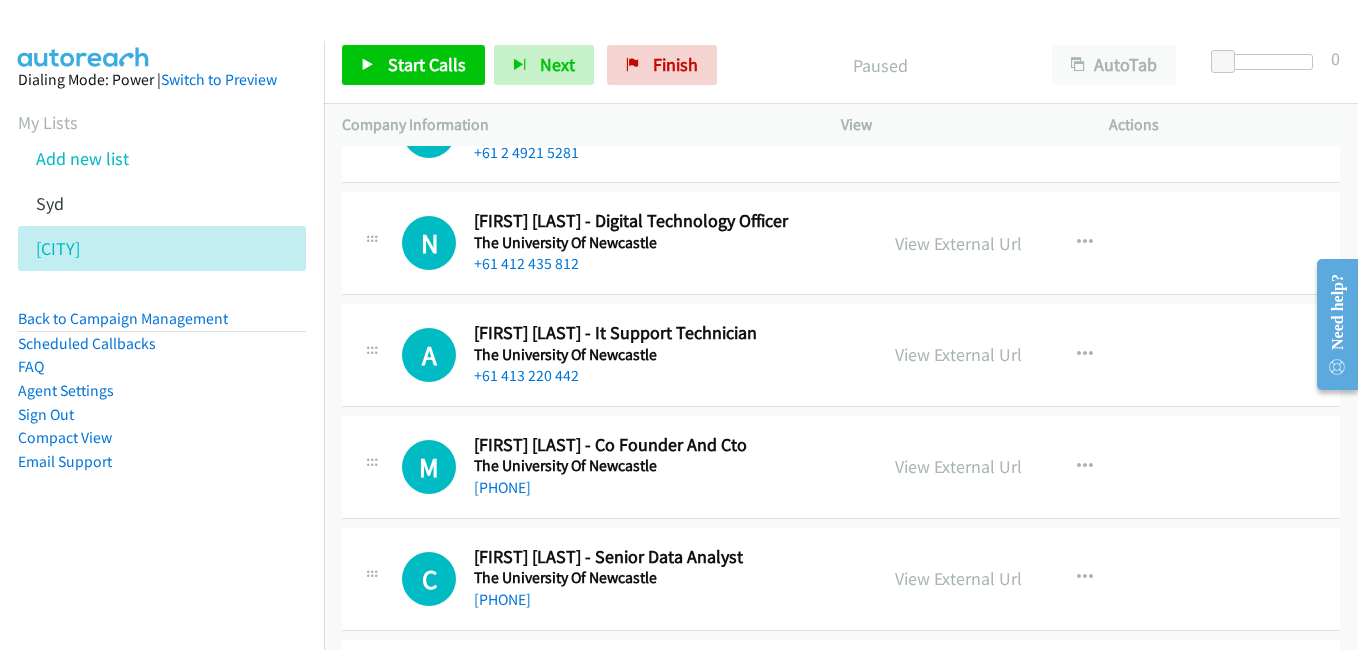 scroll, scrollTop: 1400, scrollLeft: 0, axis: vertical 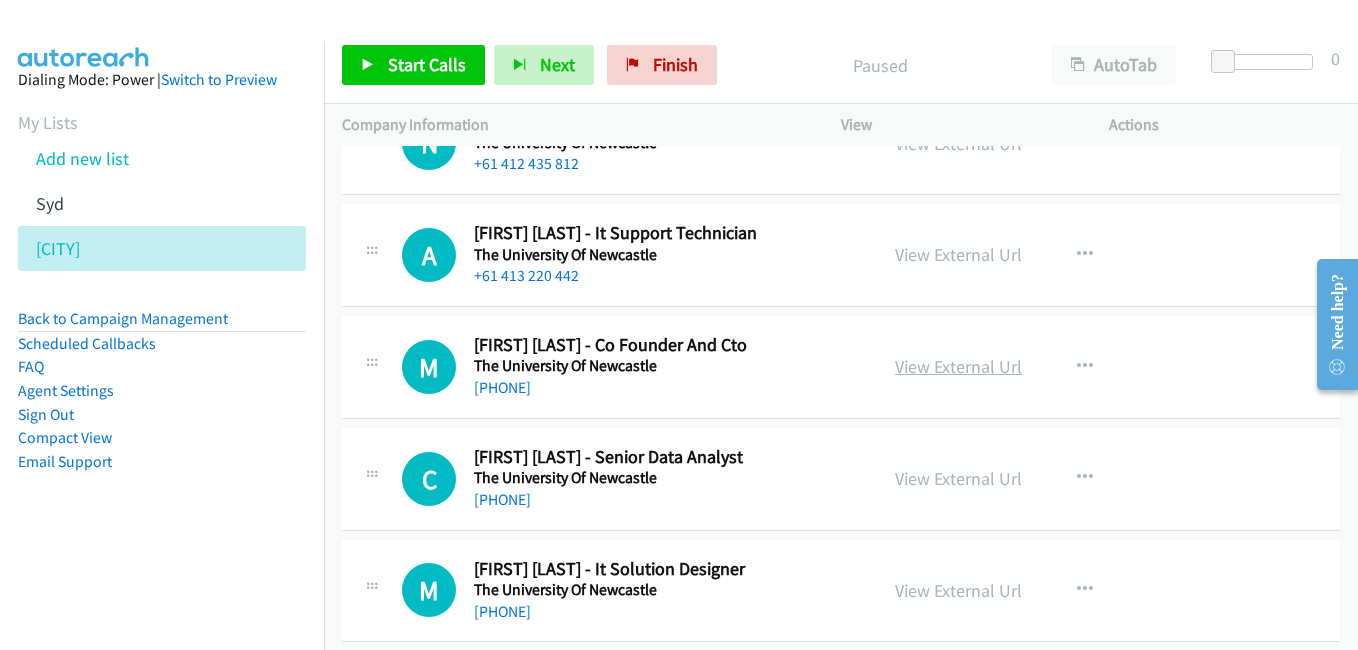 click on "View External Url" at bounding box center (958, 366) 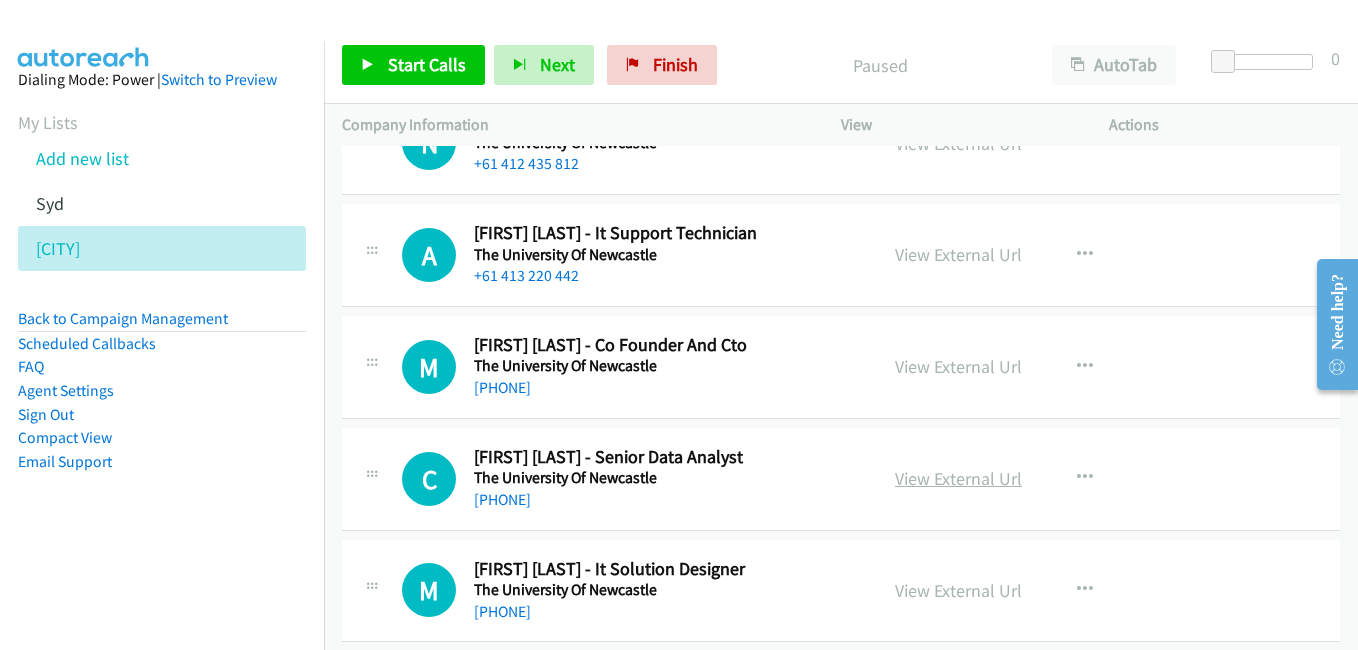 click on "View External Url" at bounding box center [958, 478] 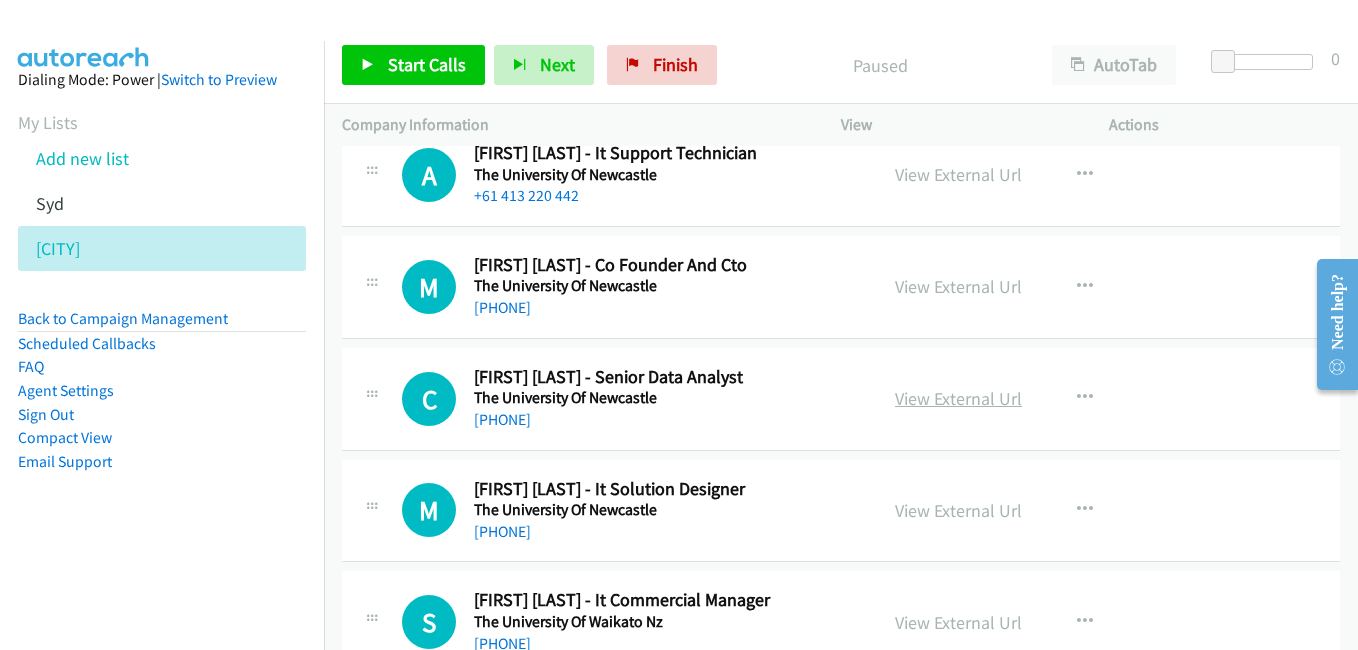 scroll, scrollTop: 1500, scrollLeft: 0, axis: vertical 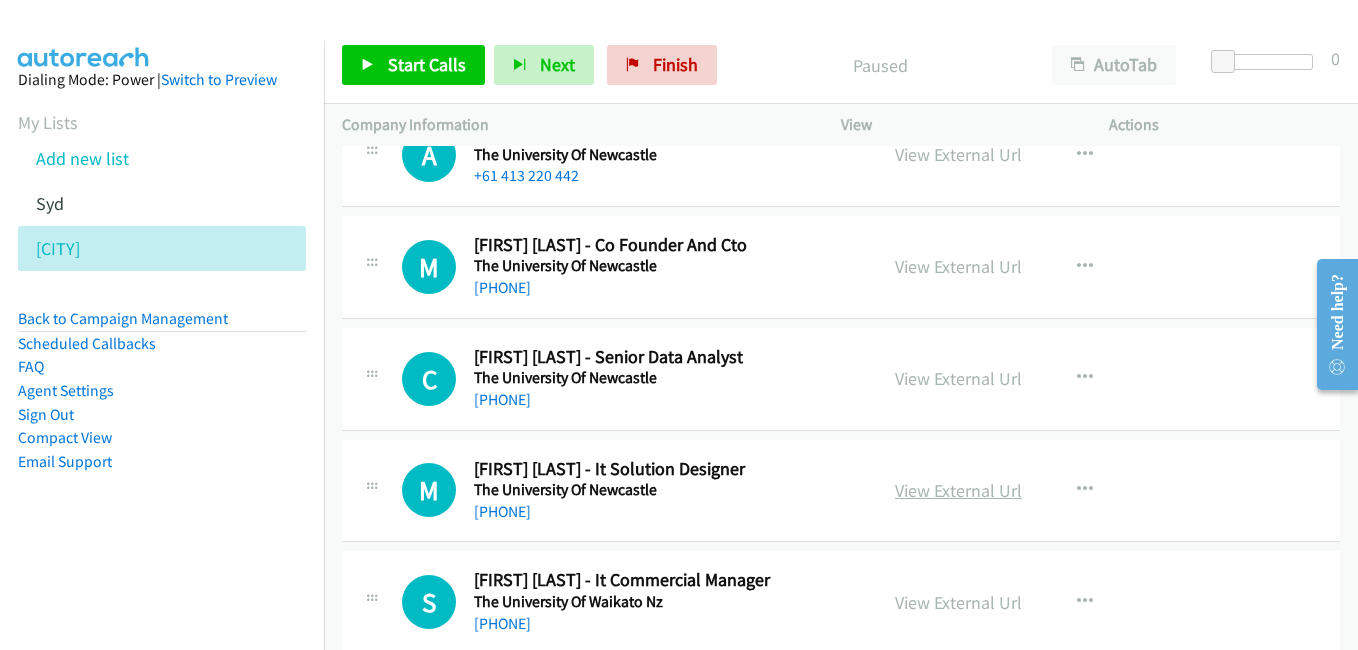 click on "View External Url" at bounding box center (958, 490) 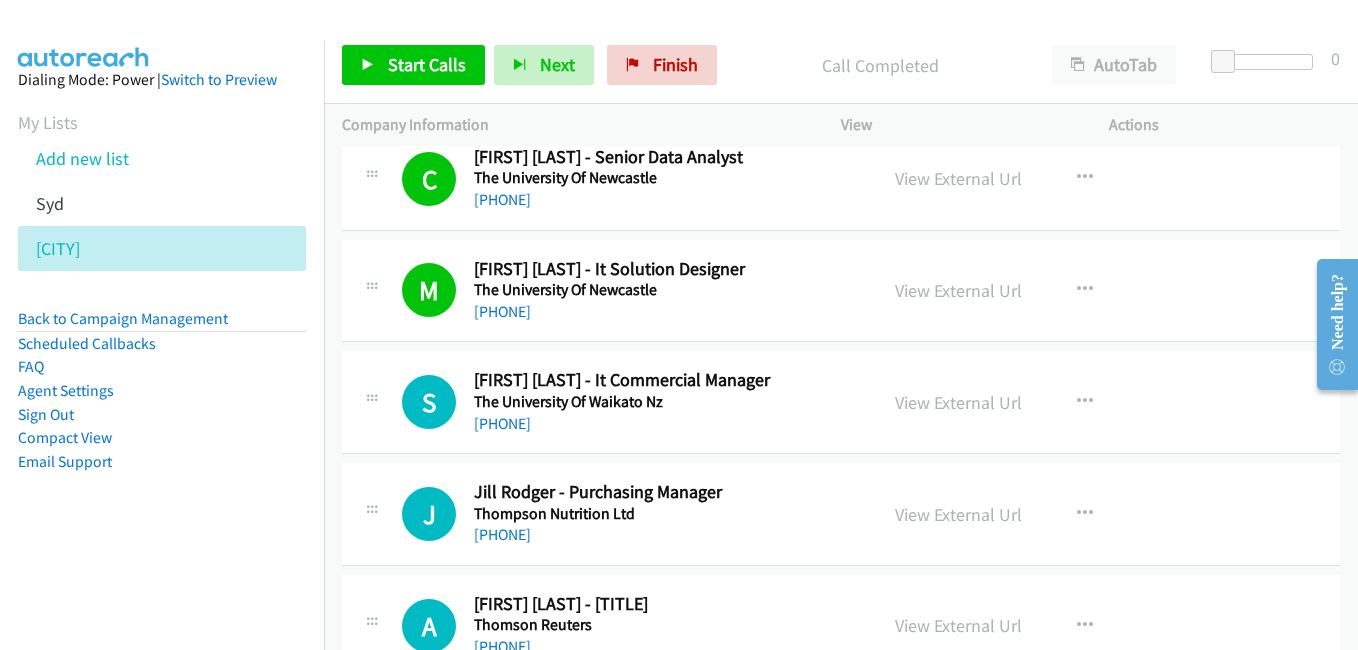 scroll, scrollTop: 1800, scrollLeft: 0, axis: vertical 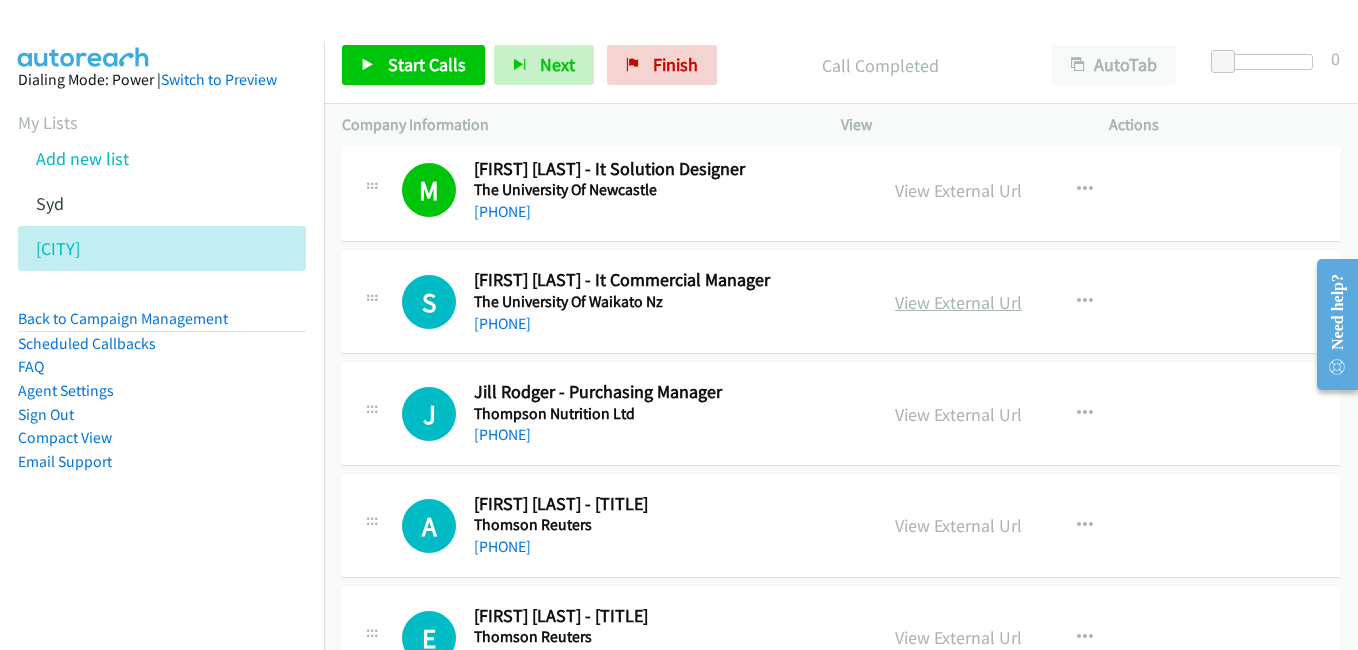 drag, startPoint x: 975, startPoint y: 310, endPoint x: 956, endPoint y: 305, distance: 19.646883 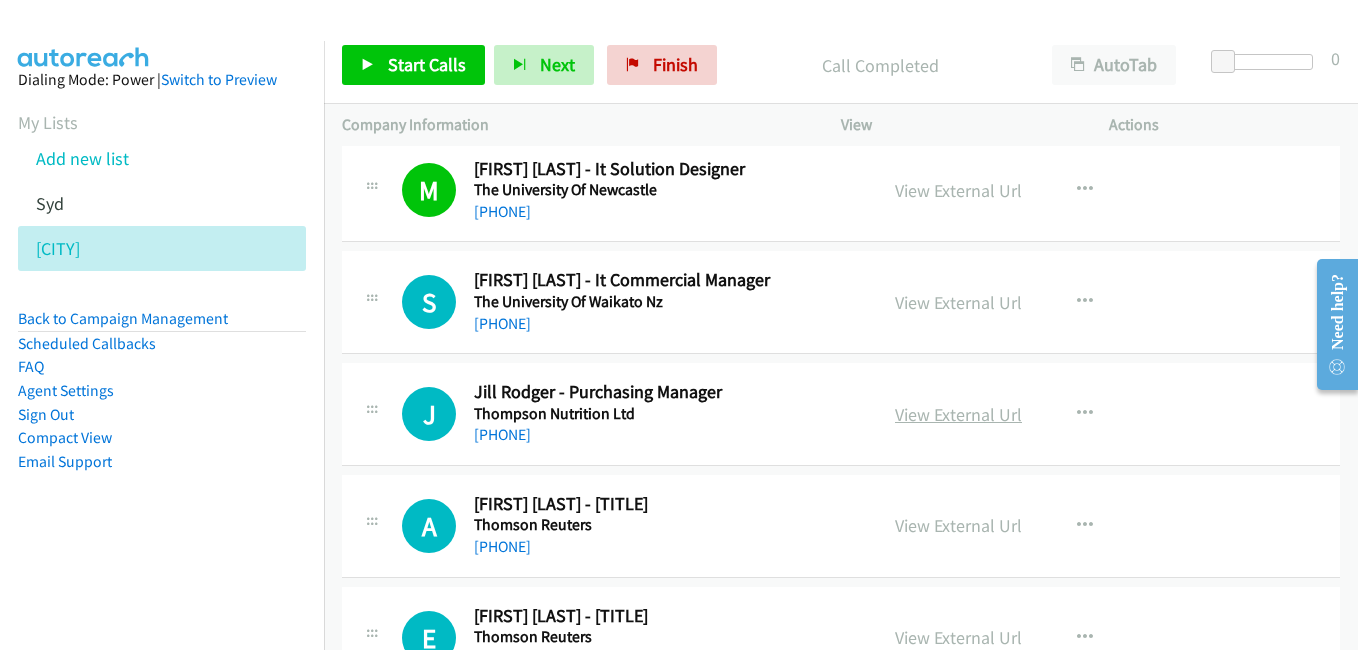 click on "View External Url" at bounding box center (958, 414) 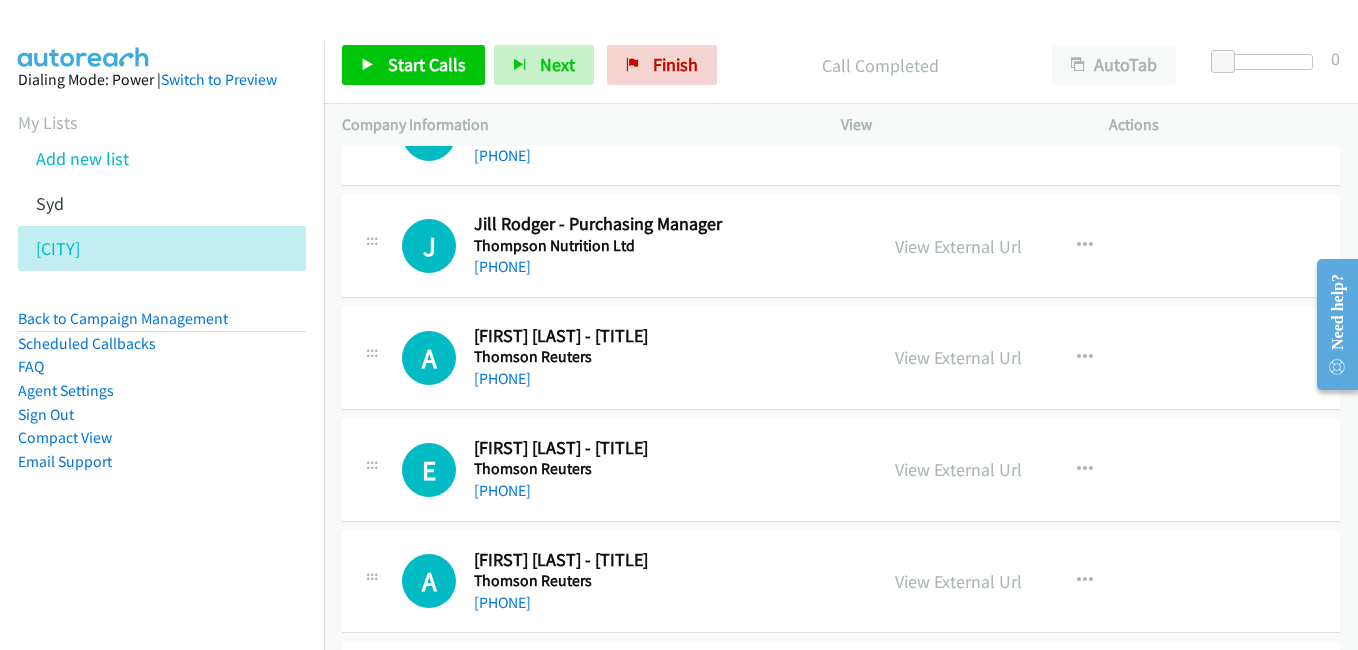 scroll, scrollTop: 2000, scrollLeft: 0, axis: vertical 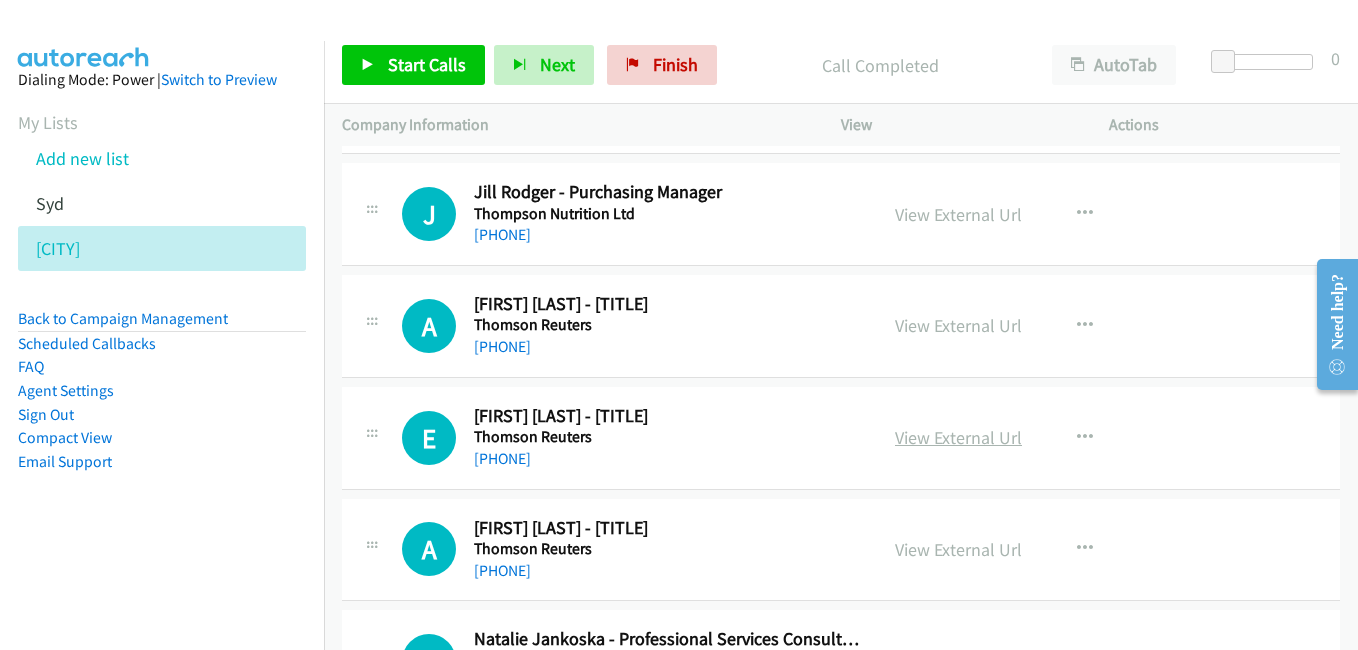 drag, startPoint x: 977, startPoint y: 438, endPoint x: 947, endPoint y: 426, distance: 32.31099 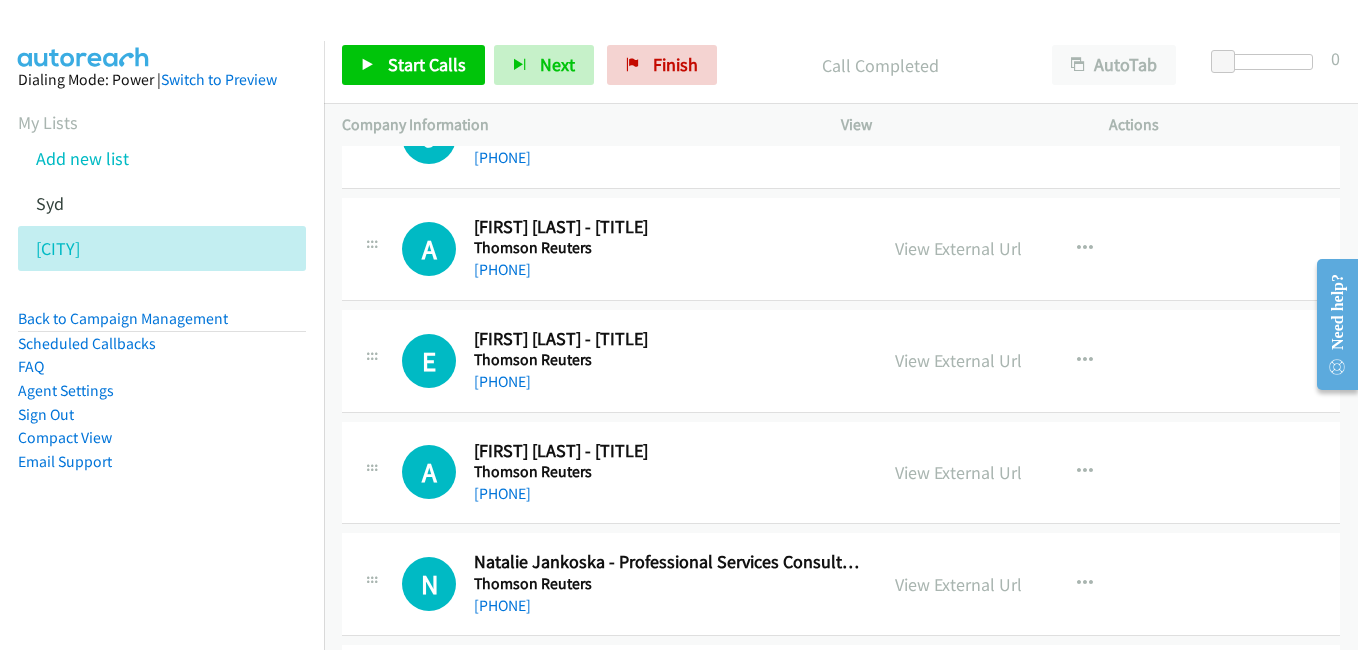 scroll, scrollTop: 2100, scrollLeft: 0, axis: vertical 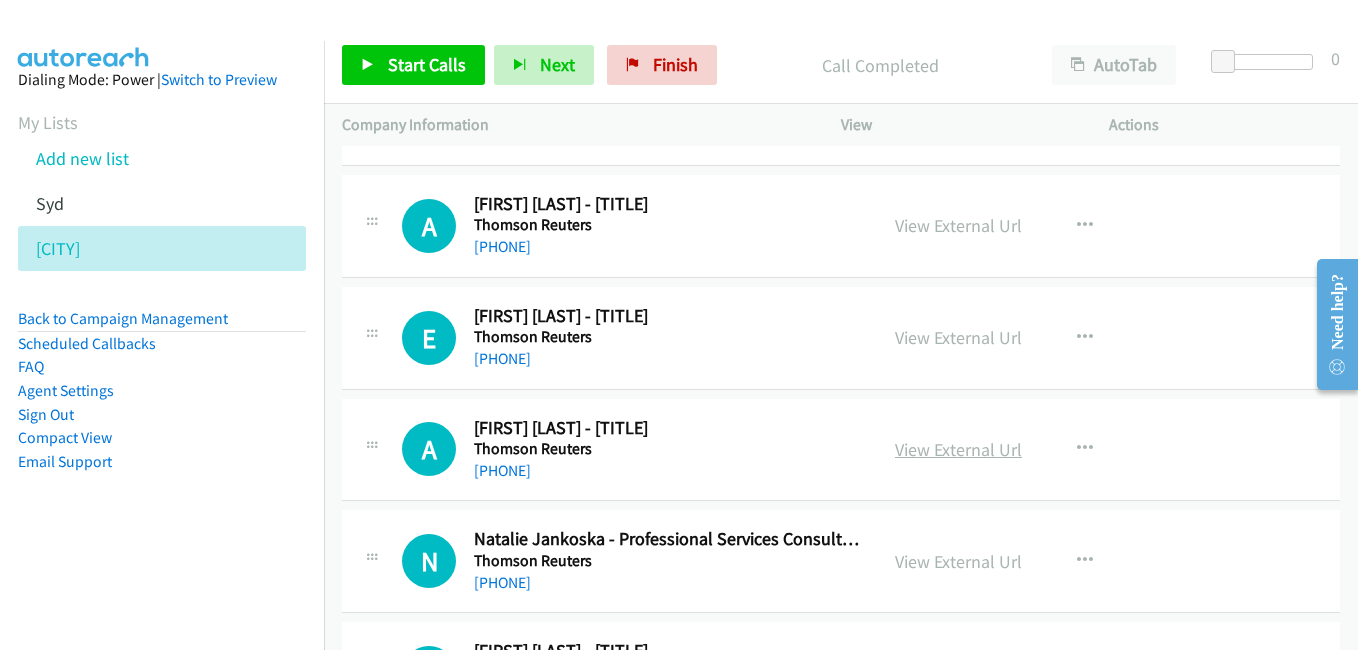 click on "View External Url" at bounding box center (958, 449) 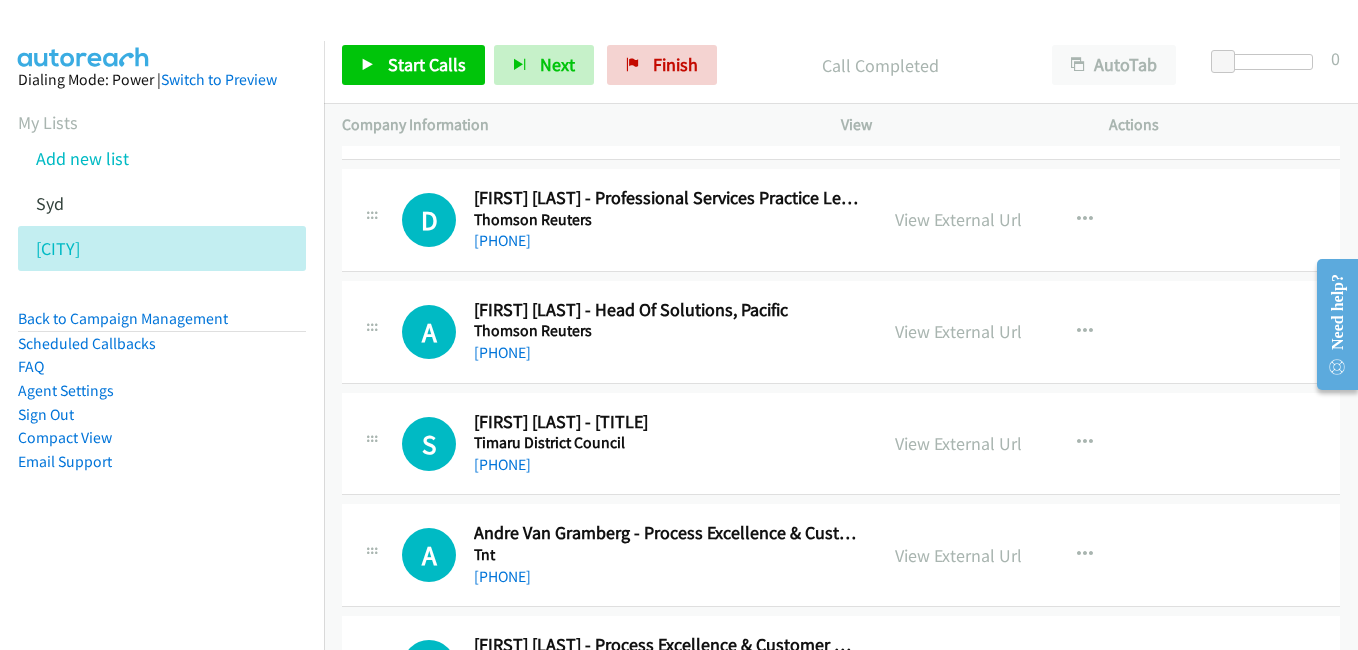 scroll, scrollTop: 2700, scrollLeft: 0, axis: vertical 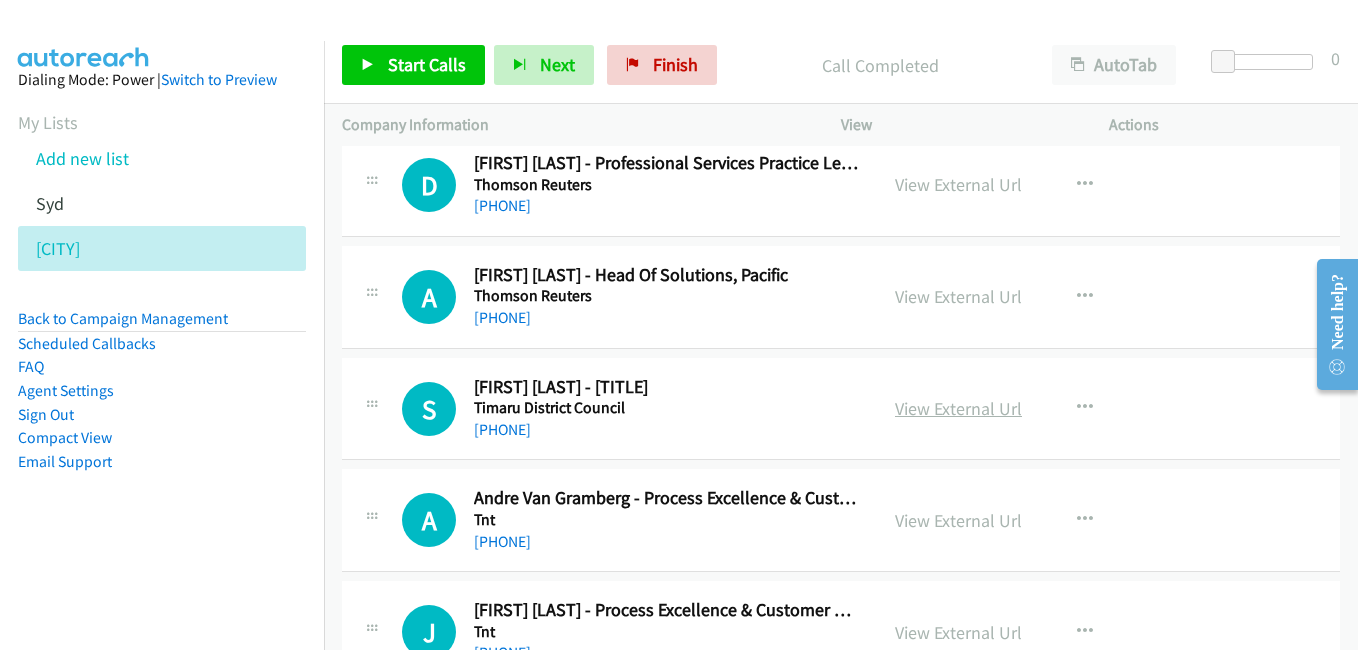 click on "View External Url" at bounding box center [958, 408] 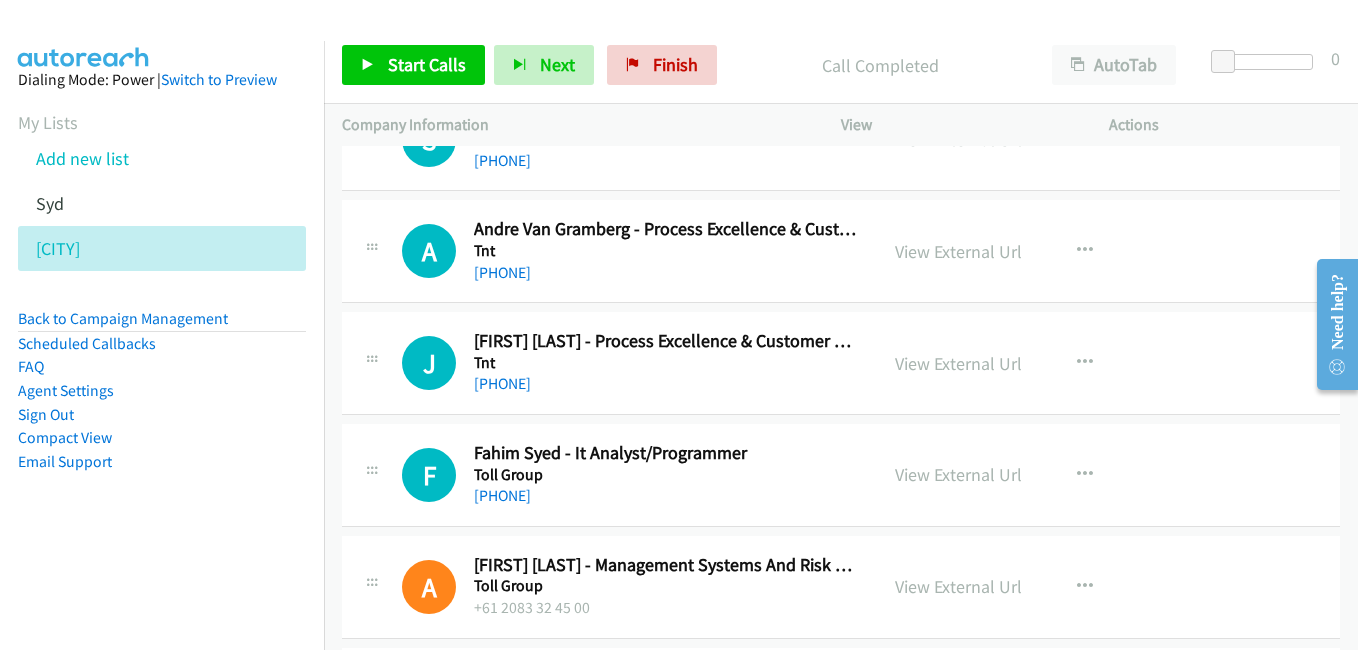 scroll, scrollTop: 3000, scrollLeft: 0, axis: vertical 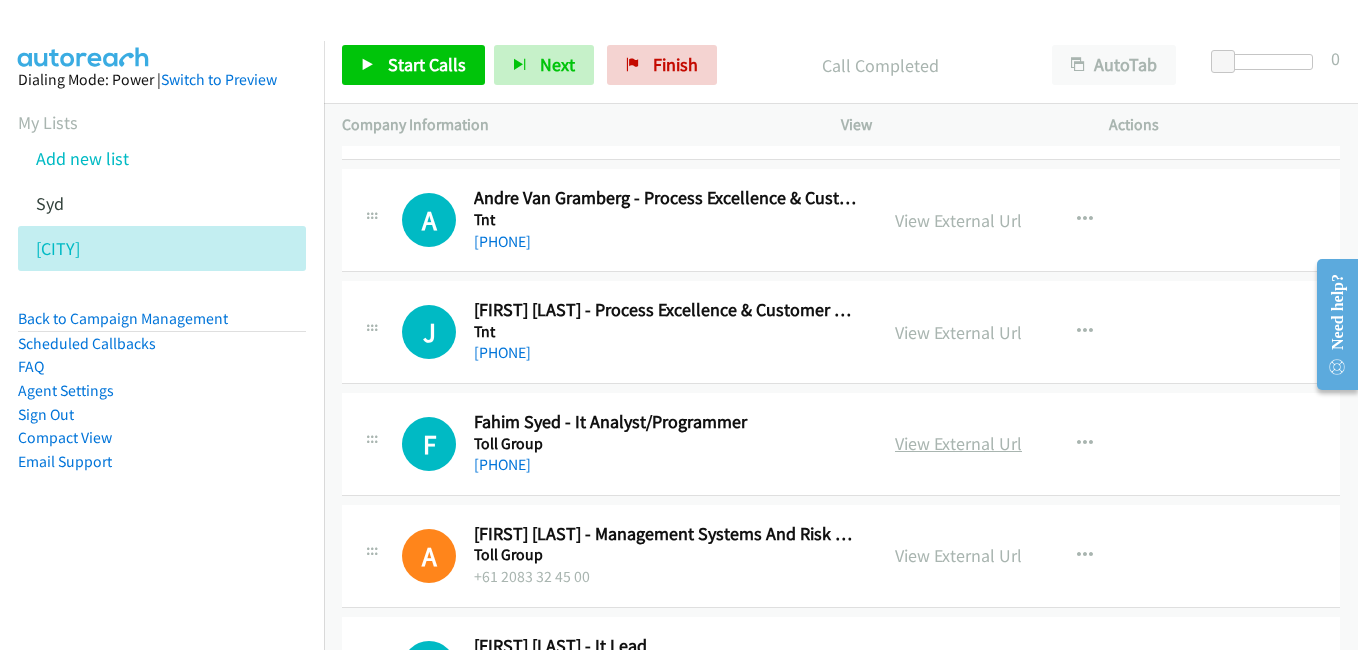 click on "View External Url" at bounding box center [958, 443] 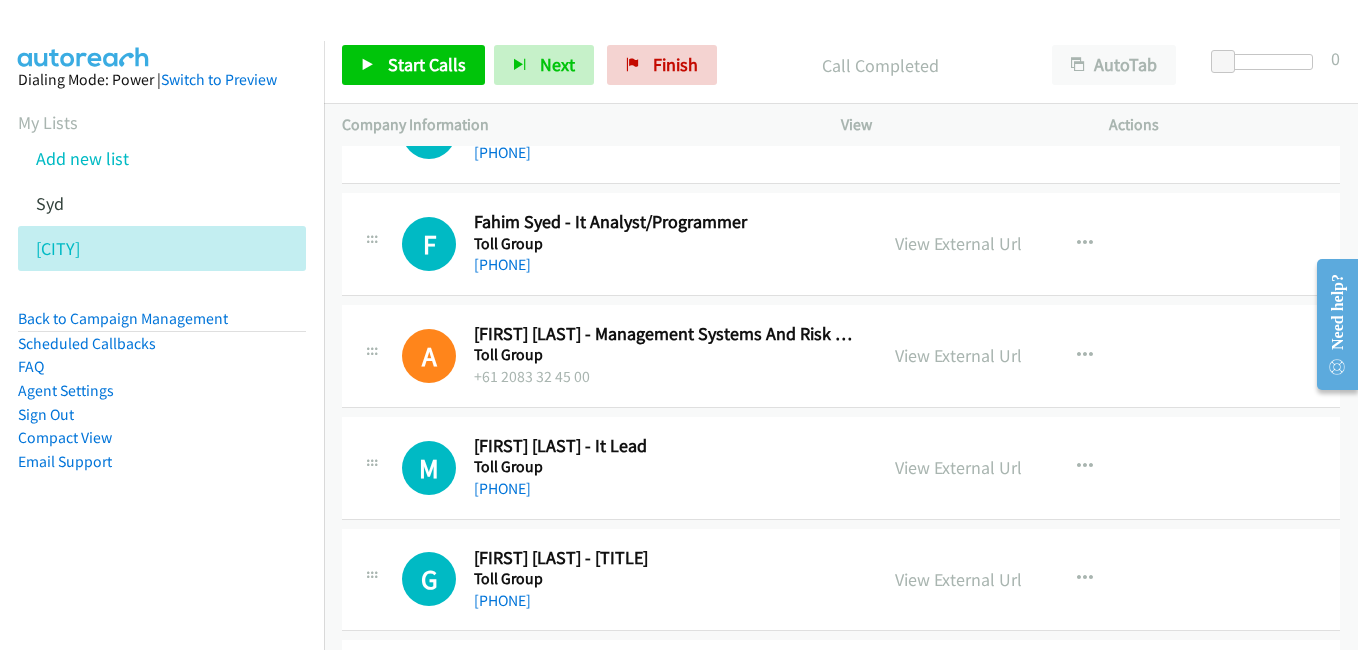 scroll, scrollTop: 3300, scrollLeft: 0, axis: vertical 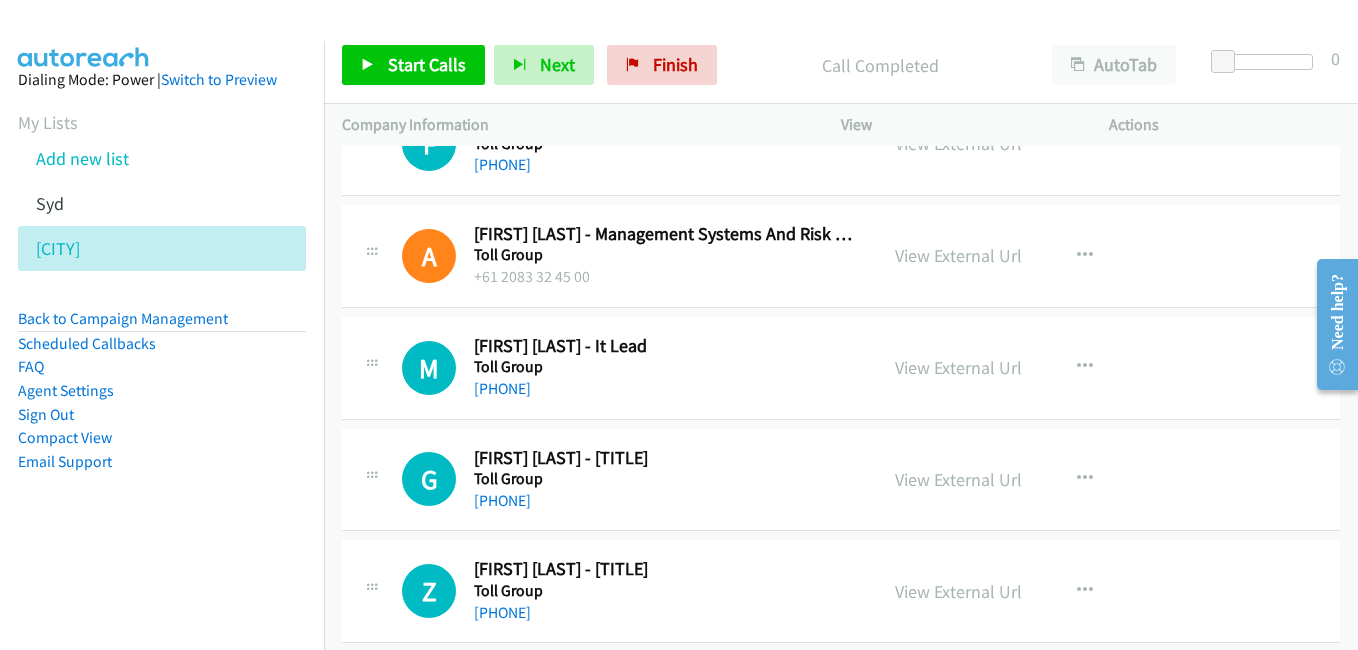 drag, startPoint x: 978, startPoint y: 366, endPoint x: 743, endPoint y: 282, distance: 249.56161 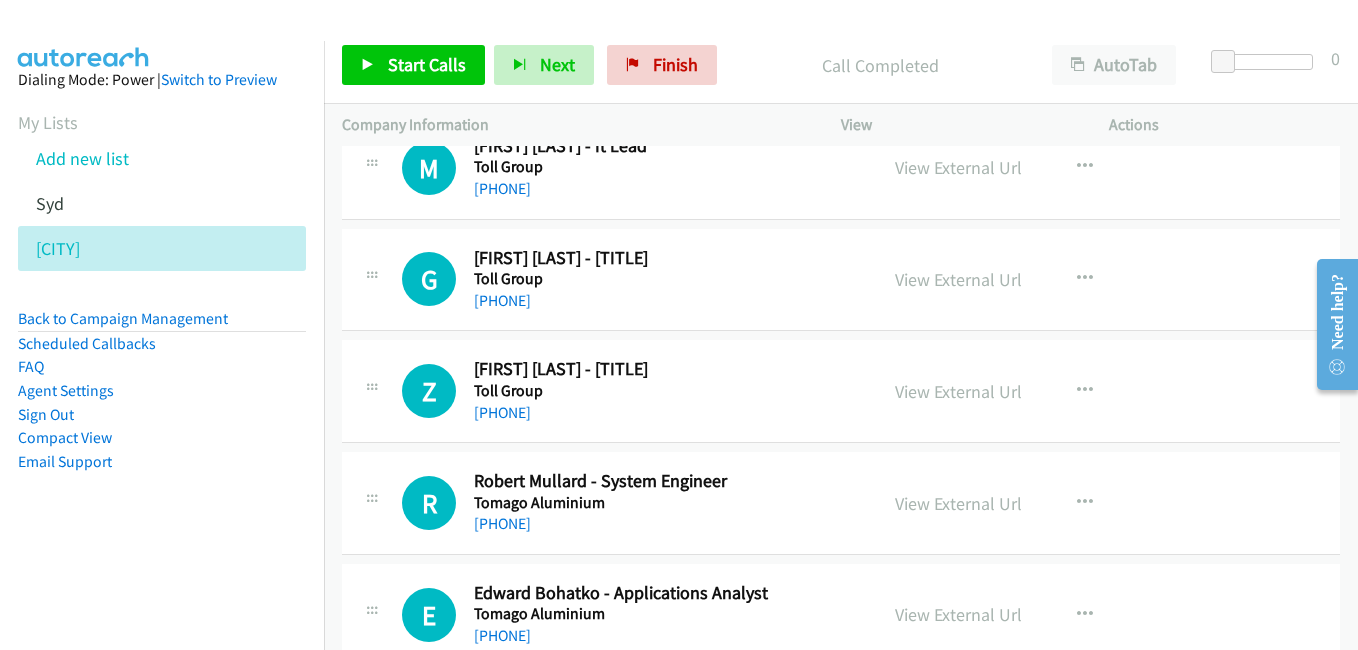 scroll, scrollTop: 3600, scrollLeft: 0, axis: vertical 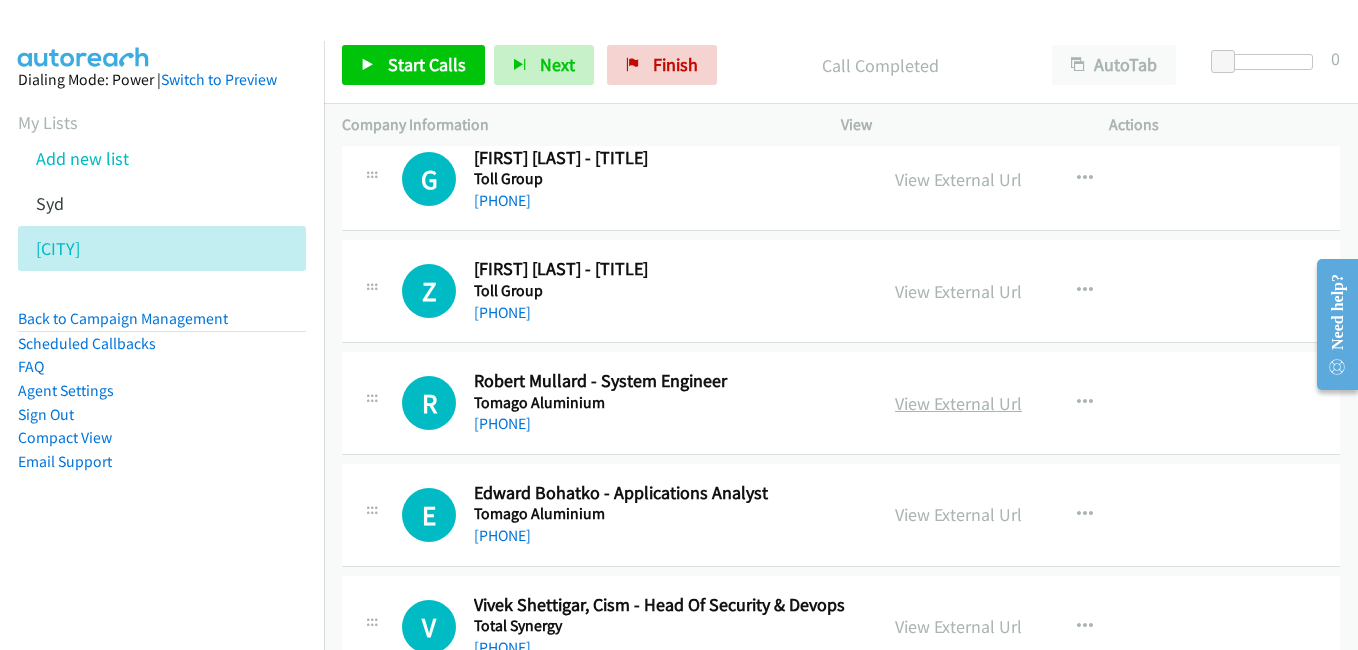 click on "View External Url" at bounding box center [958, 403] 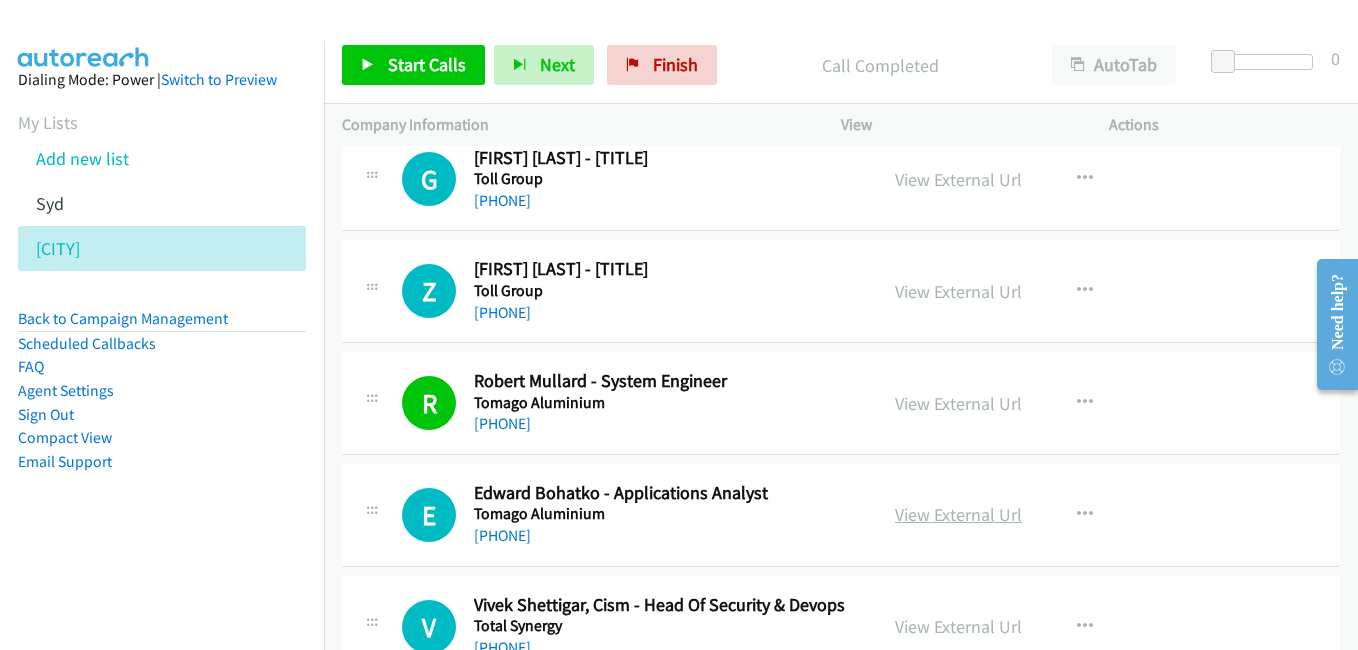 click on "View External Url" at bounding box center (958, 514) 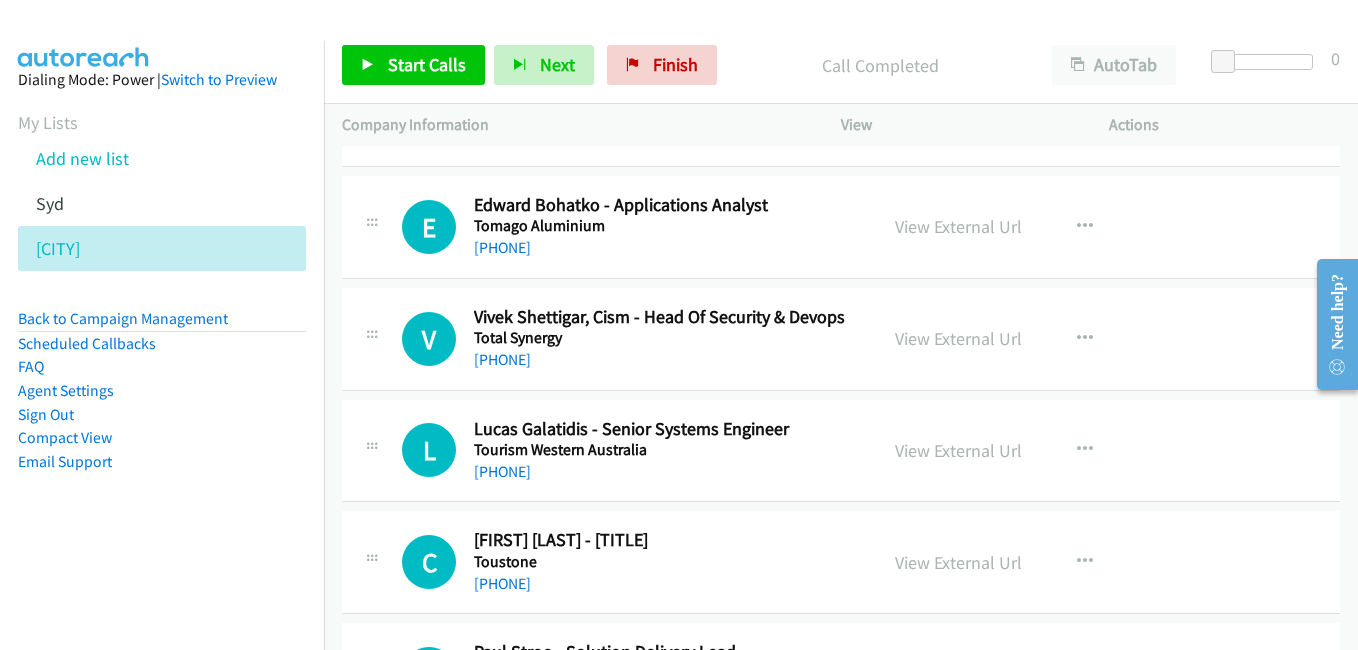 scroll, scrollTop: 3900, scrollLeft: 0, axis: vertical 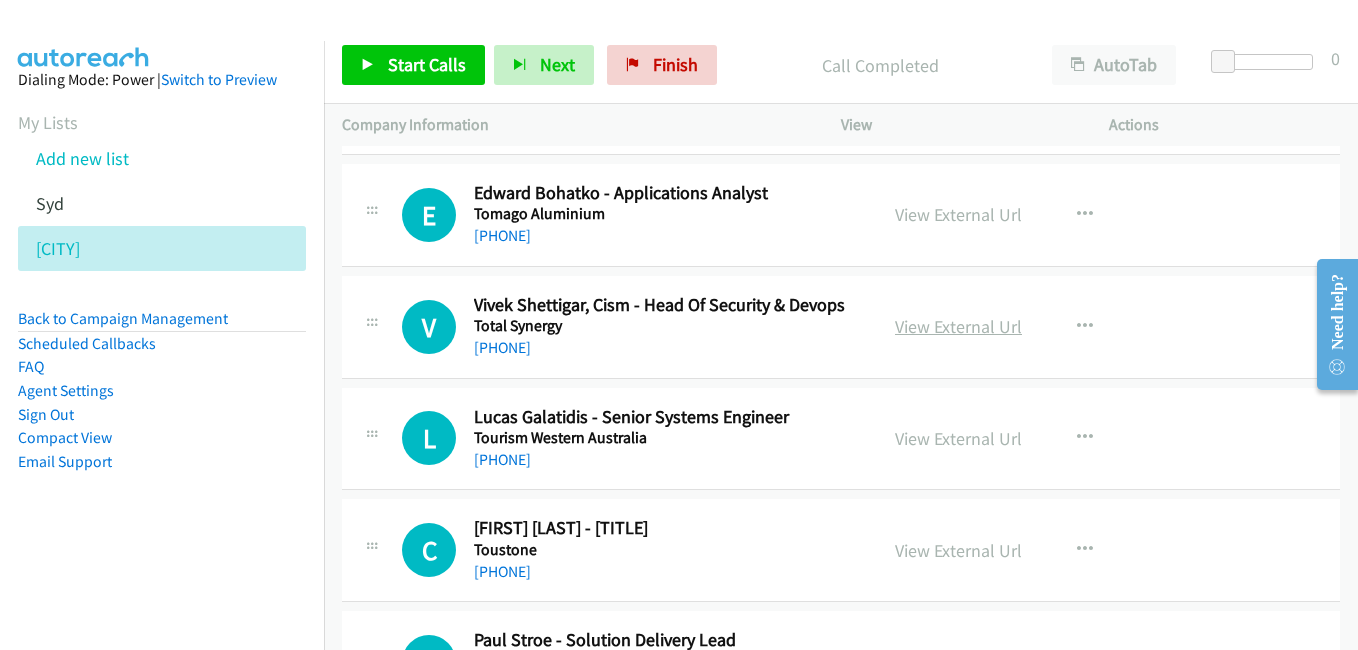 click on "View External Url" at bounding box center [958, 326] 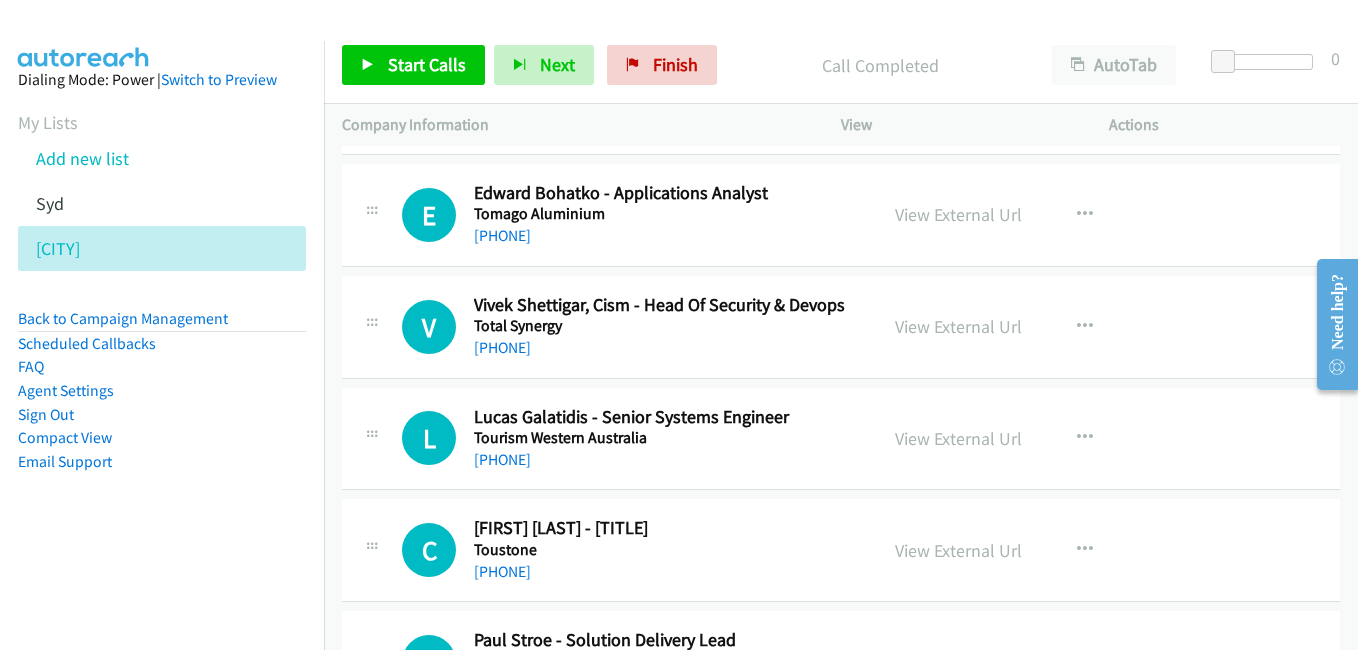 drag, startPoint x: 948, startPoint y: 439, endPoint x: 433, endPoint y: 0, distance: 676.7171 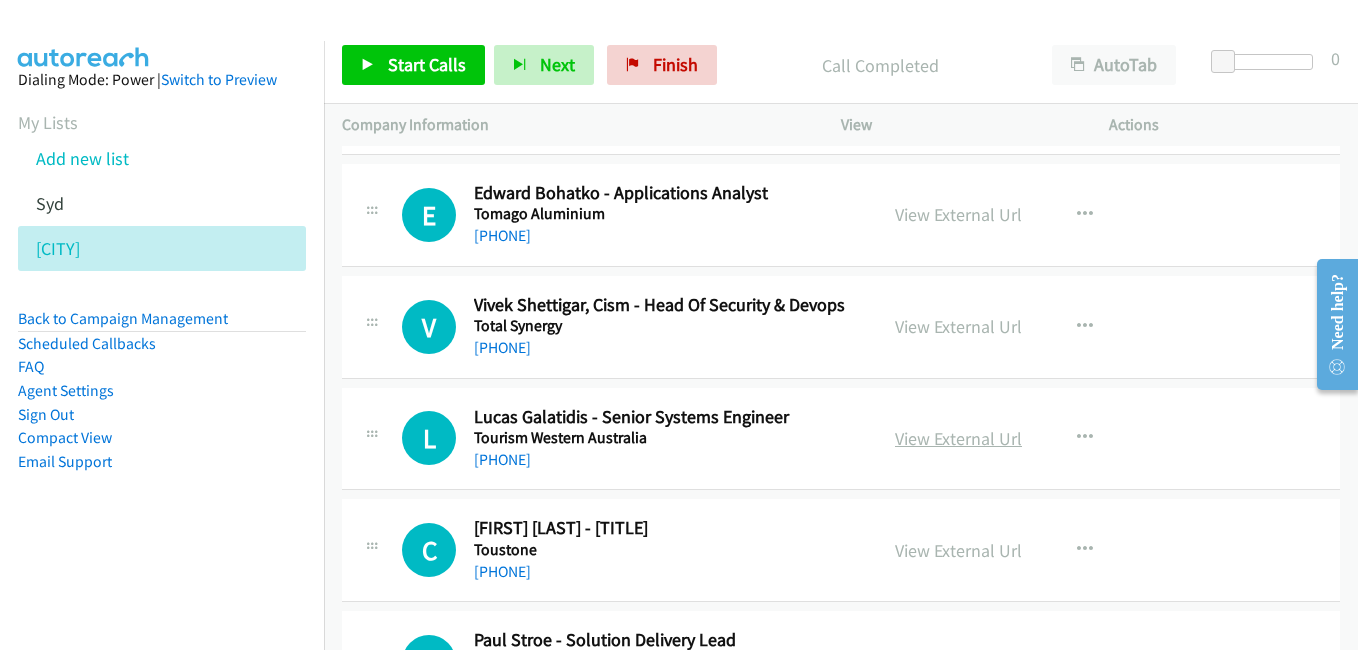 click on "View External Url" at bounding box center [958, 438] 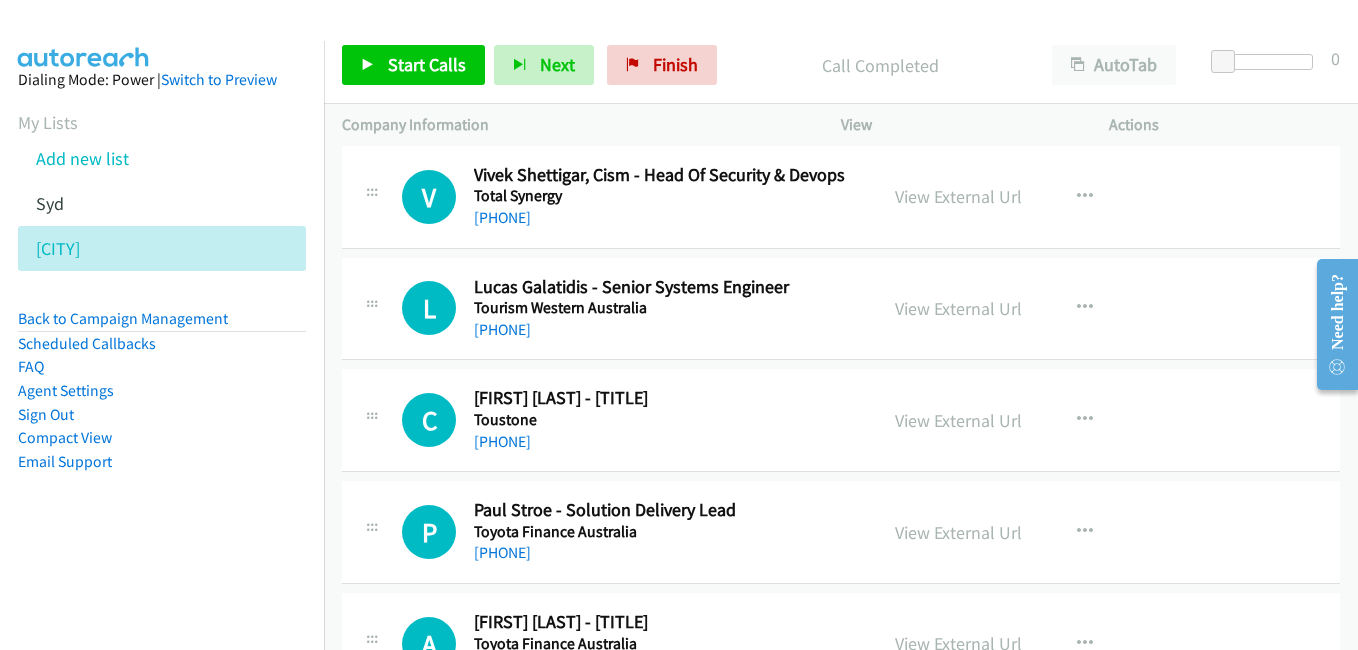 scroll, scrollTop: 4100, scrollLeft: 0, axis: vertical 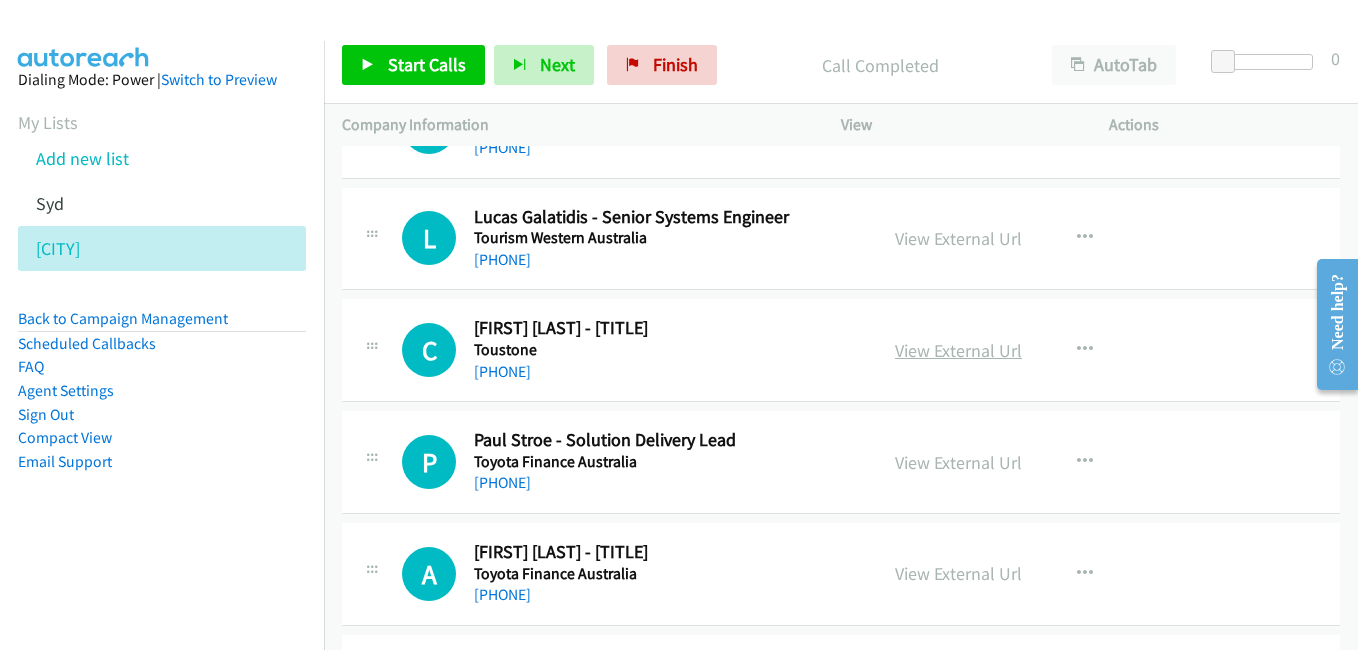 drag, startPoint x: 962, startPoint y: 355, endPoint x: 939, endPoint y: 350, distance: 23.537205 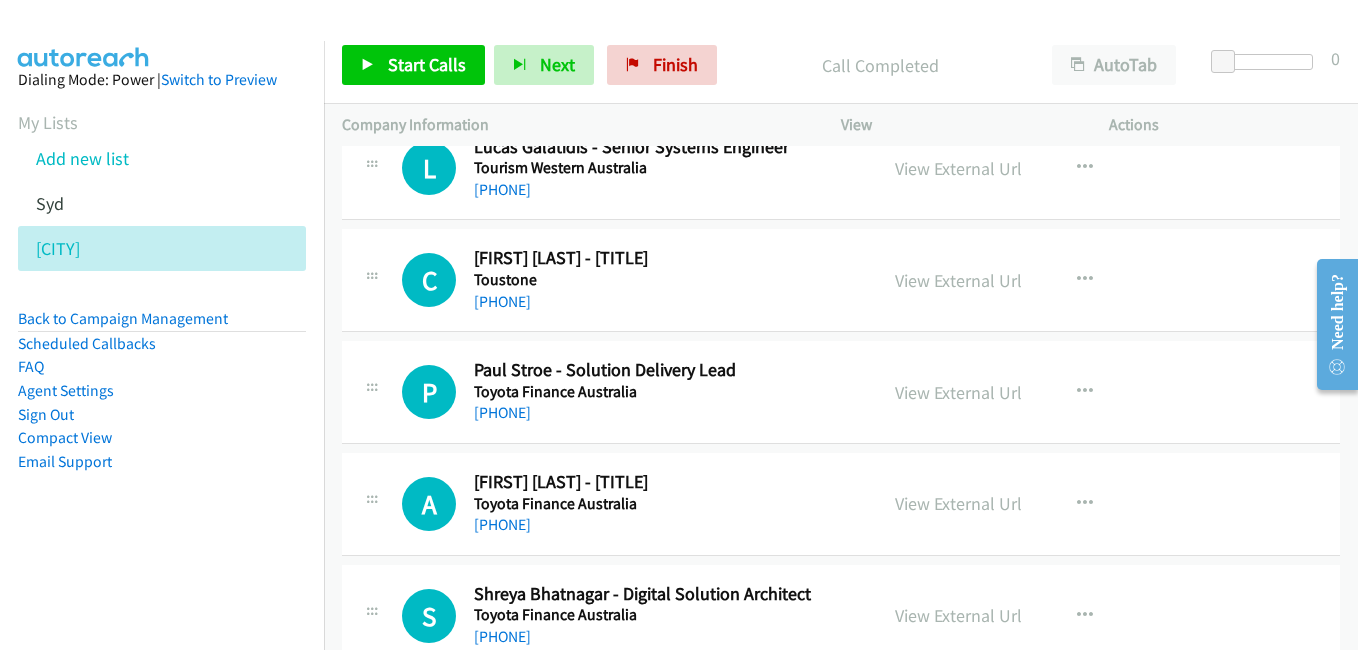 scroll, scrollTop: 4200, scrollLeft: 0, axis: vertical 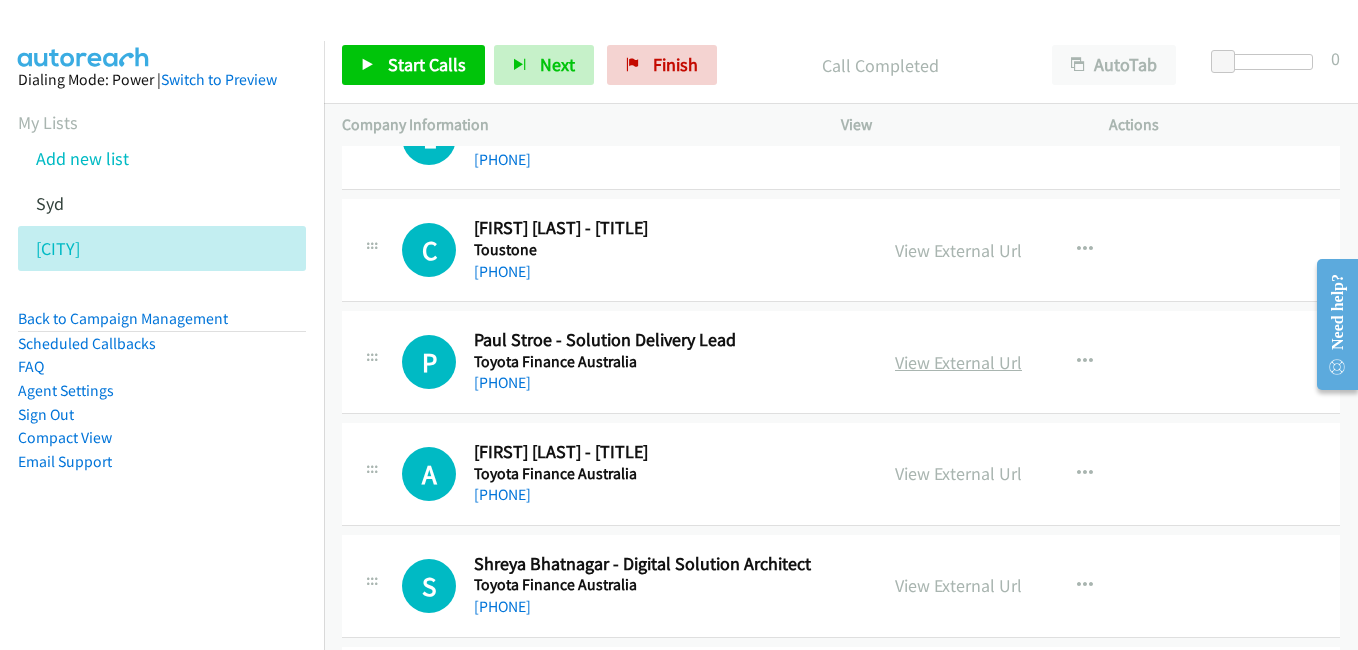 click on "View External Url" at bounding box center (958, 362) 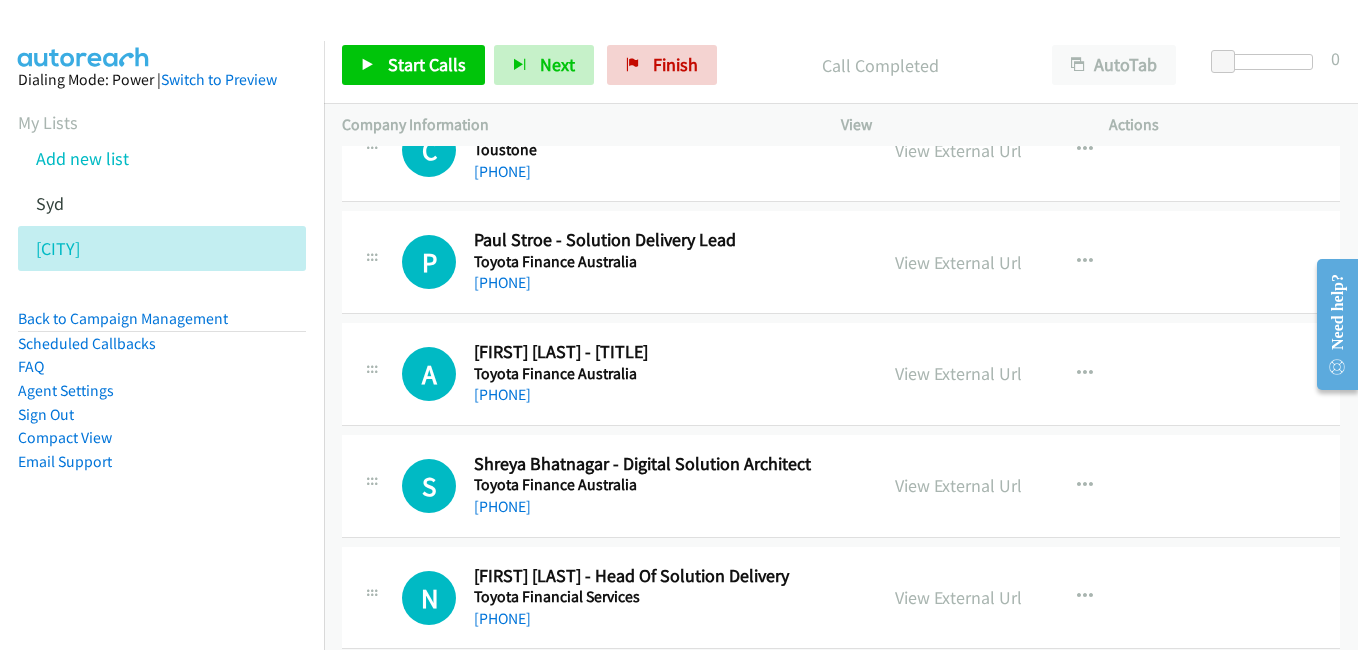 scroll, scrollTop: 4400, scrollLeft: 0, axis: vertical 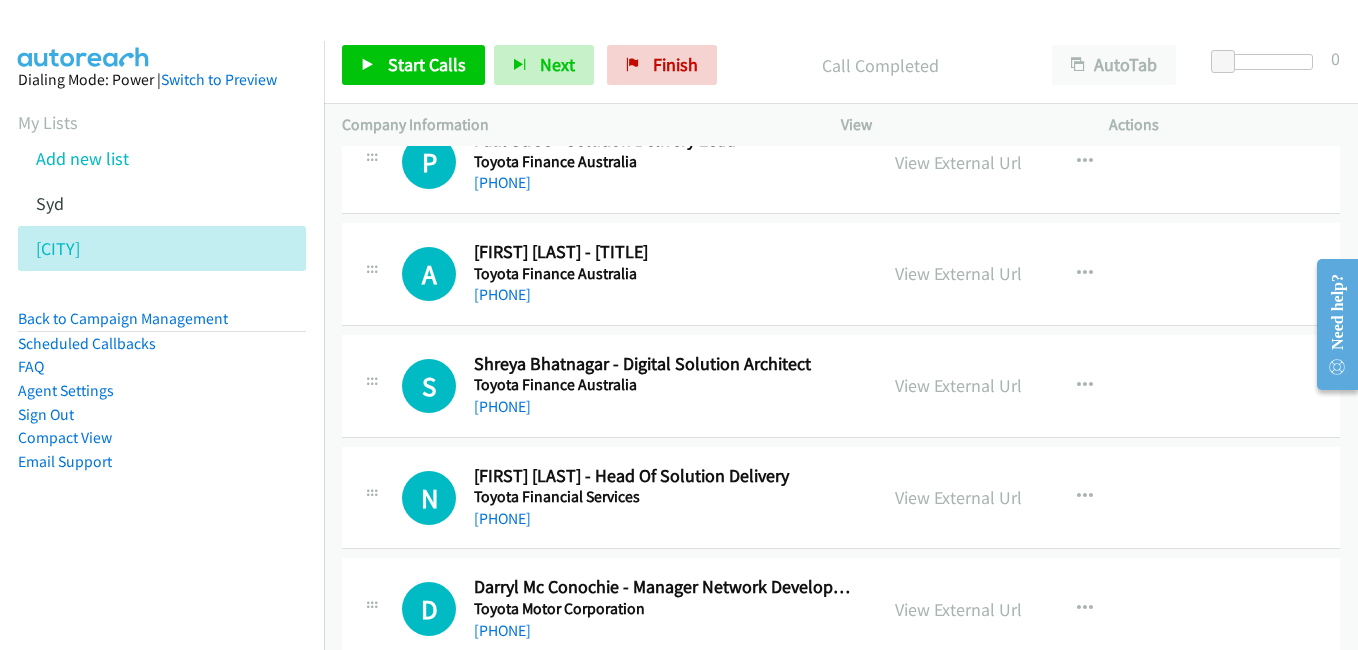 drag, startPoint x: 961, startPoint y: 387, endPoint x: 870, endPoint y: 361, distance: 94.641426 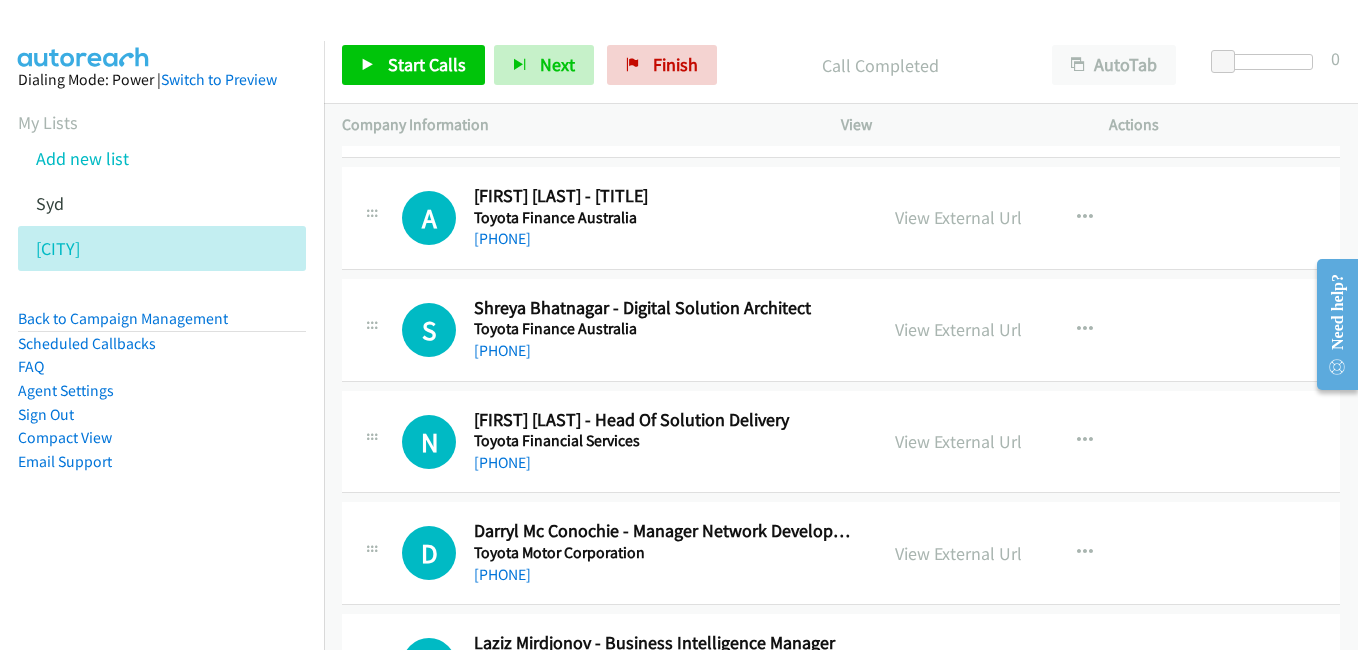 scroll, scrollTop: 4500, scrollLeft: 0, axis: vertical 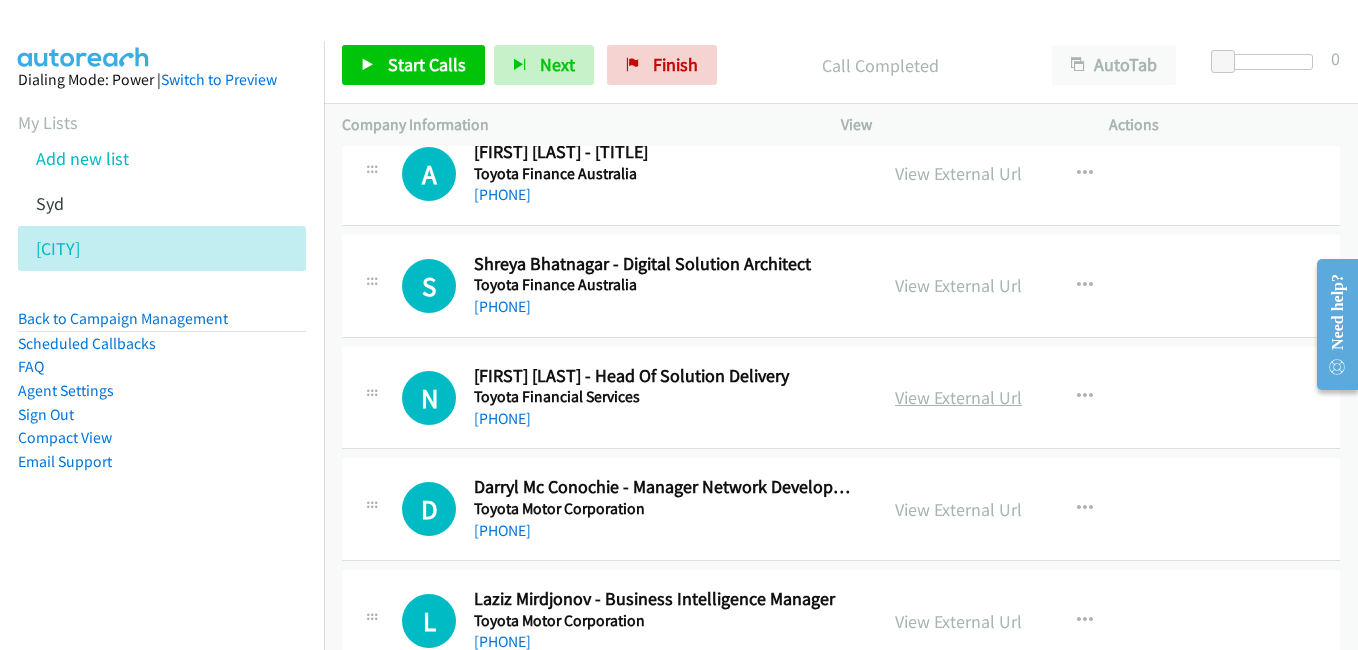 click on "View External Url" at bounding box center [958, 397] 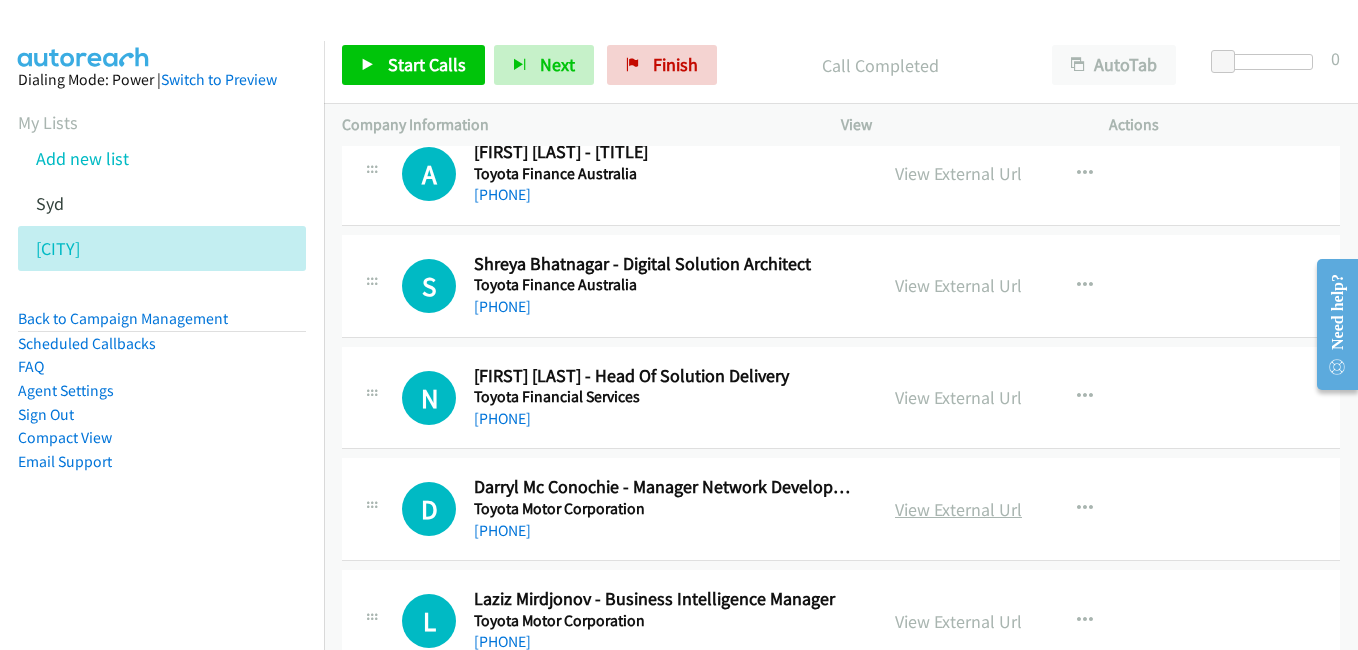 click on "View External Url" at bounding box center [958, 509] 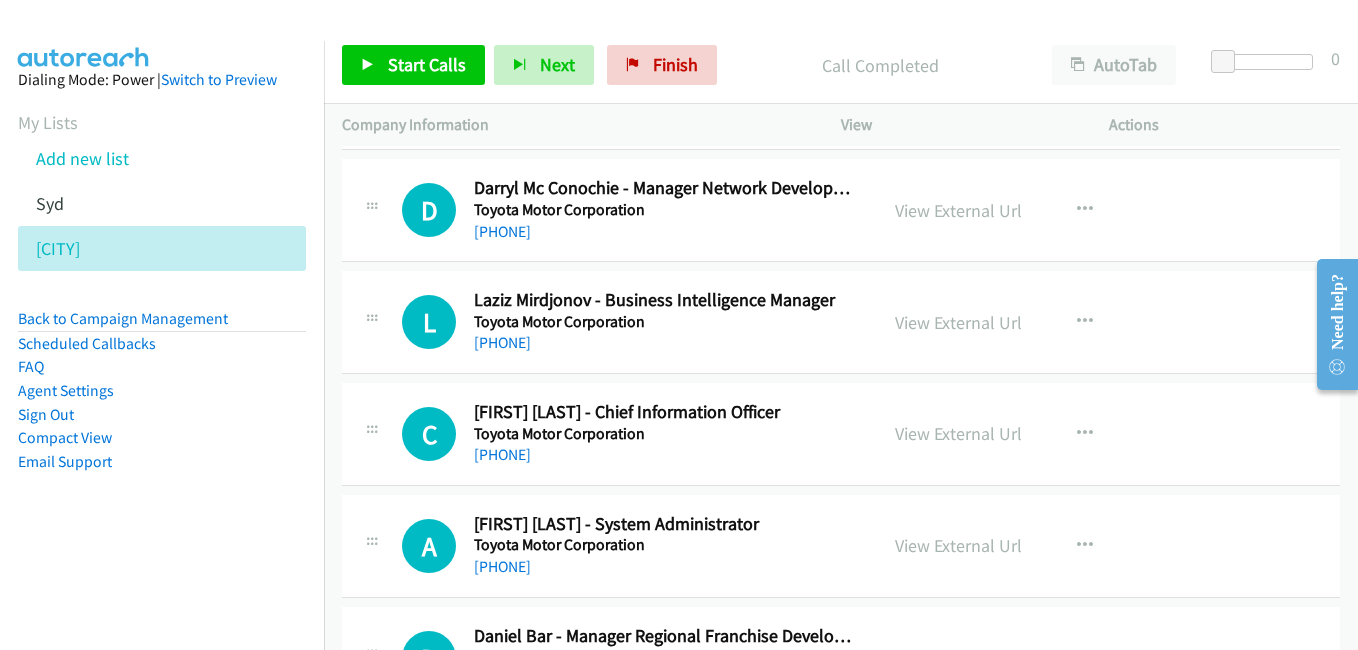 scroll, scrollTop: 4800, scrollLeft: 0, axis: vertical 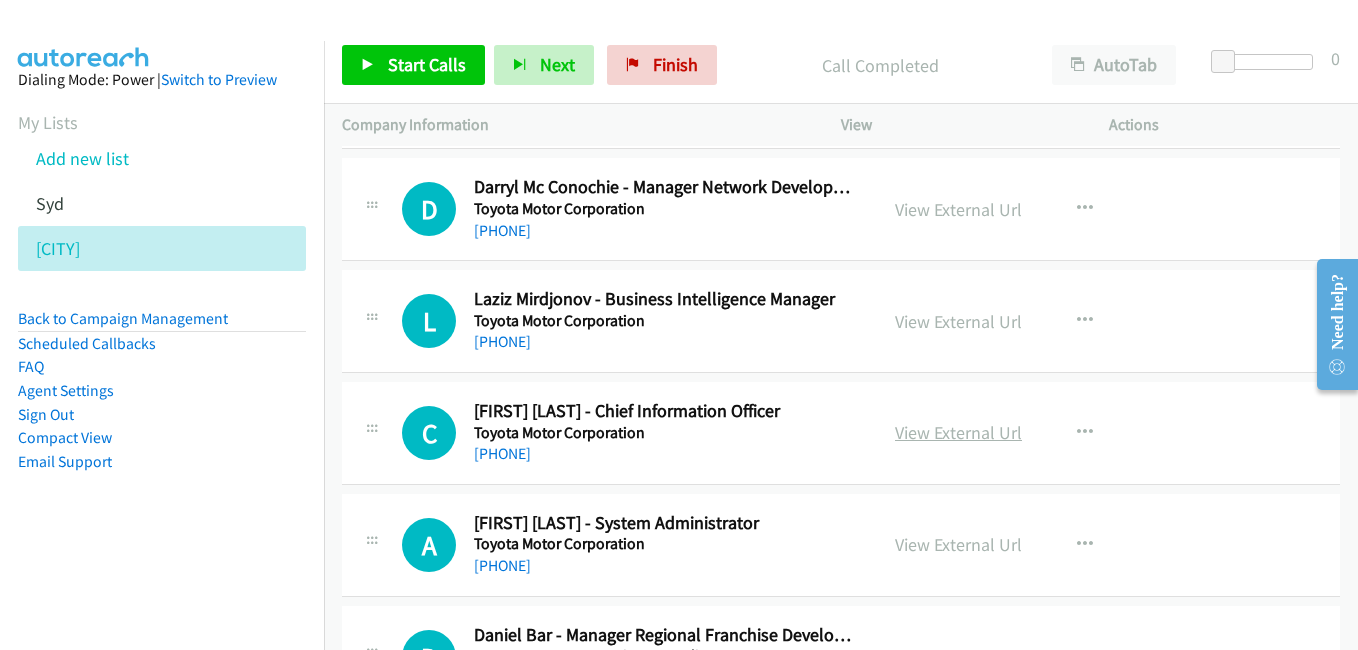 click on "View External Url" at bounding box center [958, 432] 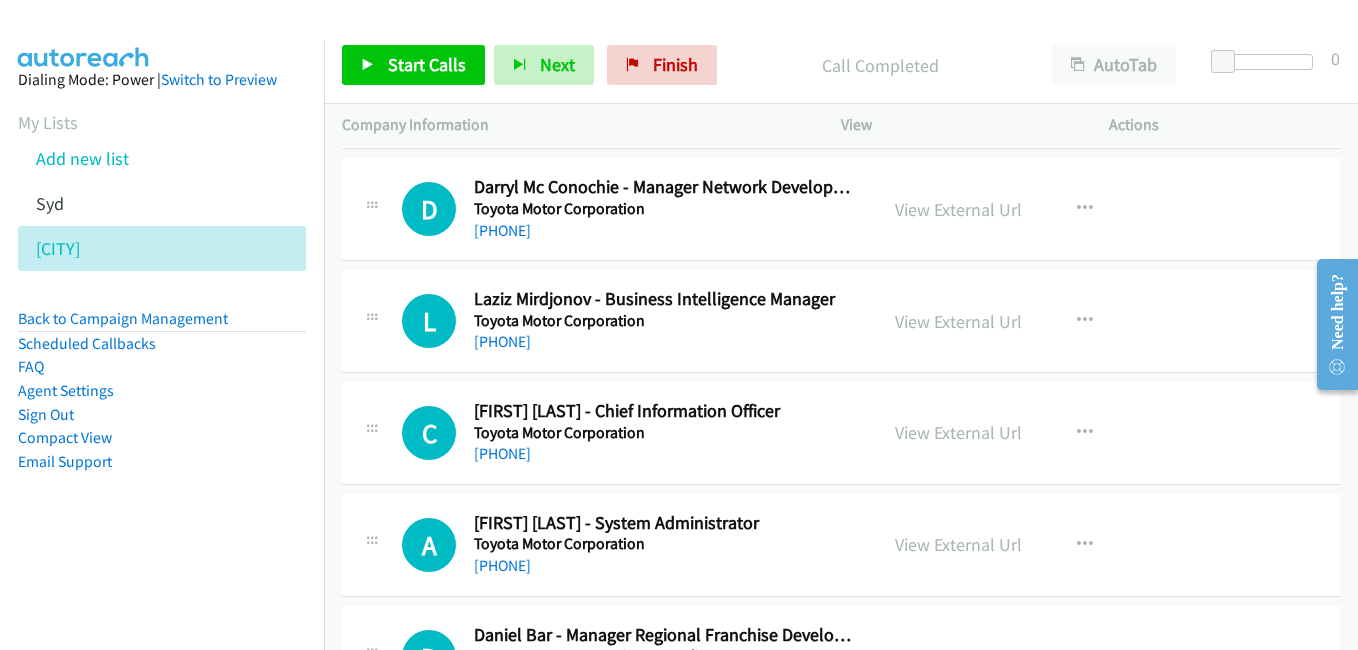 scroll, scrollTop: 4900, scrollLeft: 0, axis: vertical 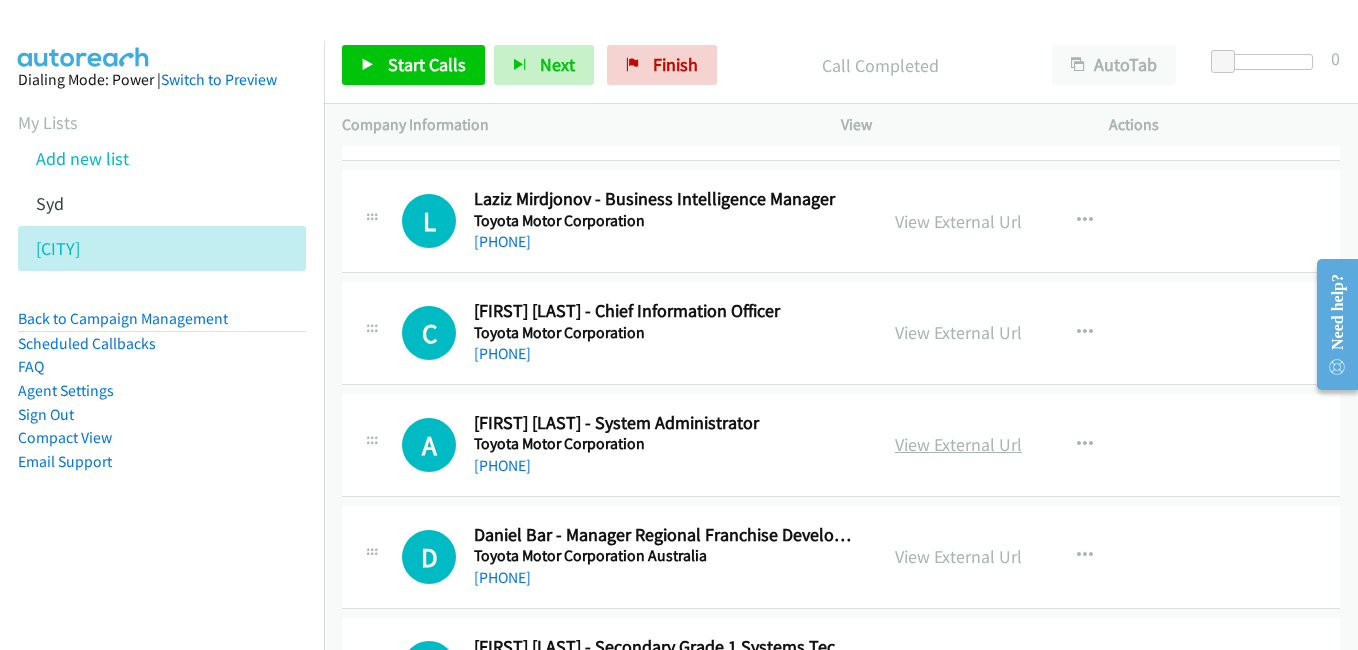 click on "View External Url" at bounding box center (958, 444) 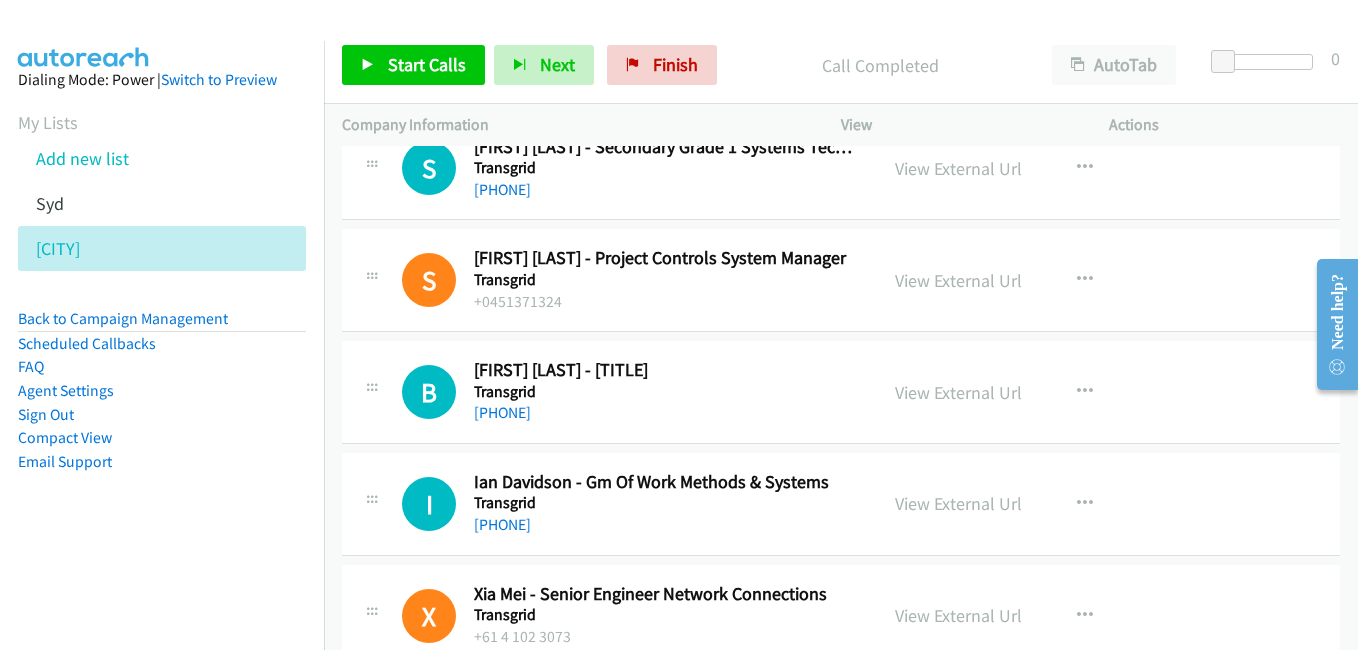 scroll, scrollTop: 5500, scrollLeft: 0, axis: vertical 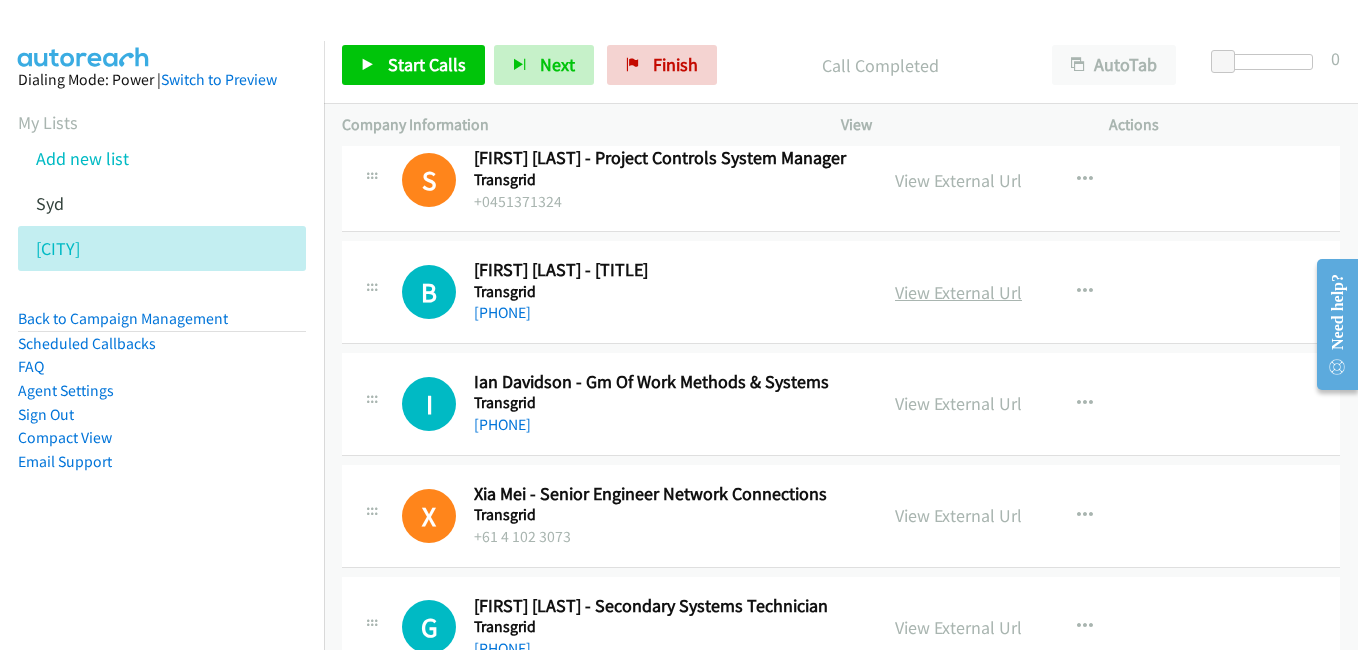 click on "View External Url" at bounding box center [958, 292] 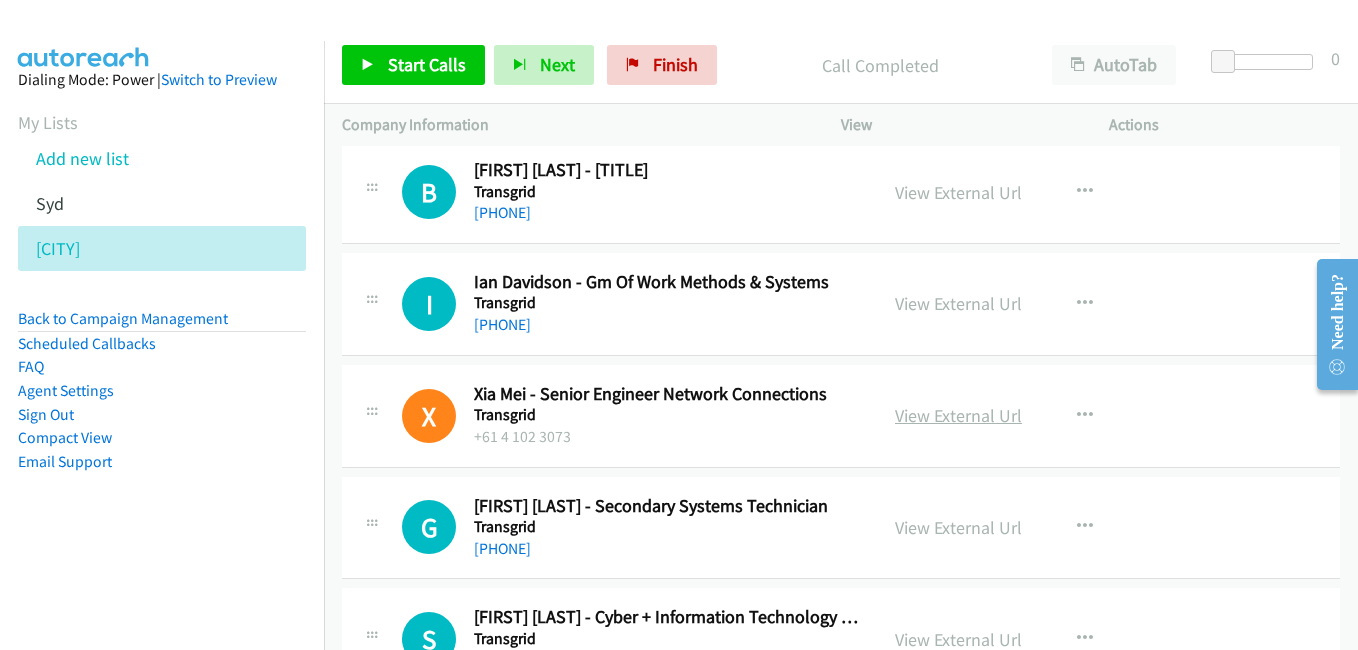 drag, startPoint x: 954, startPoint y: 416, endPoint x: 942, endPoint y: 414, distance: 12.165525 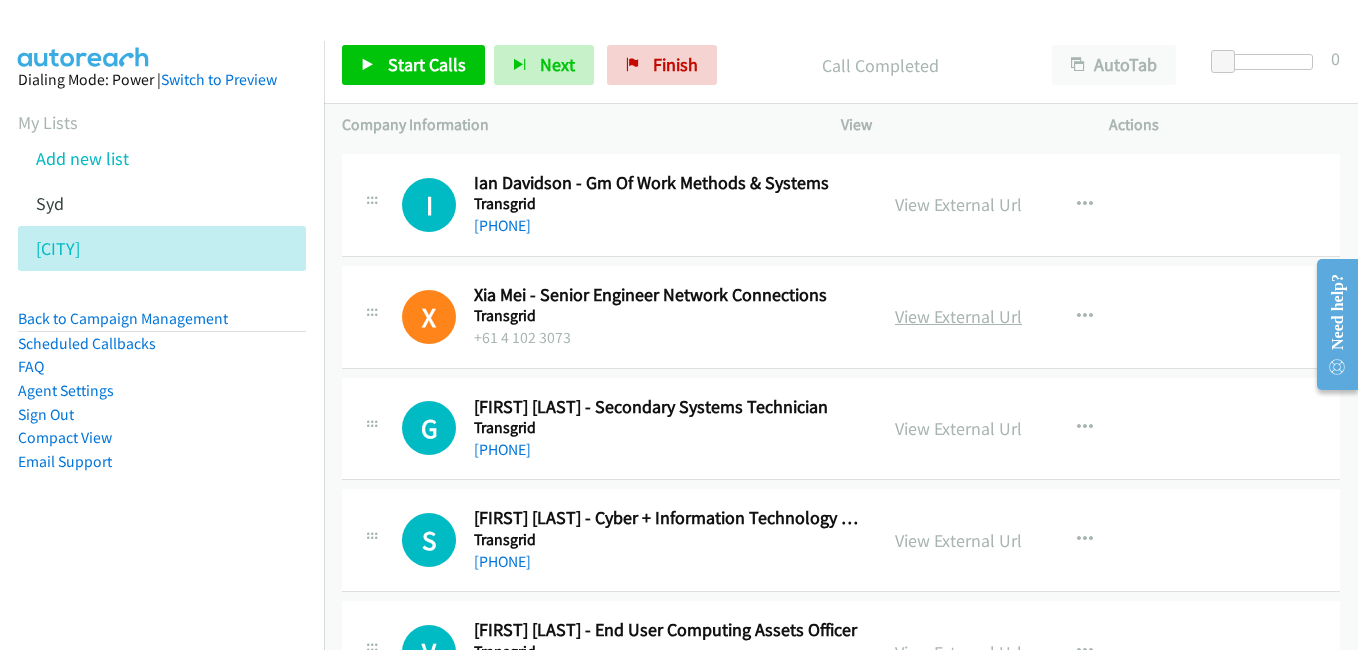 scroll, scrollTop: 5700, scrollLeft: 0, axis: vertical 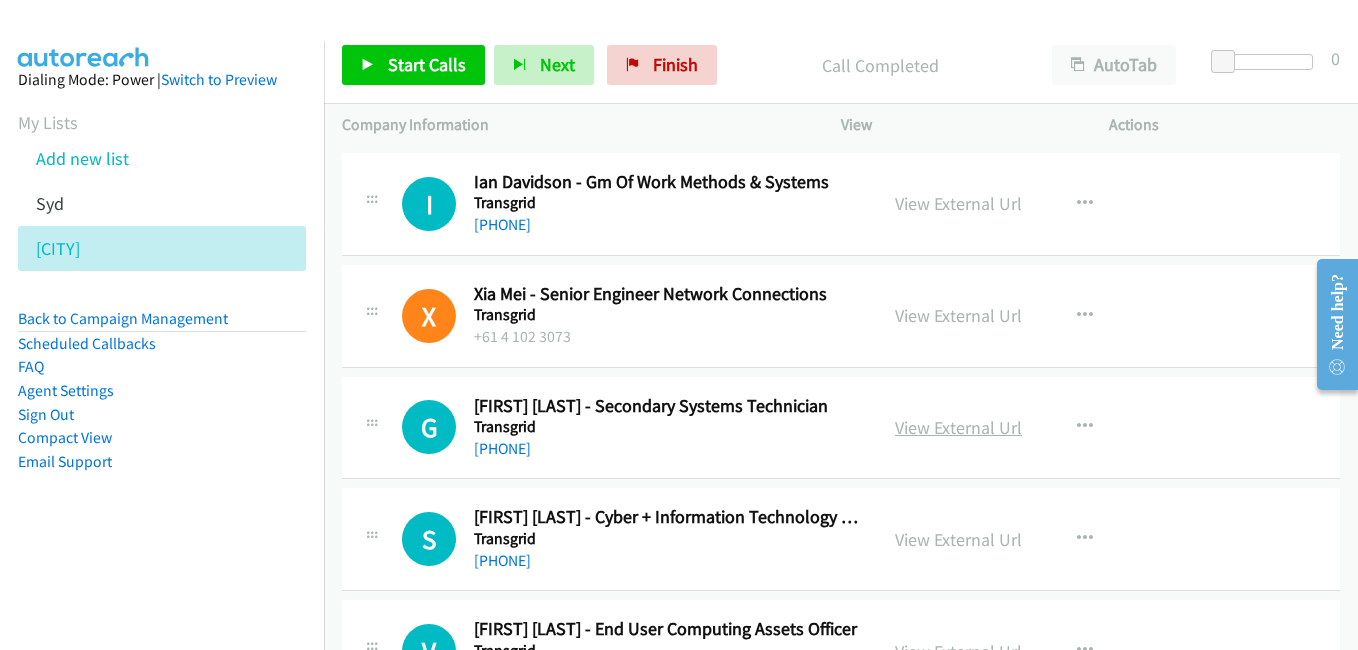 click on "View External Url" at bounding box center [958, 427] 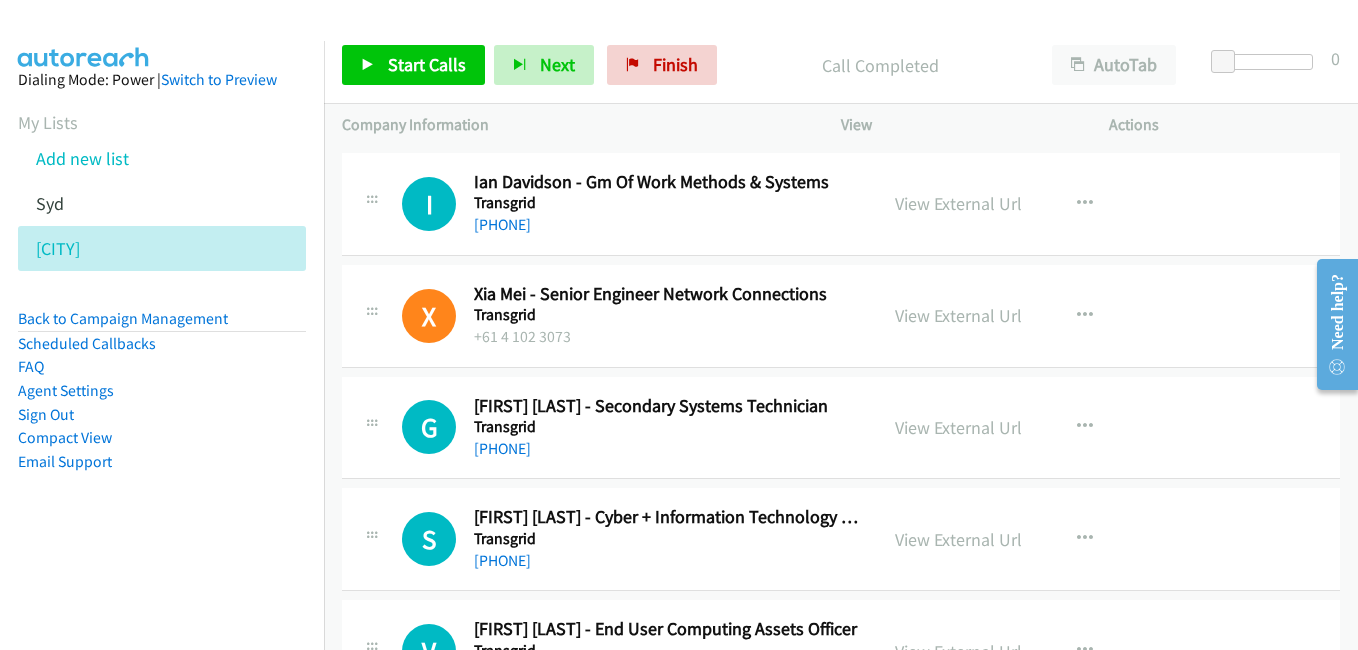 scroll, scrollTop: 5800, scrollLeft: 0, axis: vertical 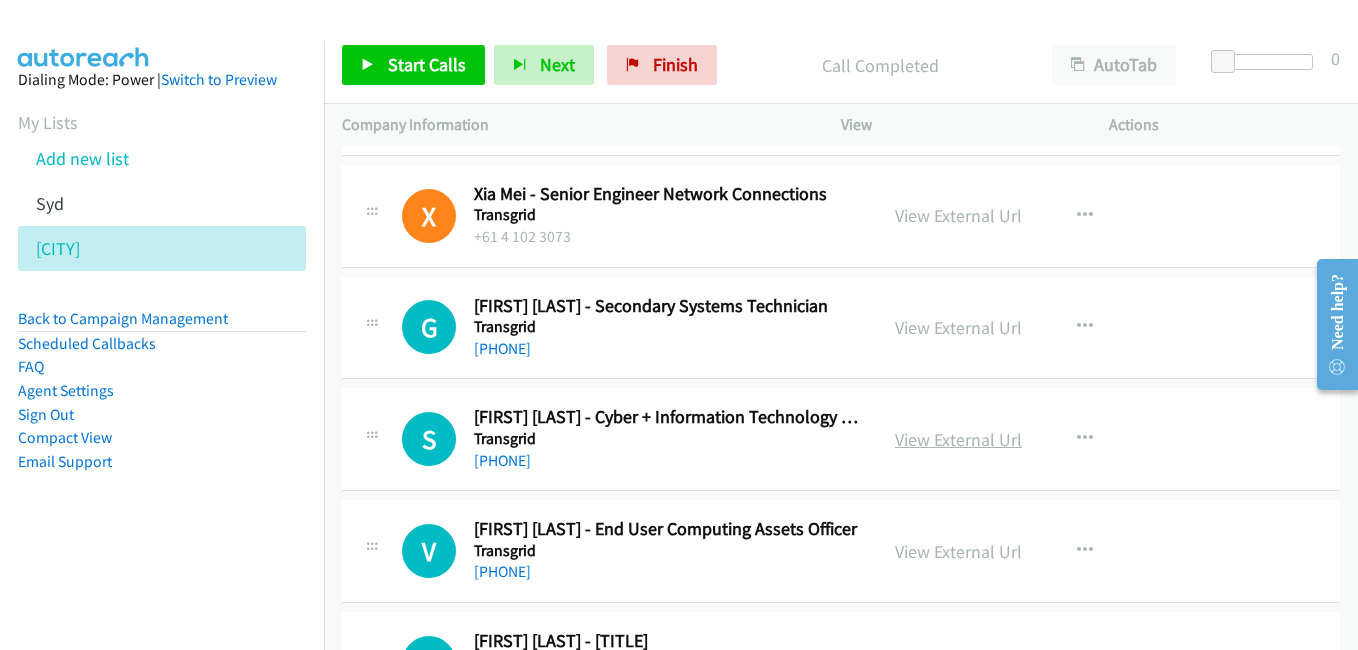 click on "View External Url" at bounding box center [958, 439] 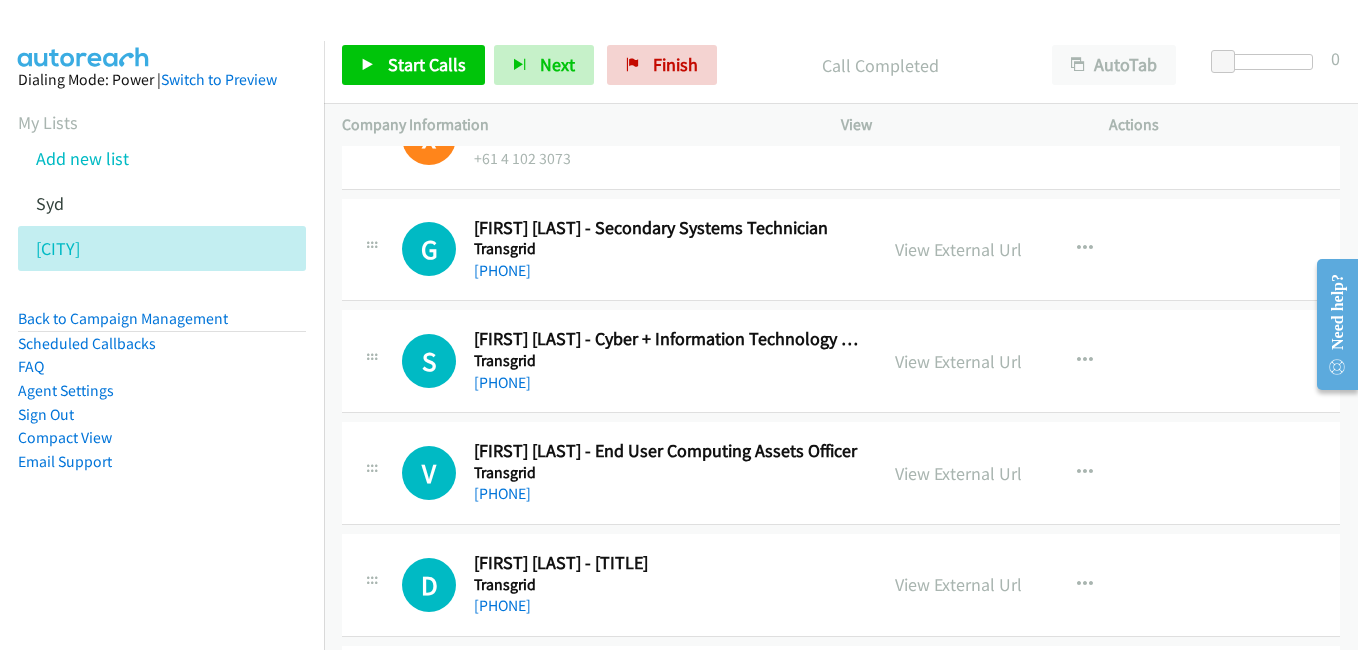 scroll, scrollTop: 5900, scrollLeft: 0, axis: vertical 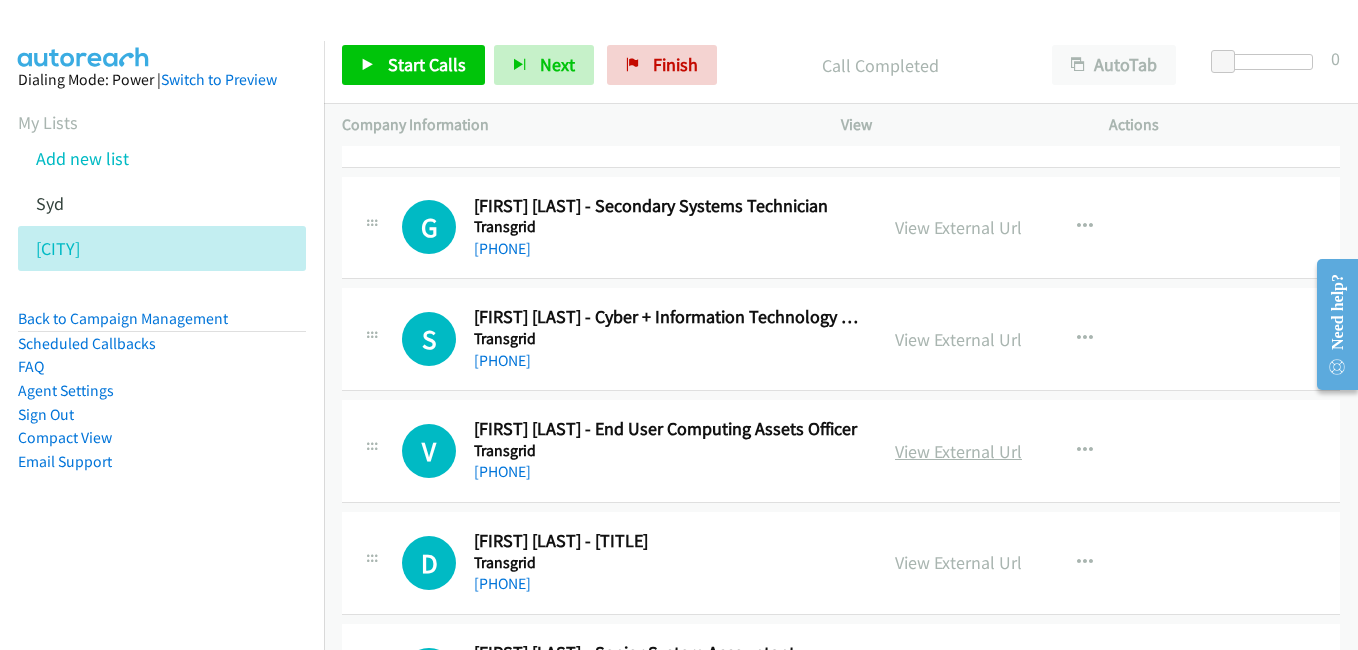 click on "View External Url" at bounding box center (958, 451) 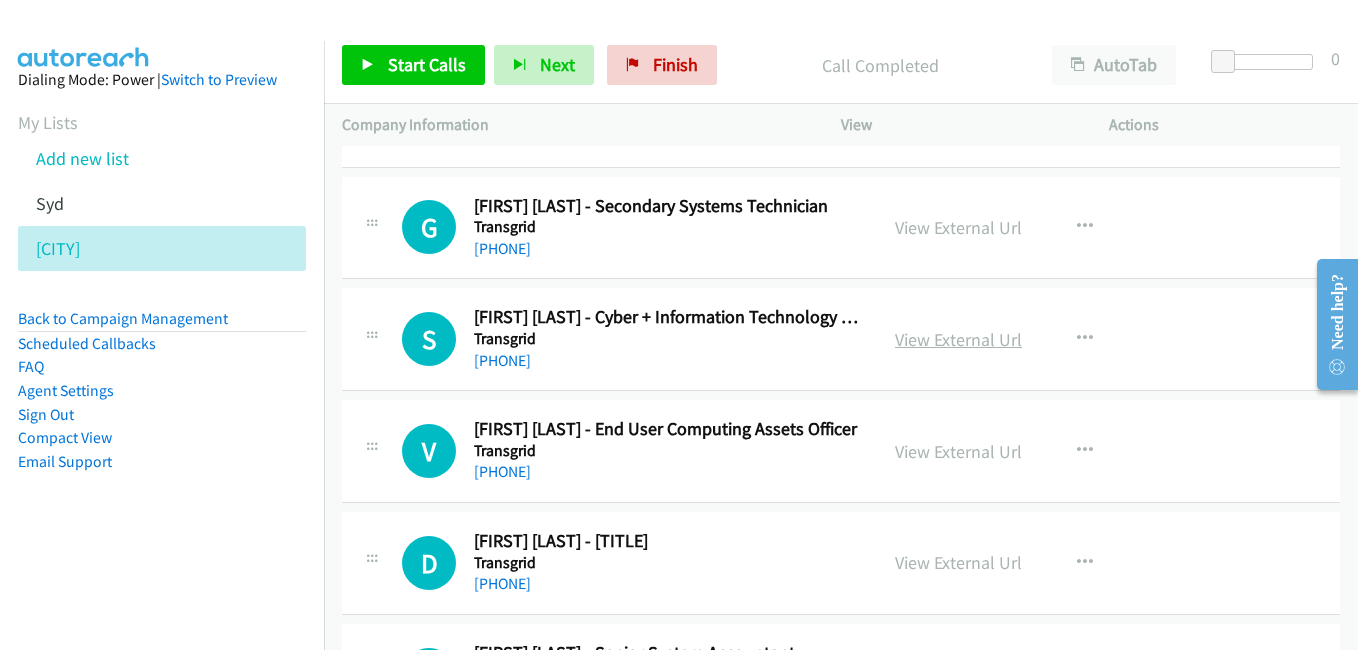 scroll, scrollTop: 6000, scrollLeft: 0, axis: vertical 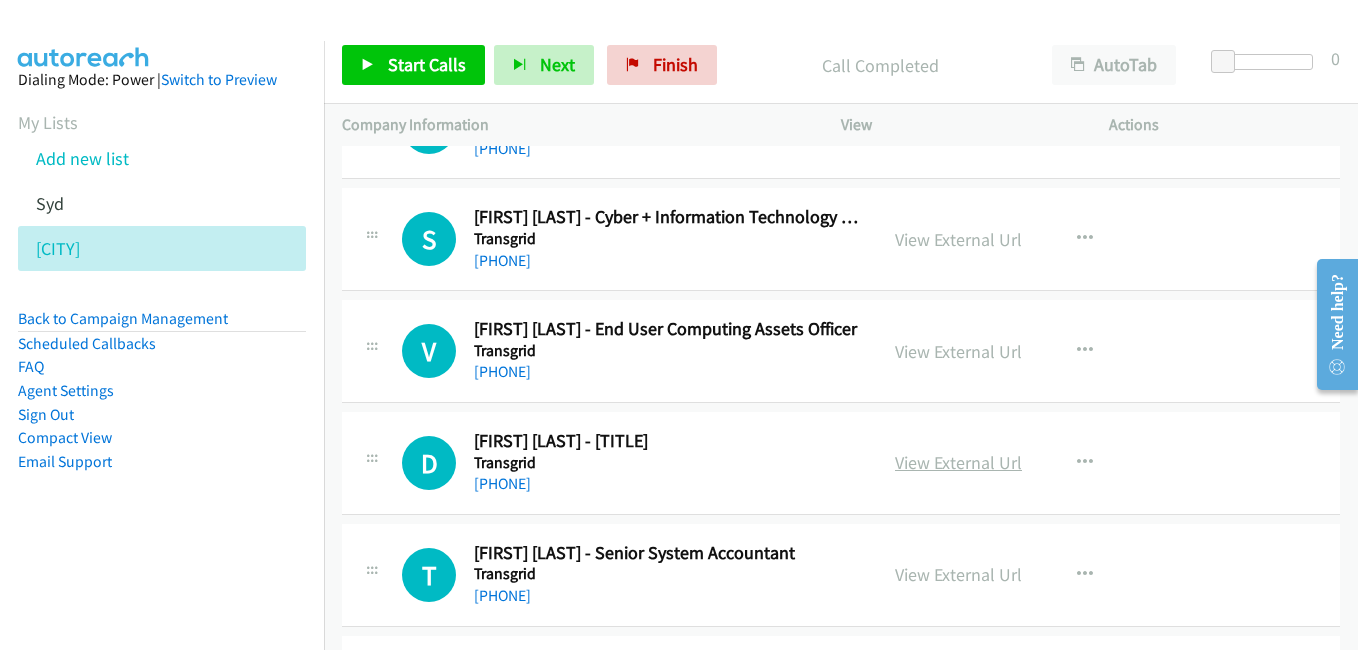 click on "View External Url" at bounding box center [958, 462] 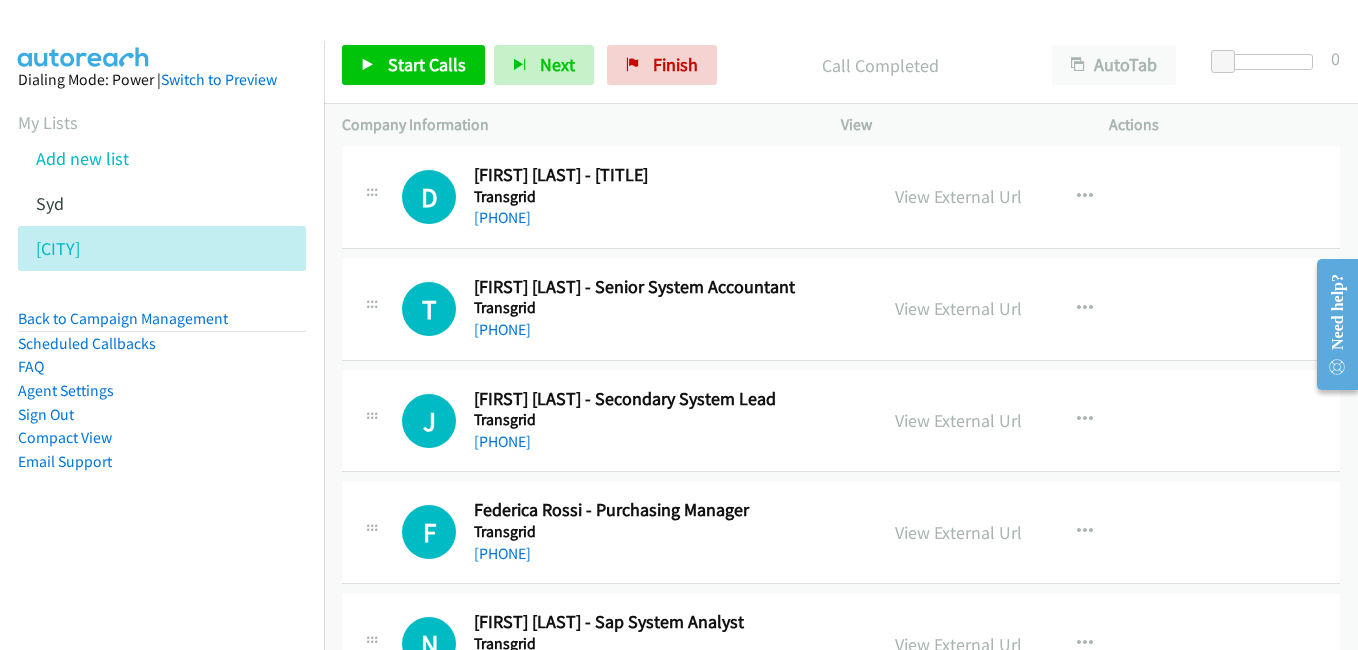 scroll, scrollTop: 6300, scrollLeft: 0, axis: vertical 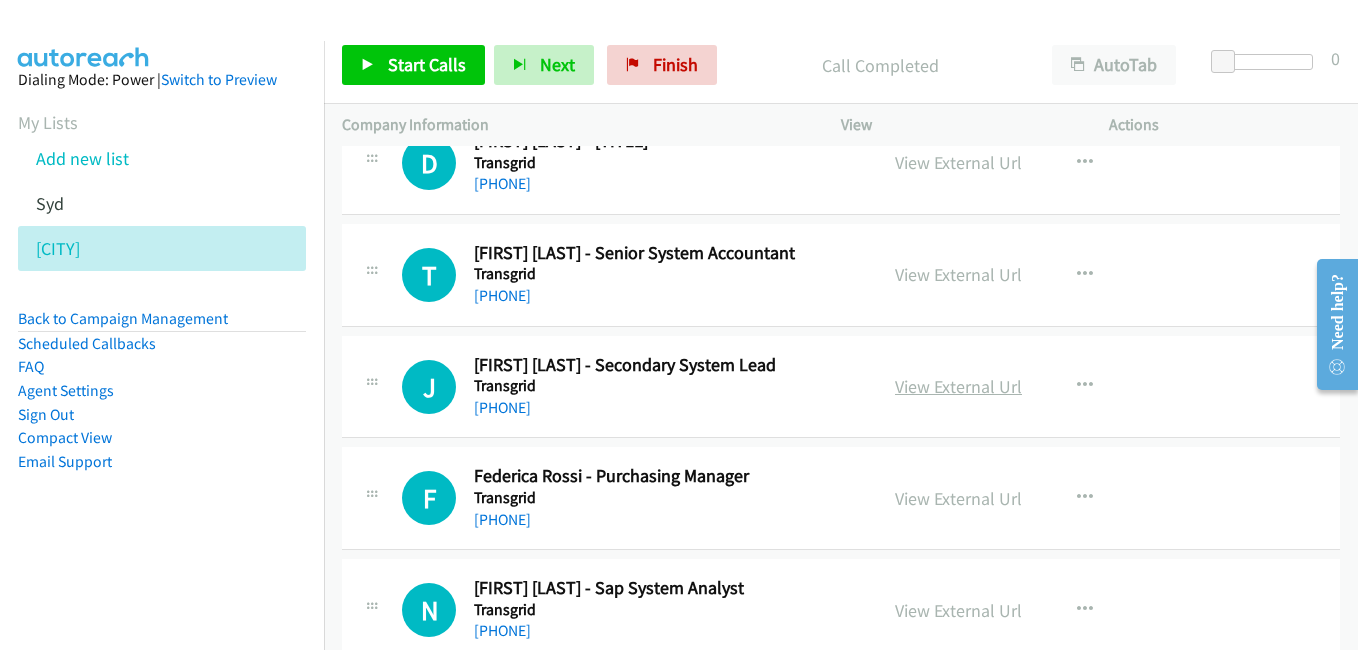 click on "View External Url" at bounding box center (958, 386) 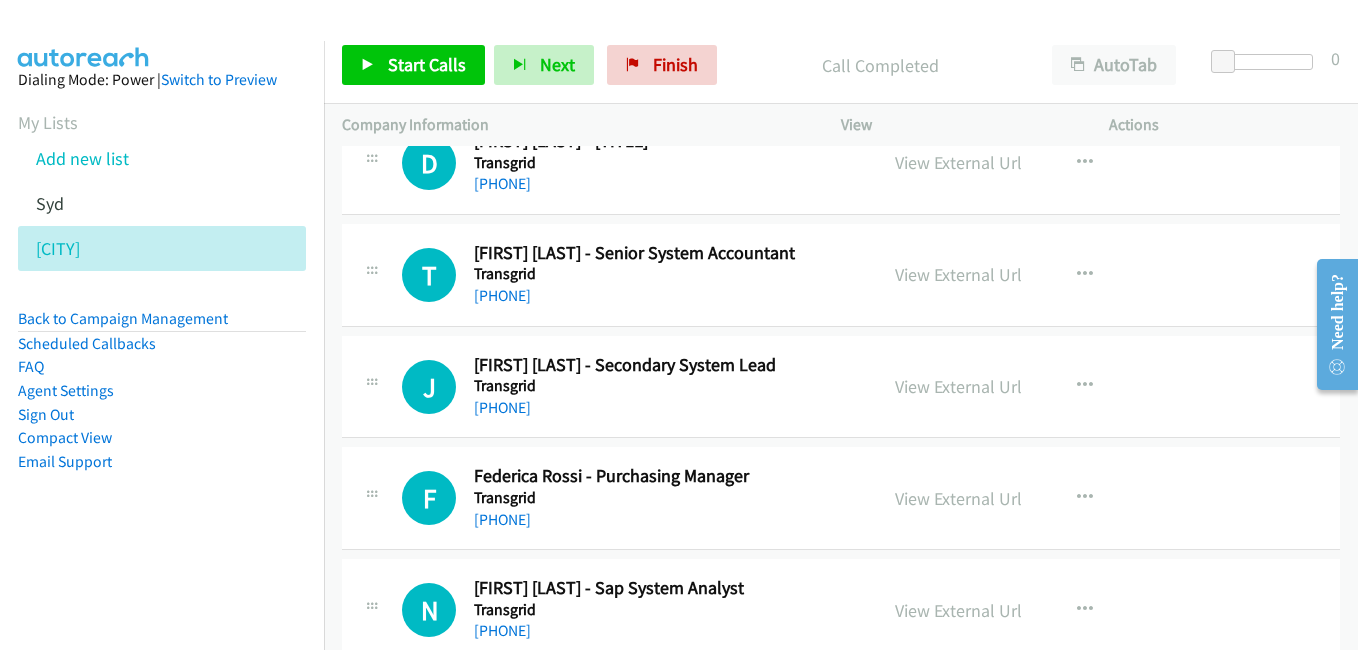 scroll, scrollTop: 6400, scrollLeft: 0, axis: vertical 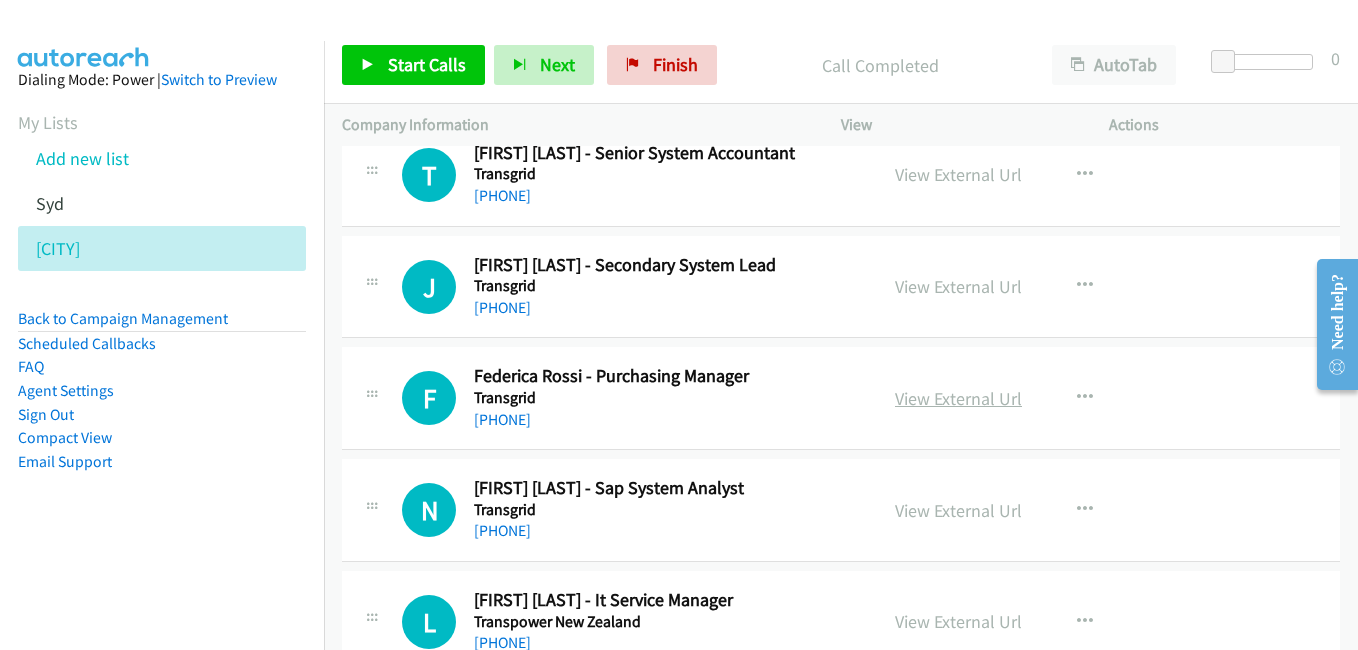 click on "View External Url" at bounding box center (958, 398) 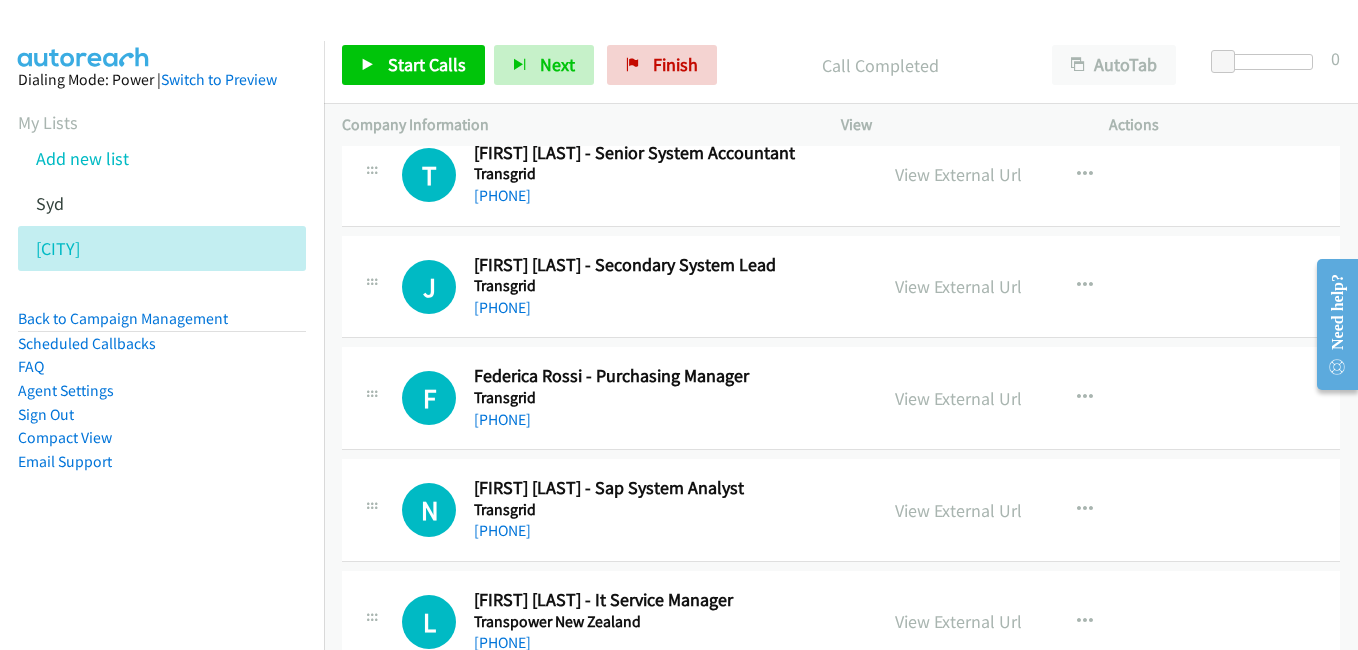 scroll, scrollTop: 6500, scrollLeft: 0, axis: vertical 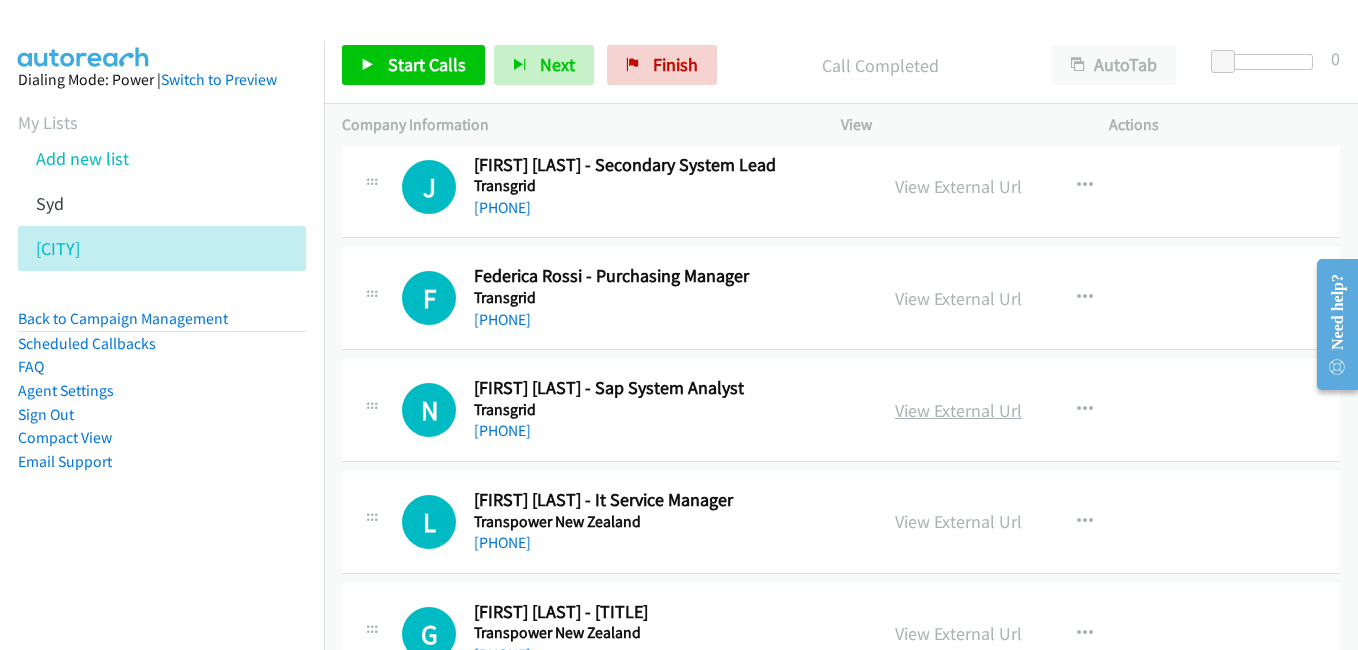 click on "View External Url" at bounding box center (958, 410) 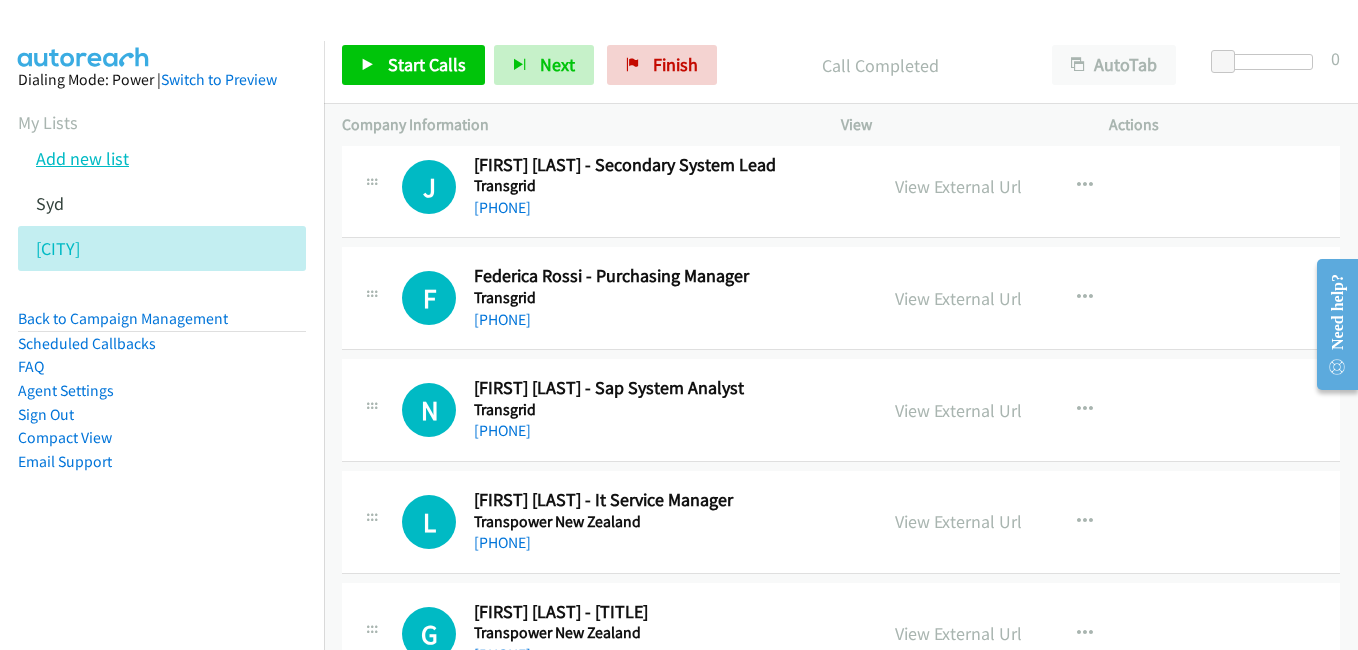 click on "Add new list" at bounding box center (82, 158) 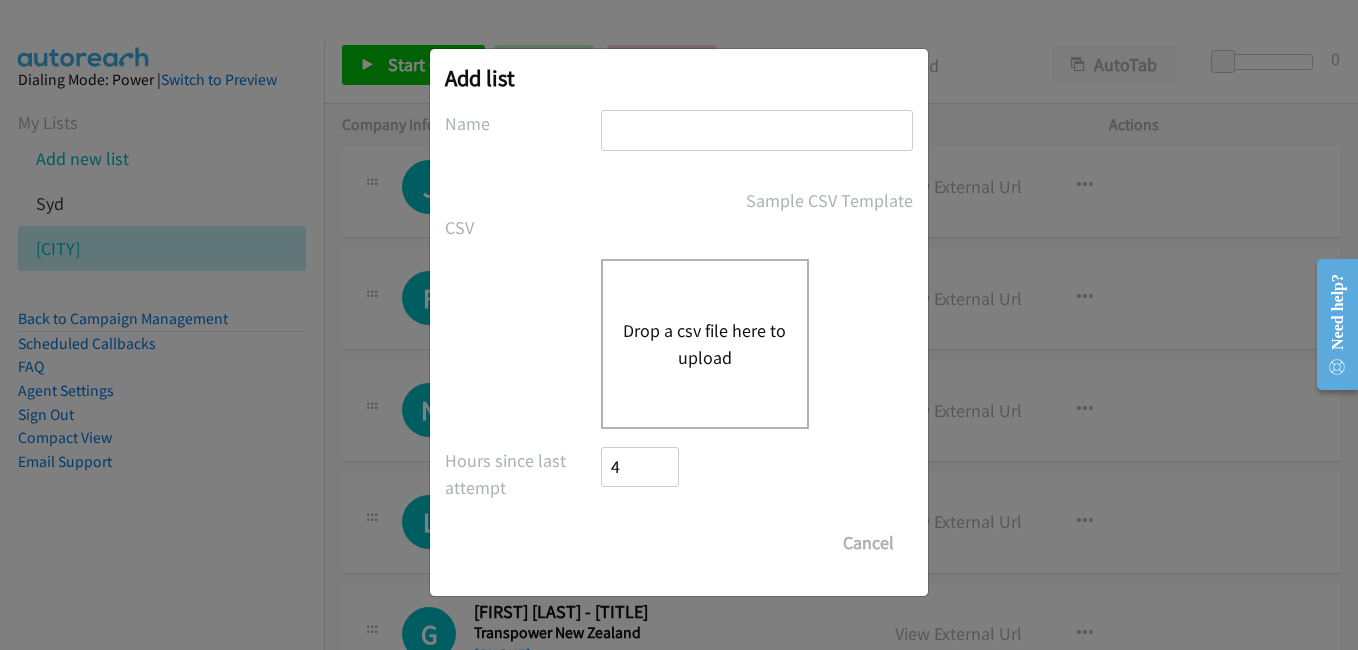 click at bounding box center [757, 130] 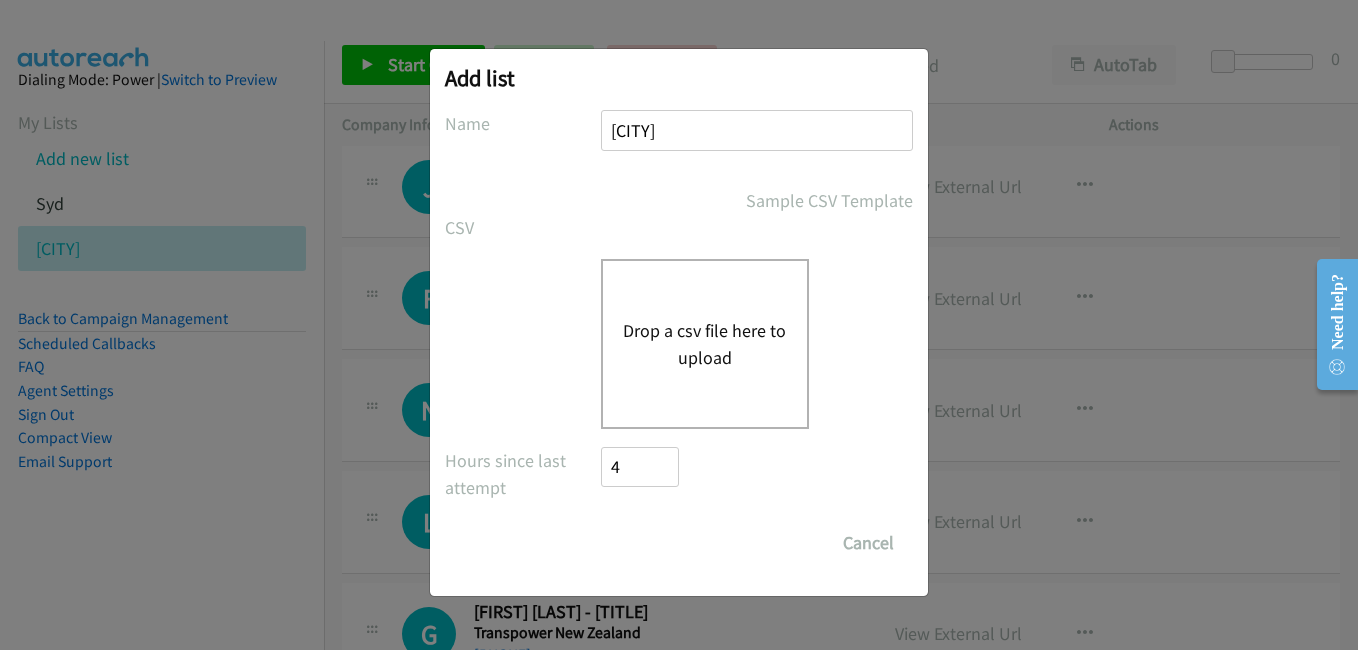 type on "[CITY]" 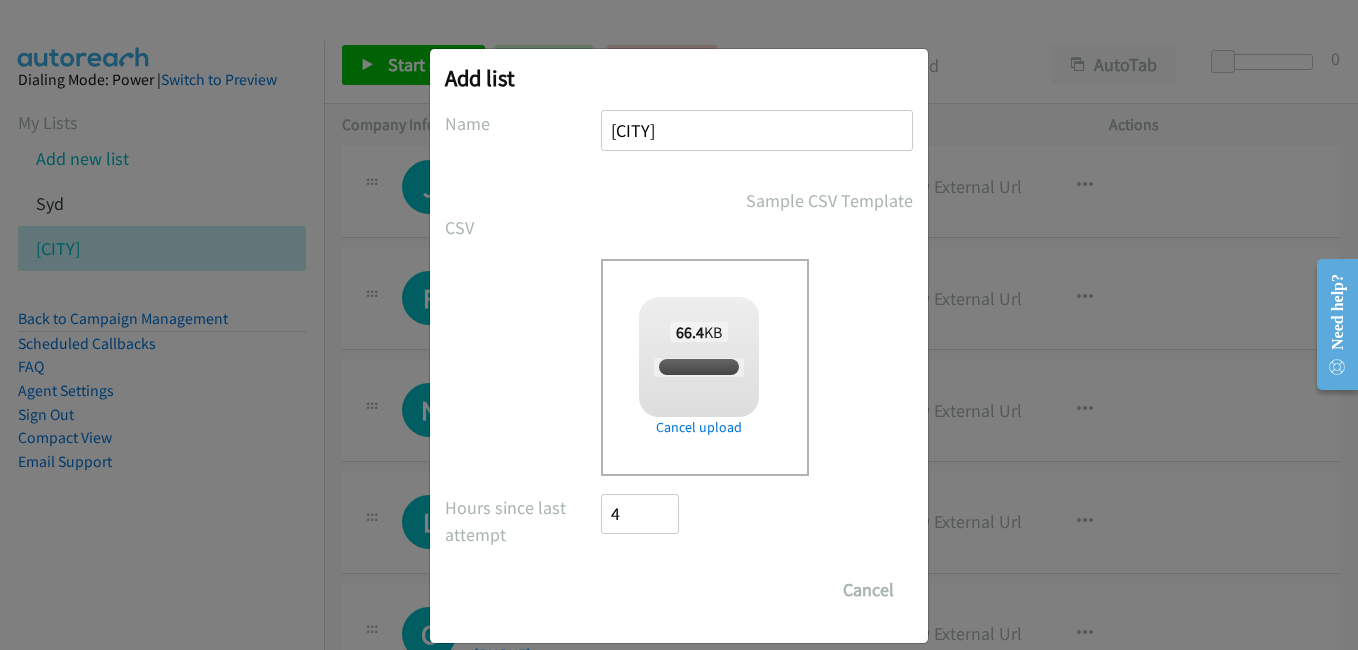 checkbox on "true" 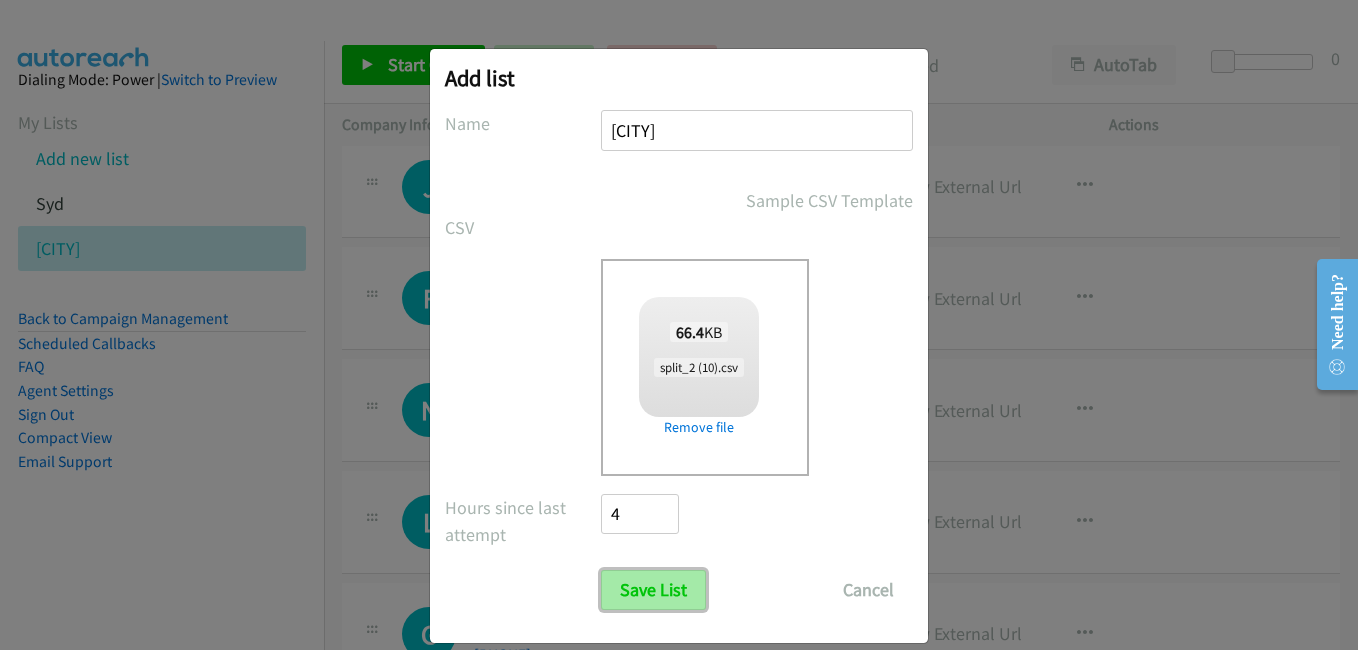 click on "Save List" at bounding box center [653, 590] 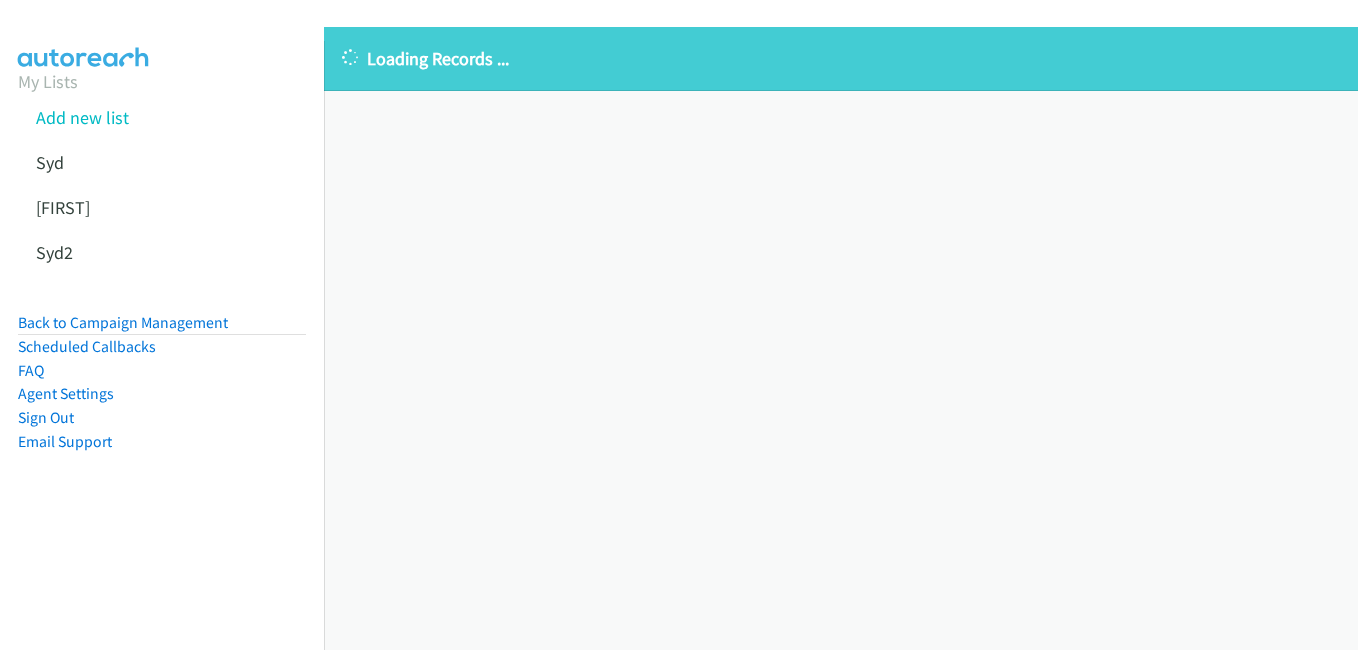 scroll, scrollTop: 0, scrollLeft: 0, axis: both 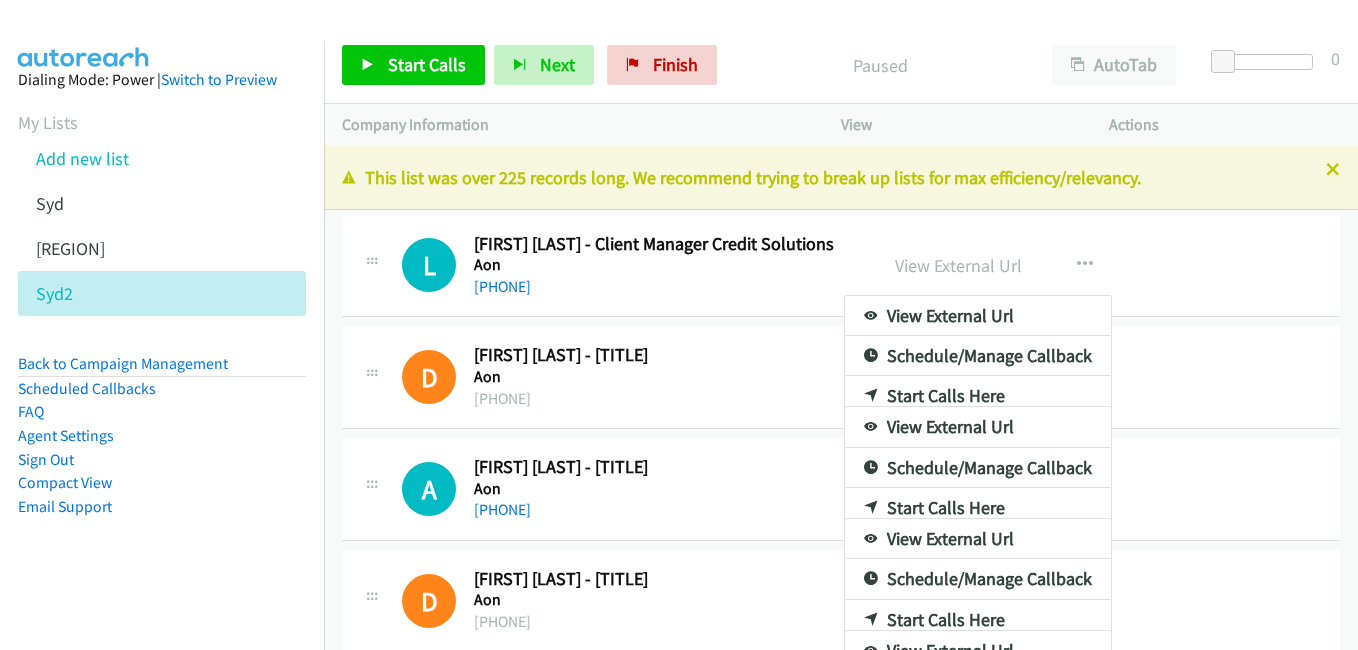 click at bounding box center [679, 325] 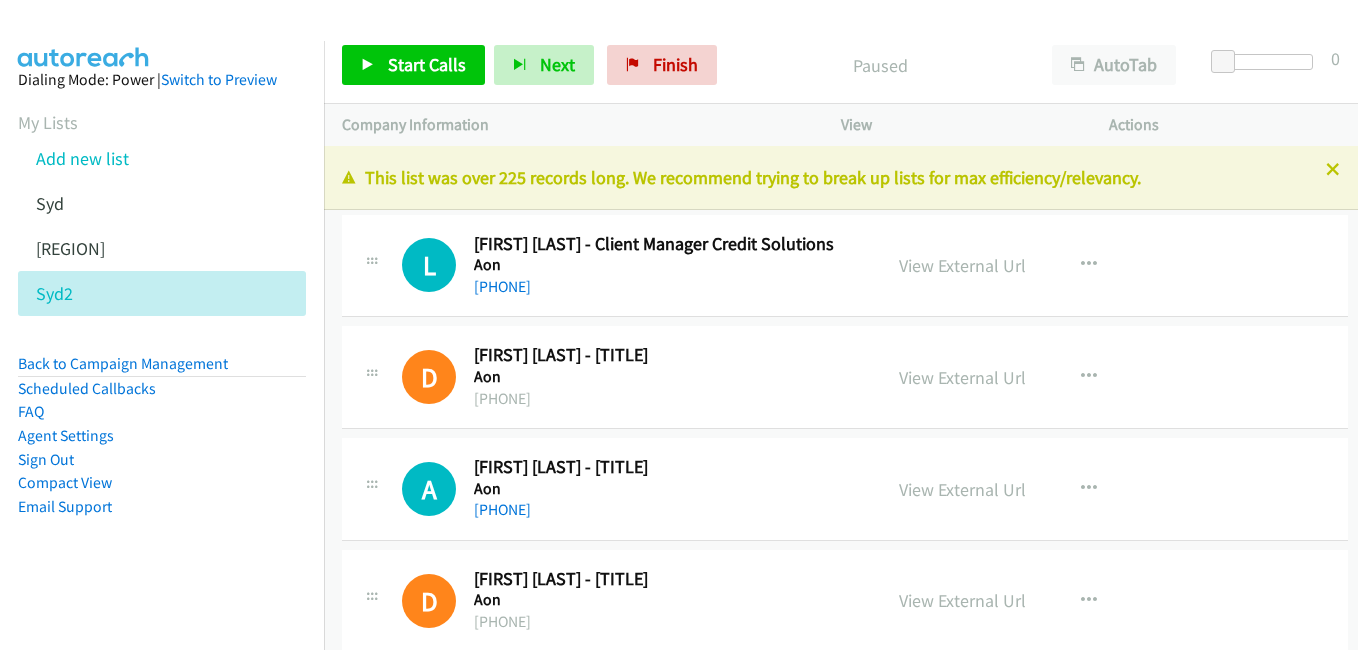 scroll, scrollTop: 0, scrollLeft: 0, axis: both 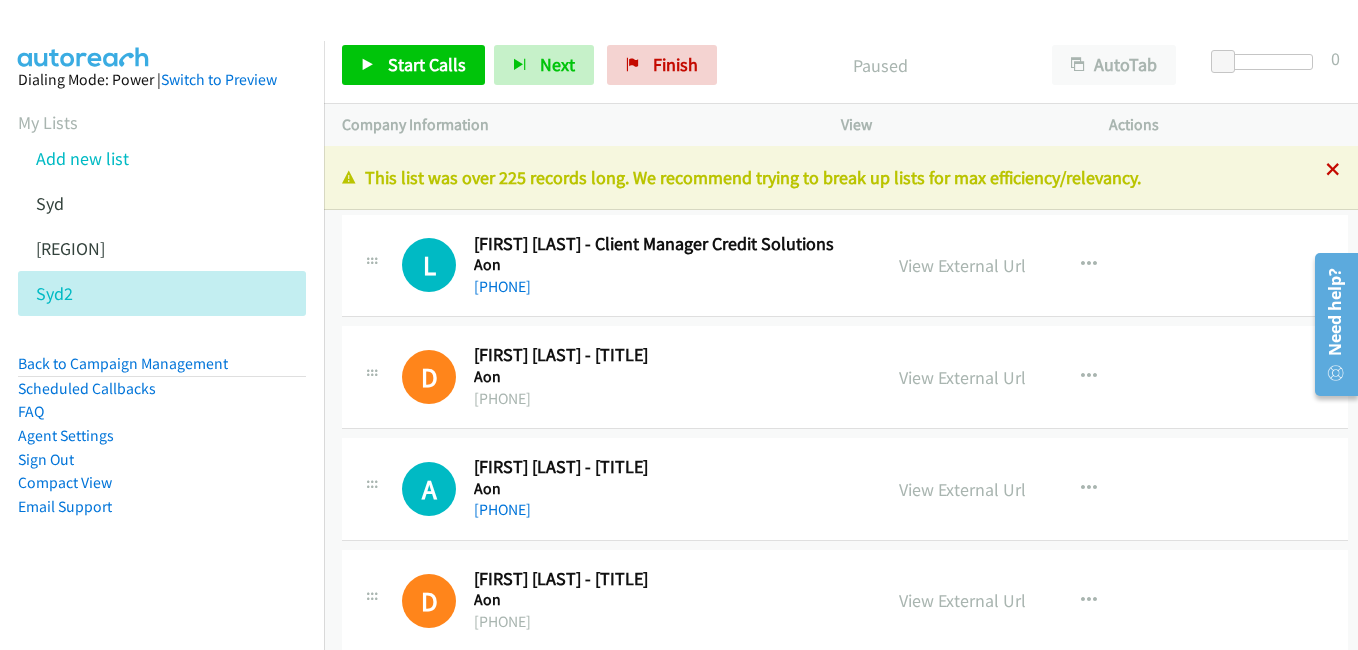 click at bounding box center (1333, 171) 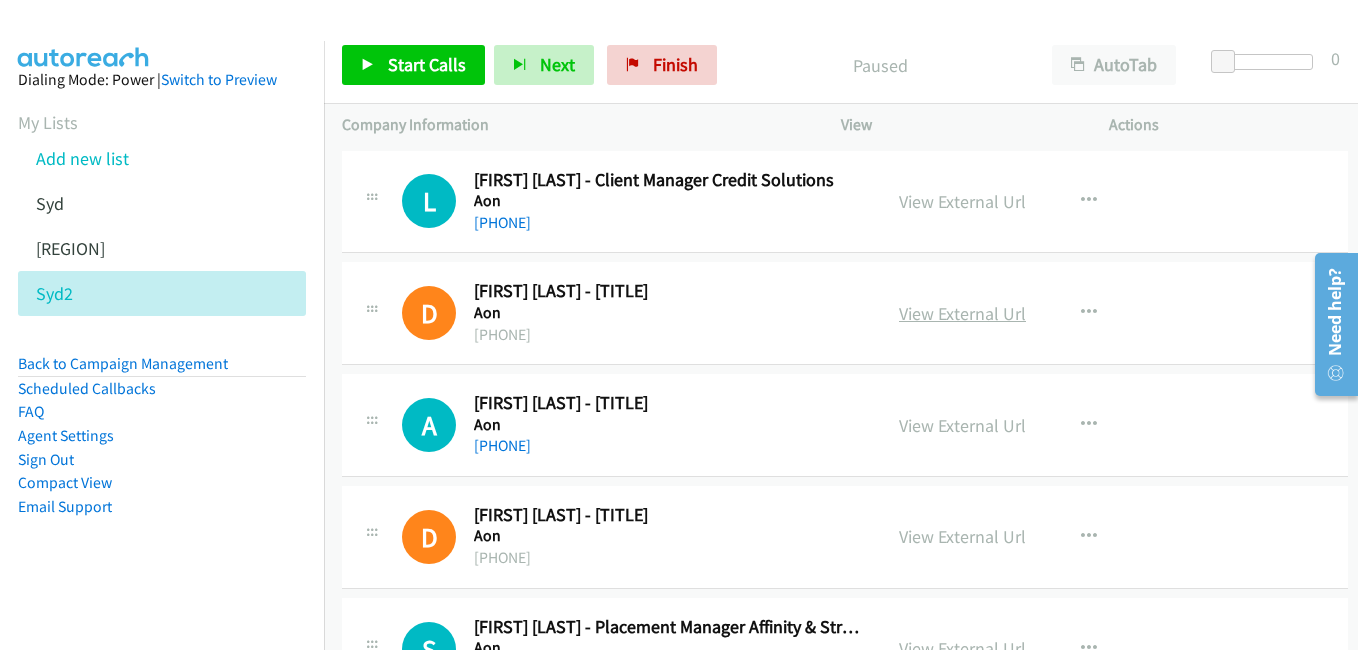 click on "View External Url" at bounding box center [962, 313] 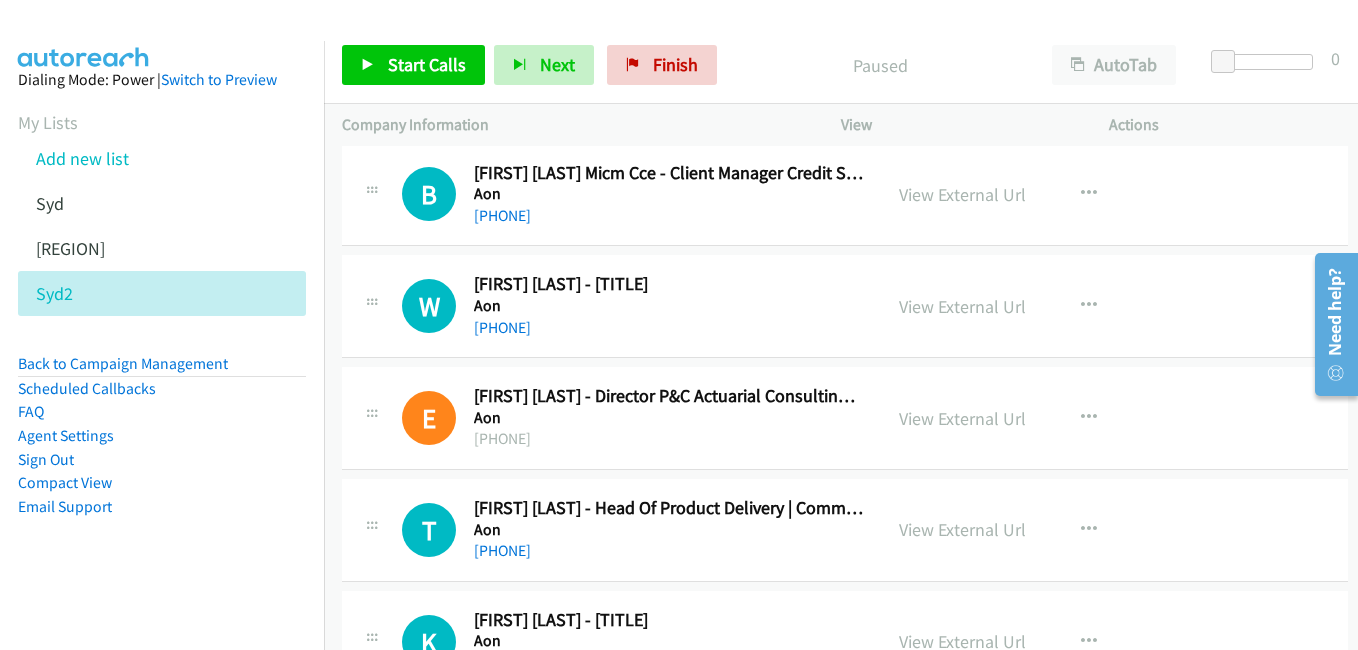 scroll, scrollTop: 600, scrollLeft: 0, axis: vertical 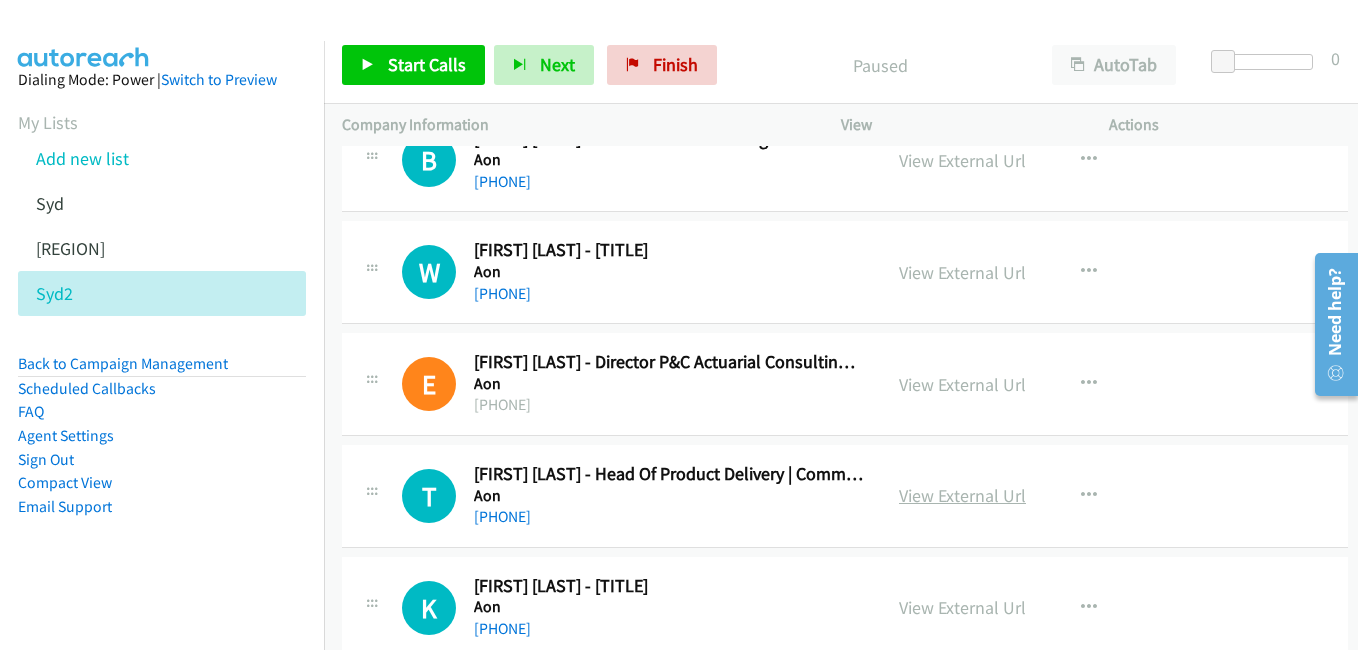 click on "View External Url" at bounding box center [962, 495] 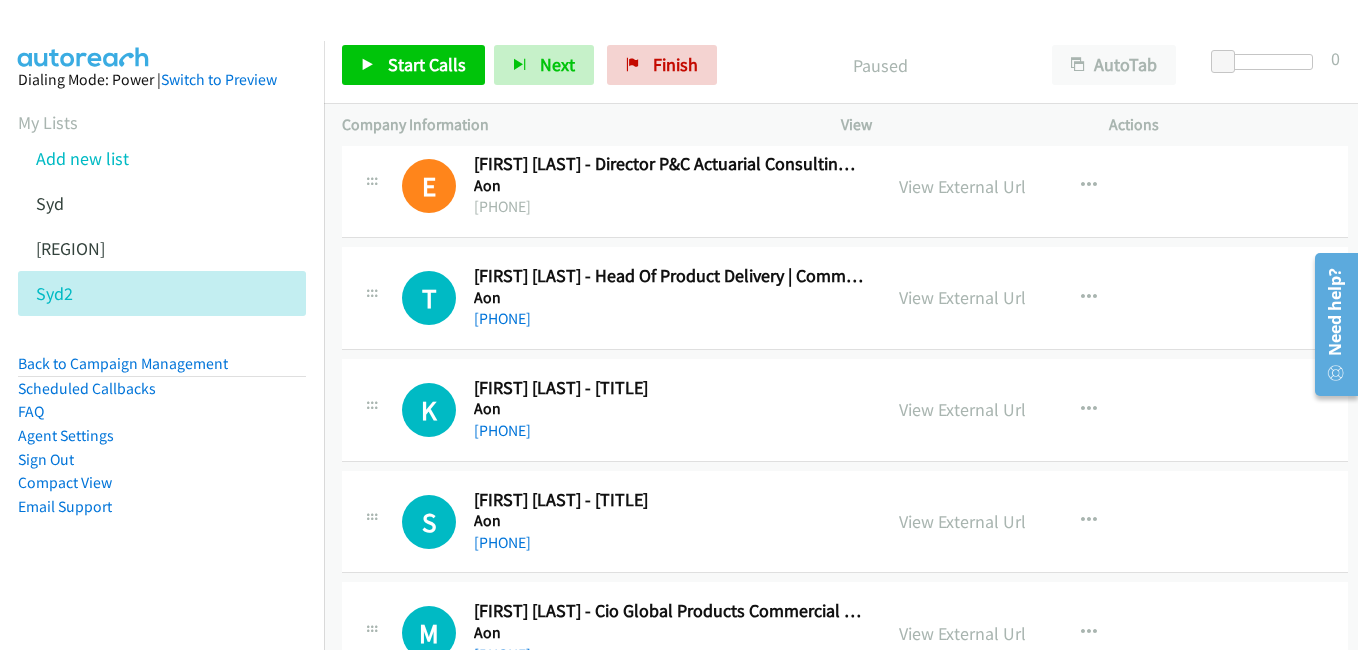scroll, scrollTop: 800, scrollLeft: 0, axis: vertical 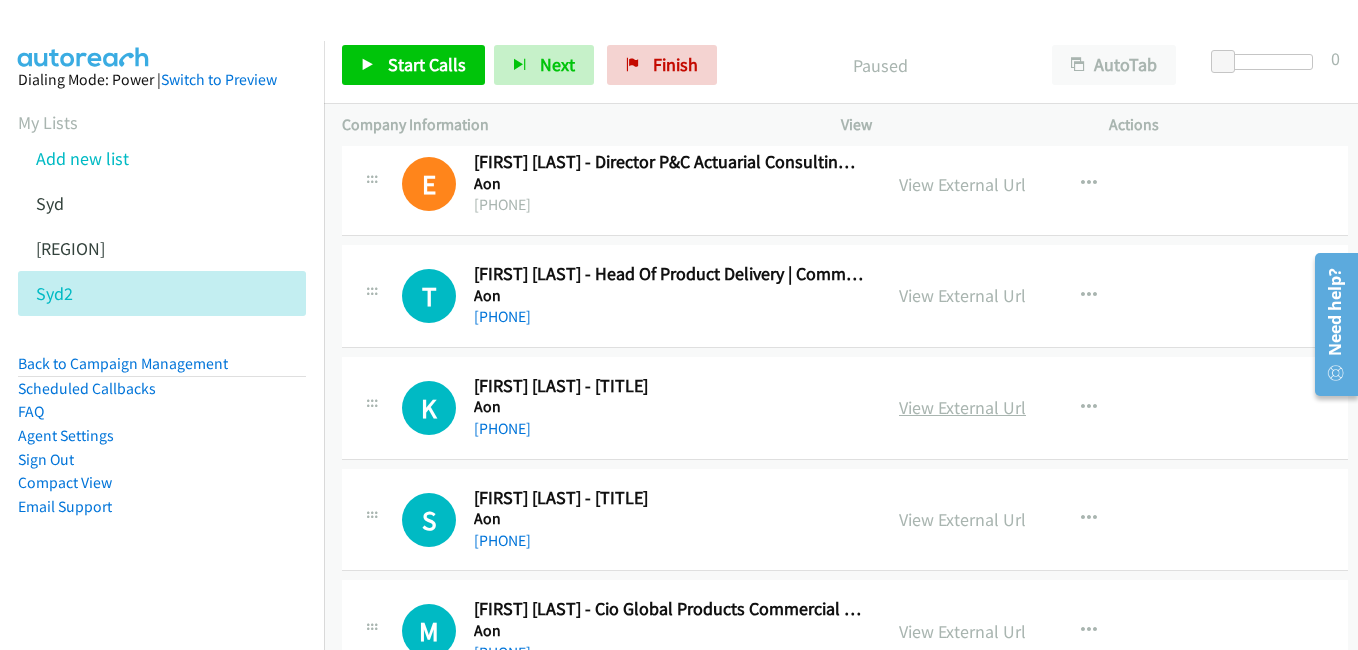 click on "View External Url" at bounding box center [962, 407] 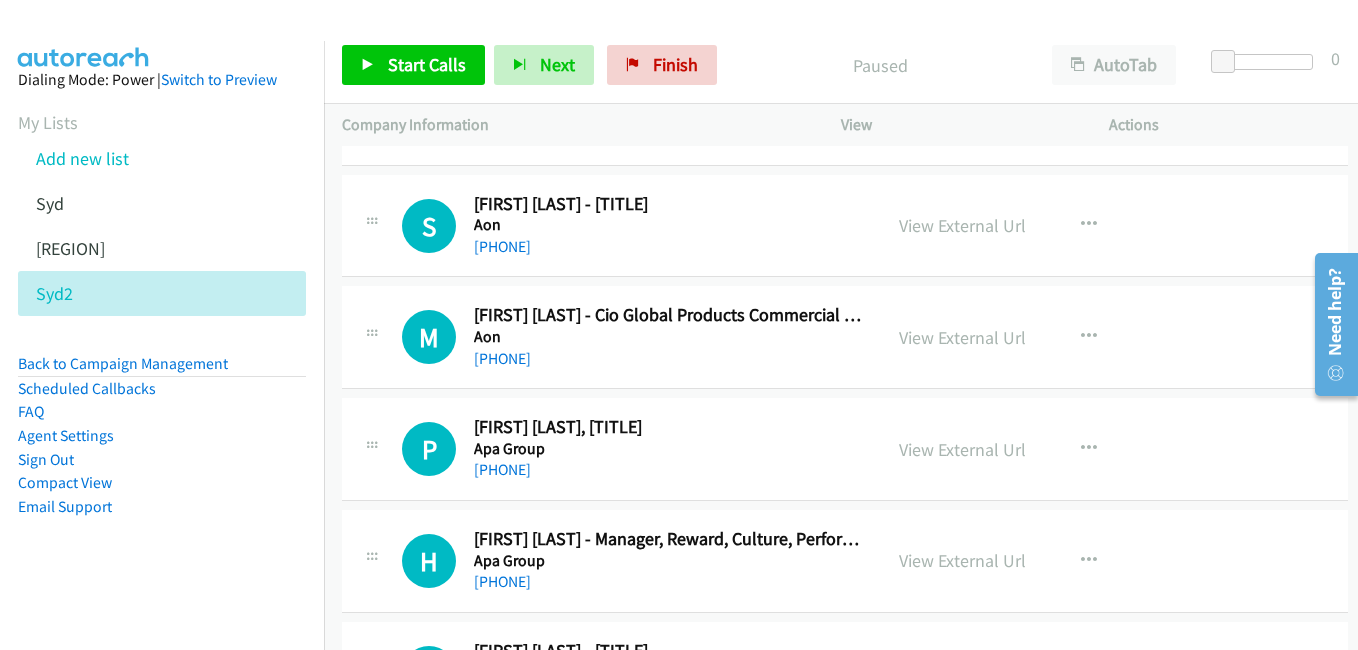 scroll, scrollTop: 1100, scrollLeft: 0, axis: vertical 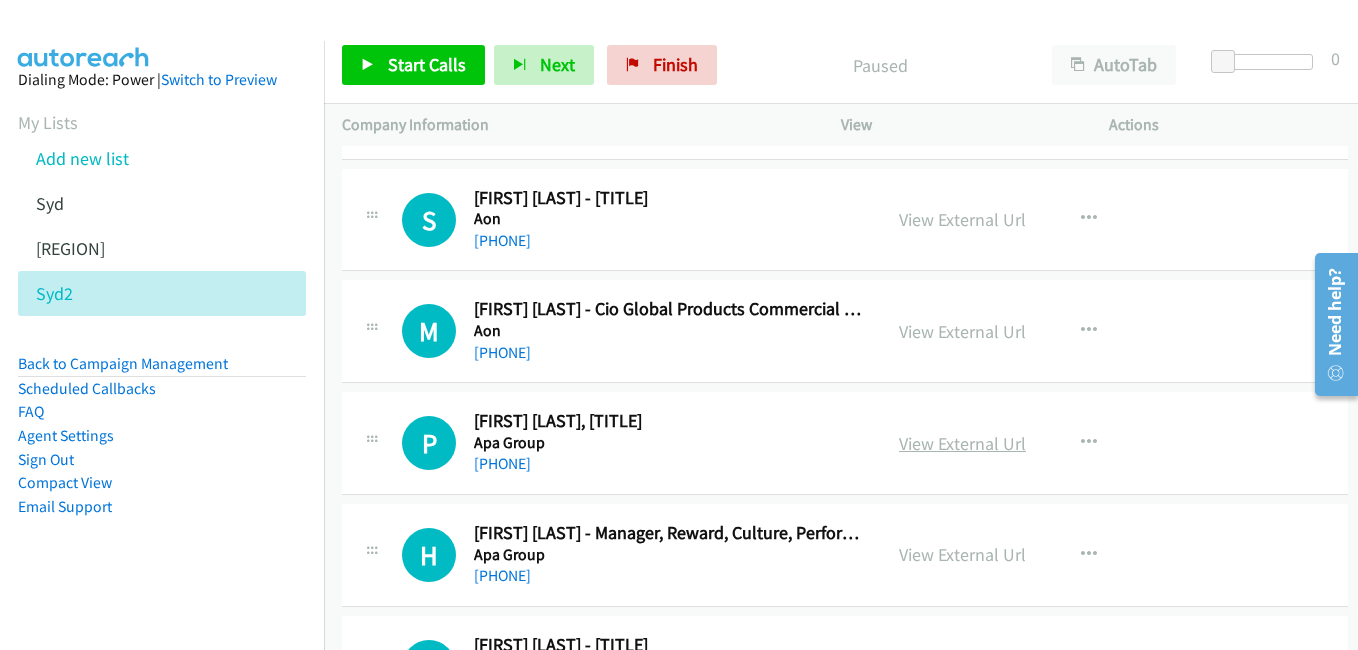 click on "View External Url" at bounding box center [962, 443] 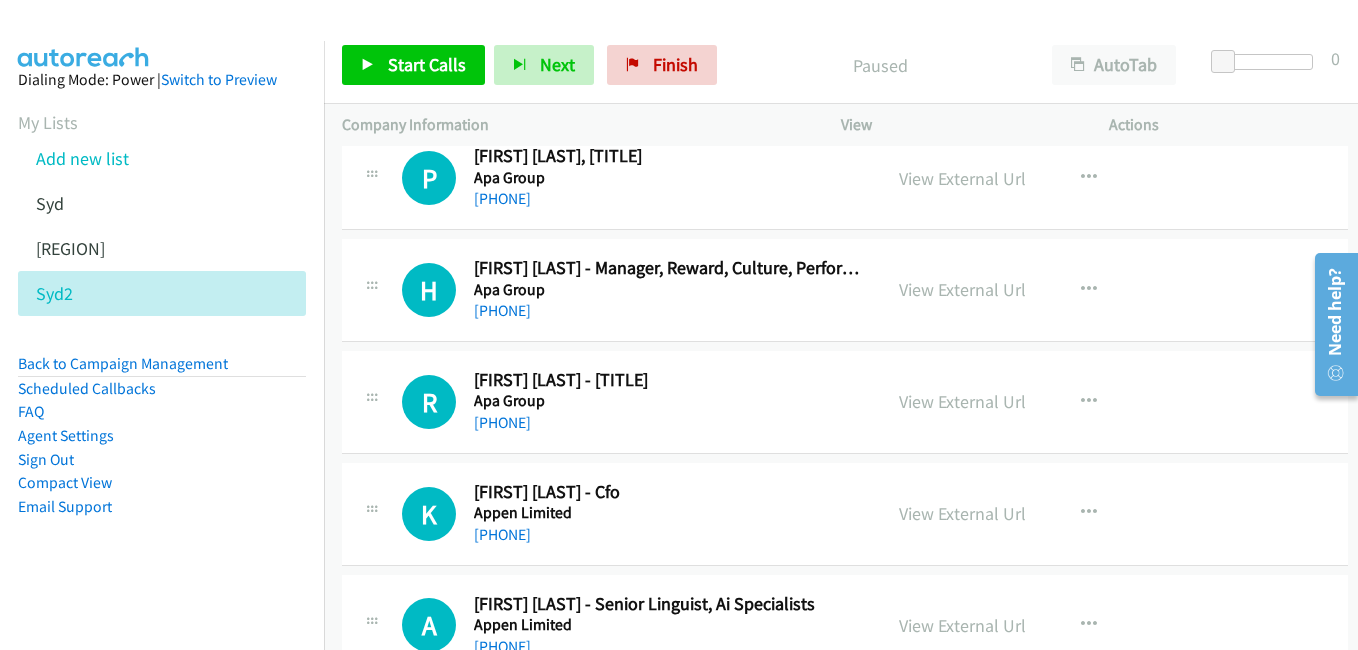 scroll, scrollTop: 1400, scrollLeft: 0, axis: vertical 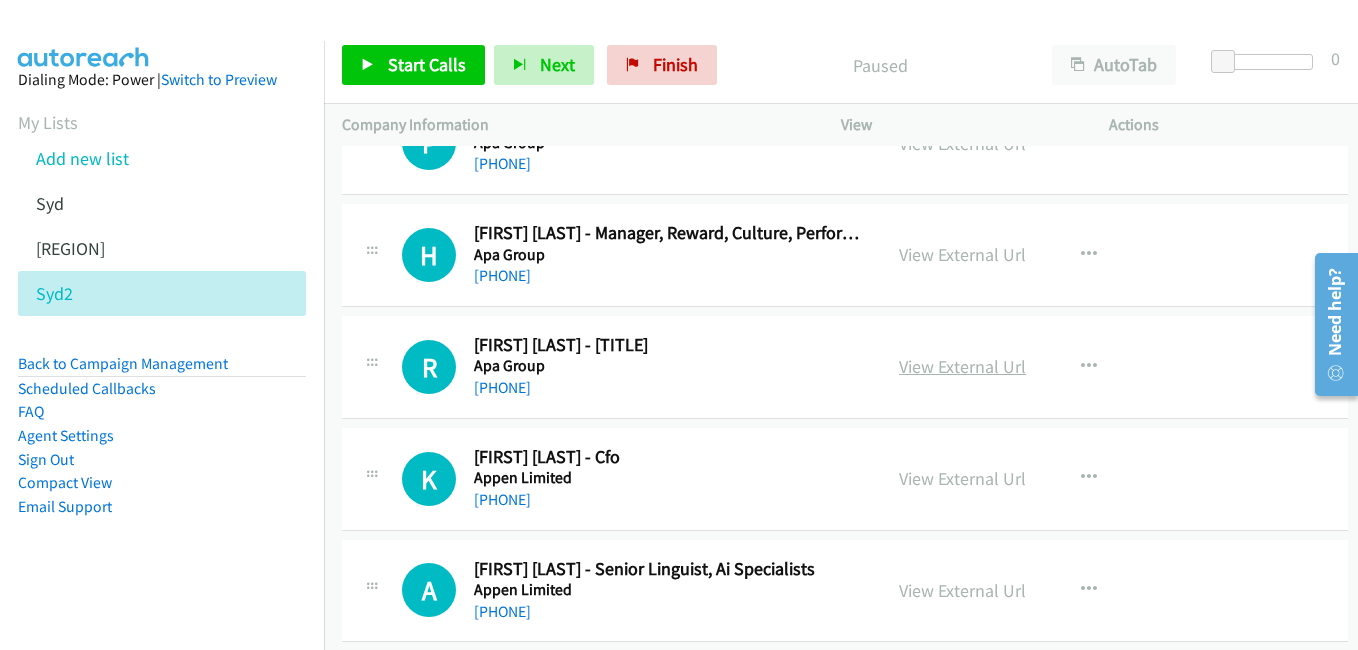 click on "View External Url" at bounding box center [962, 366] 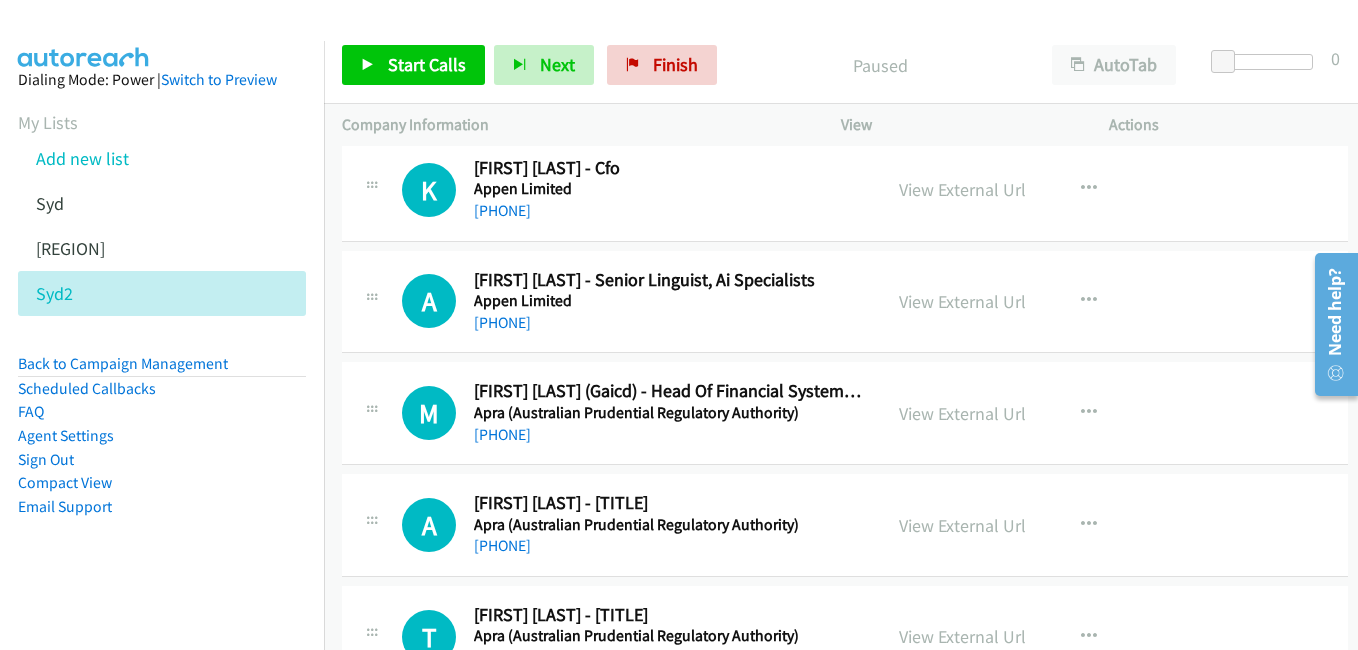 scroll, scrollTop: 1700, scrollLeft: 0, axis: vertical 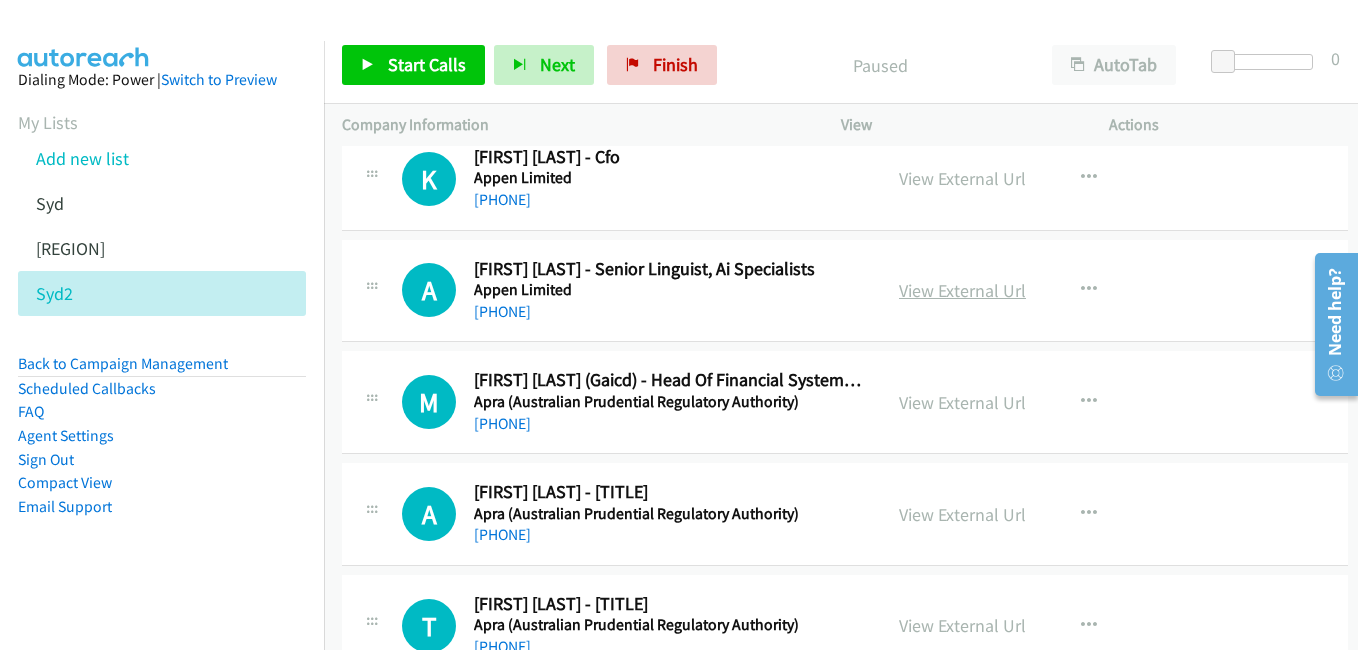 click on "View External Url" at bounding box center [962, 290] 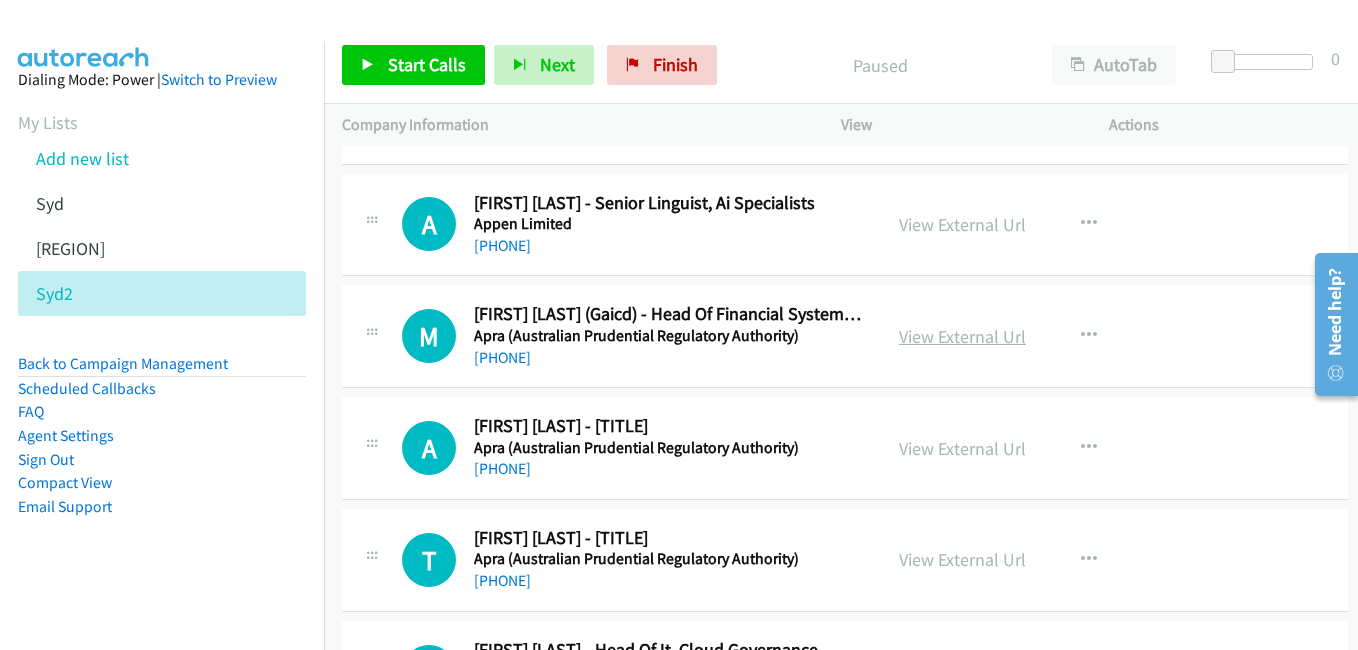 scroll, scrollTop: 1800, scrollLeft: 0, axis: vertical 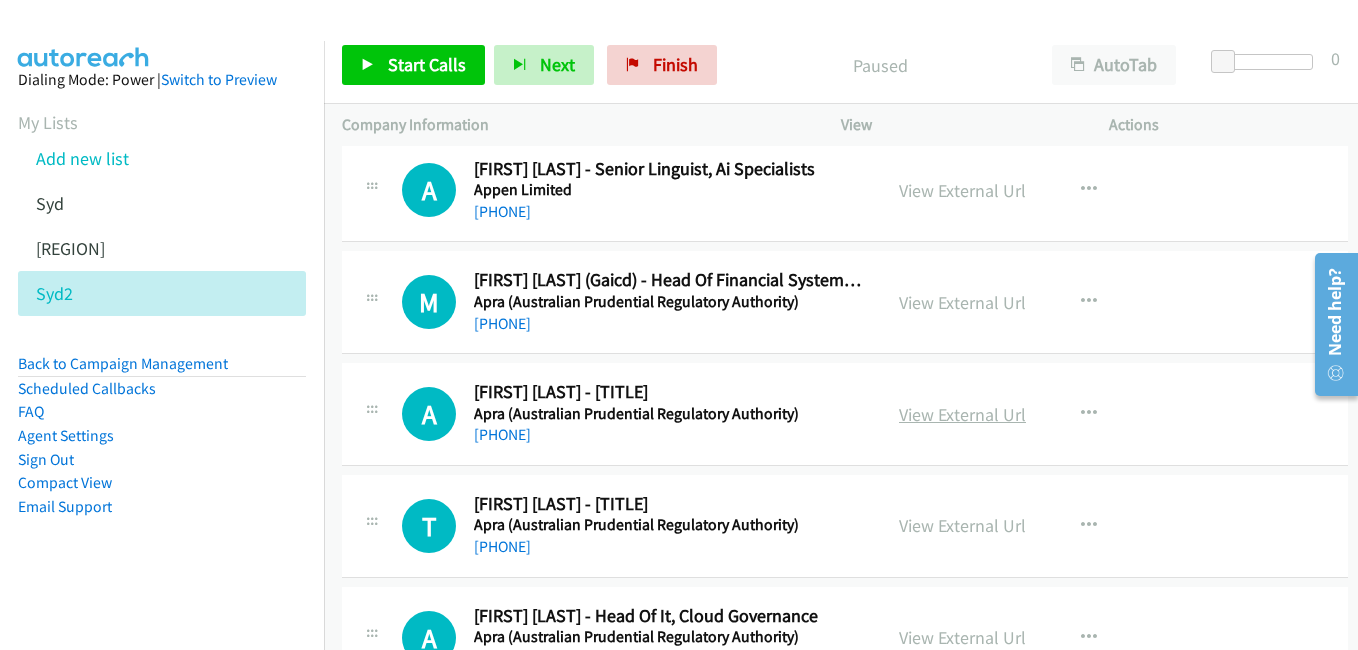 click on "View External Url" at bounding box center [962, 414] 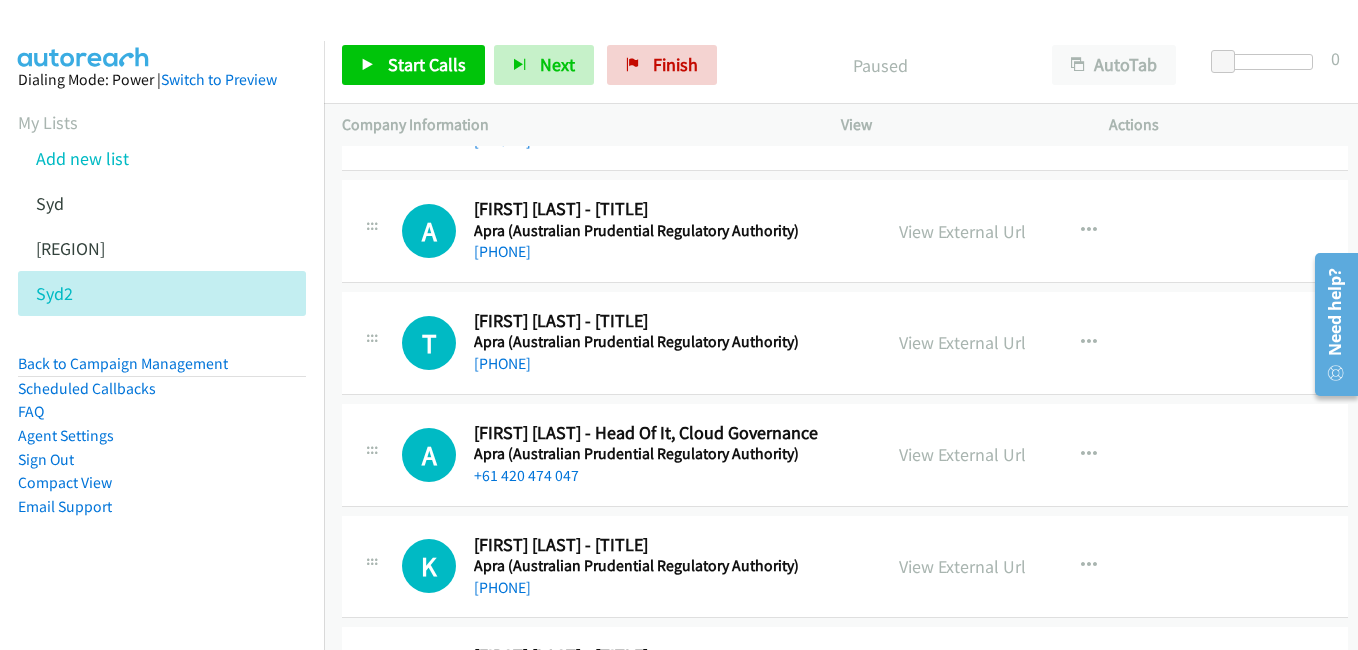 scroll, scrollTop: 2000, scrollLeft: 0, axis: vertical 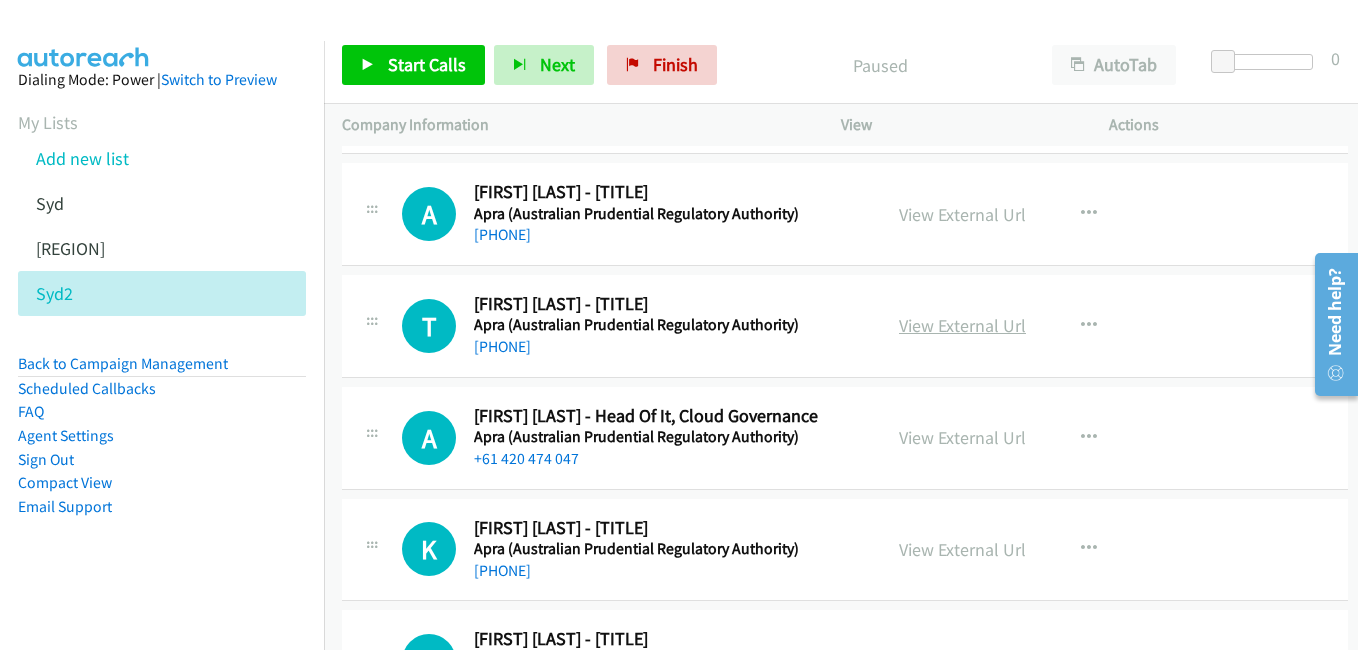 drag, startPoint x: 1010, startPoint y: 333, endPoint x: 982, endPoint y: 329, distance: 28.284271 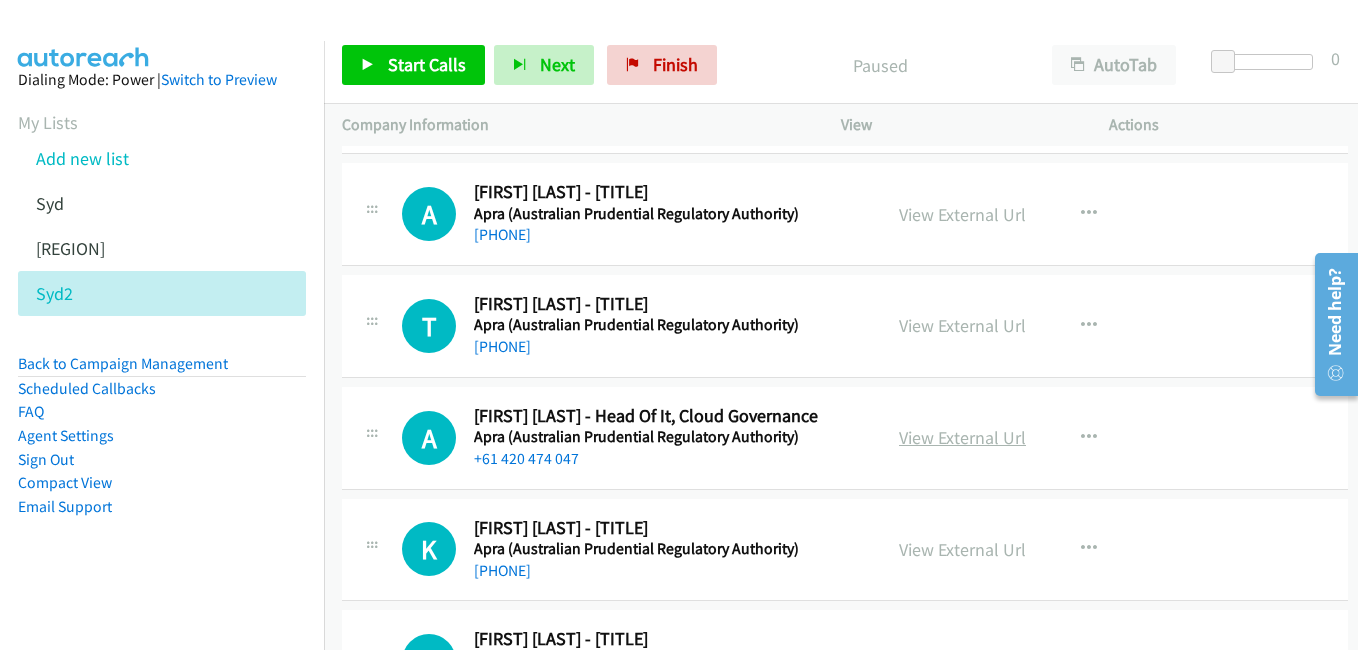 click on "View External Url" at bounding box center (962, 437) 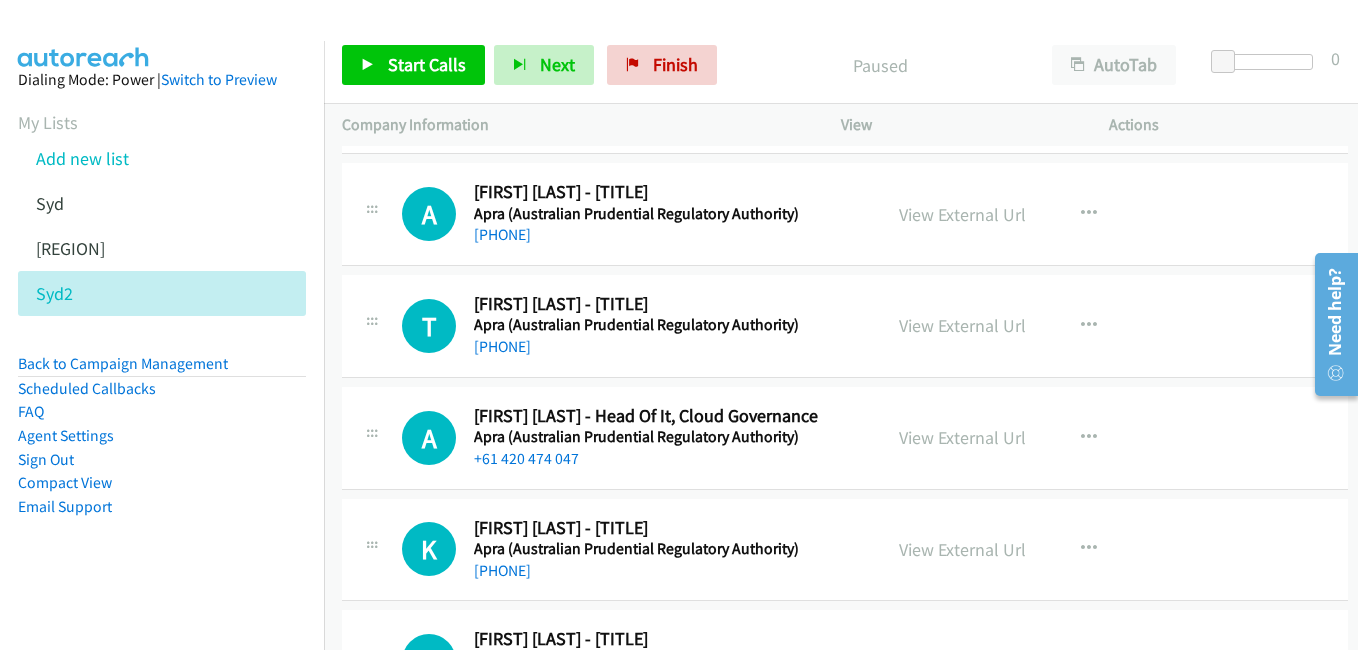 scroll, scrollTop: 2100, scrollLeft: 0, axis: vertical 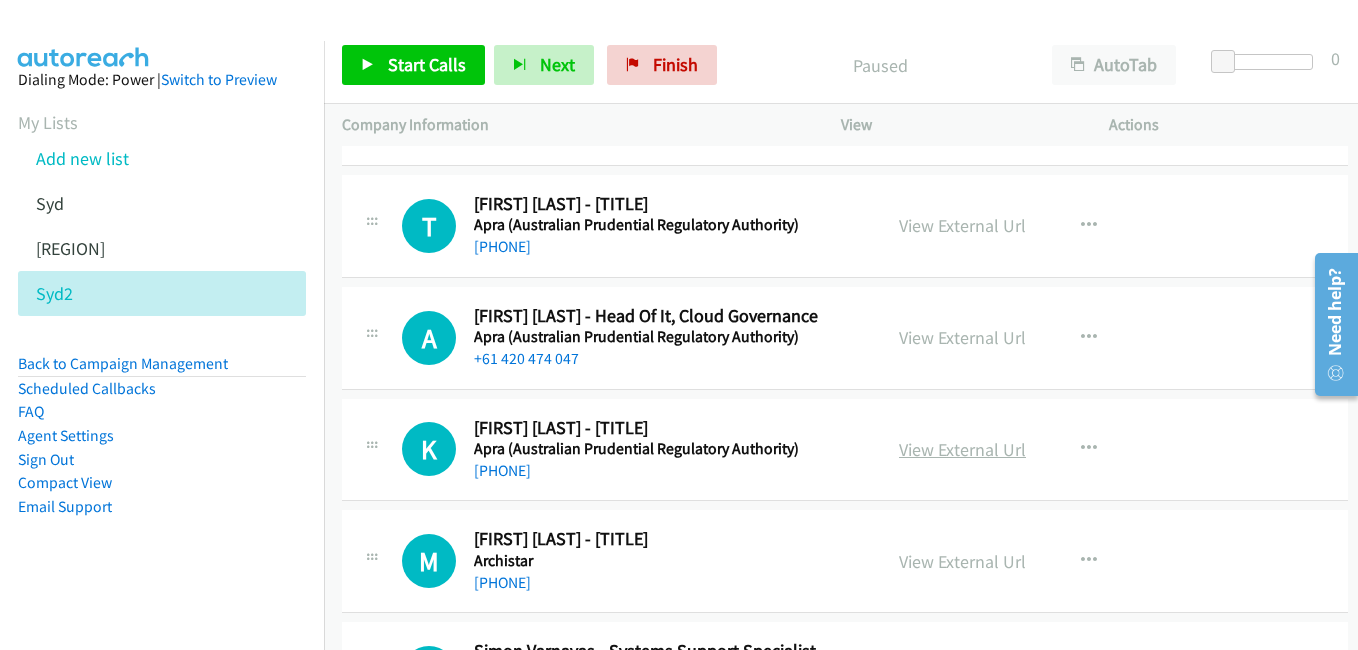 click on "View External Url" at bounding box center (962, 449) 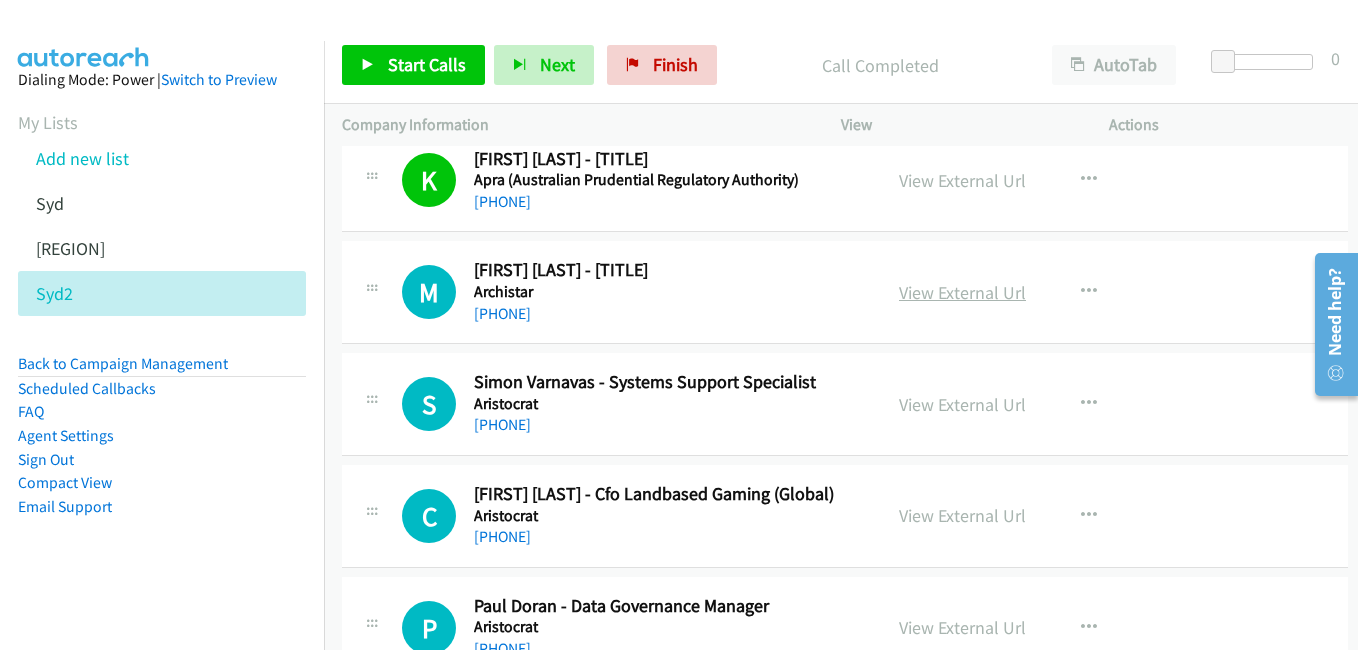 scroll, scrollTop: 2400, scrollLeft: 0, axis: vertical 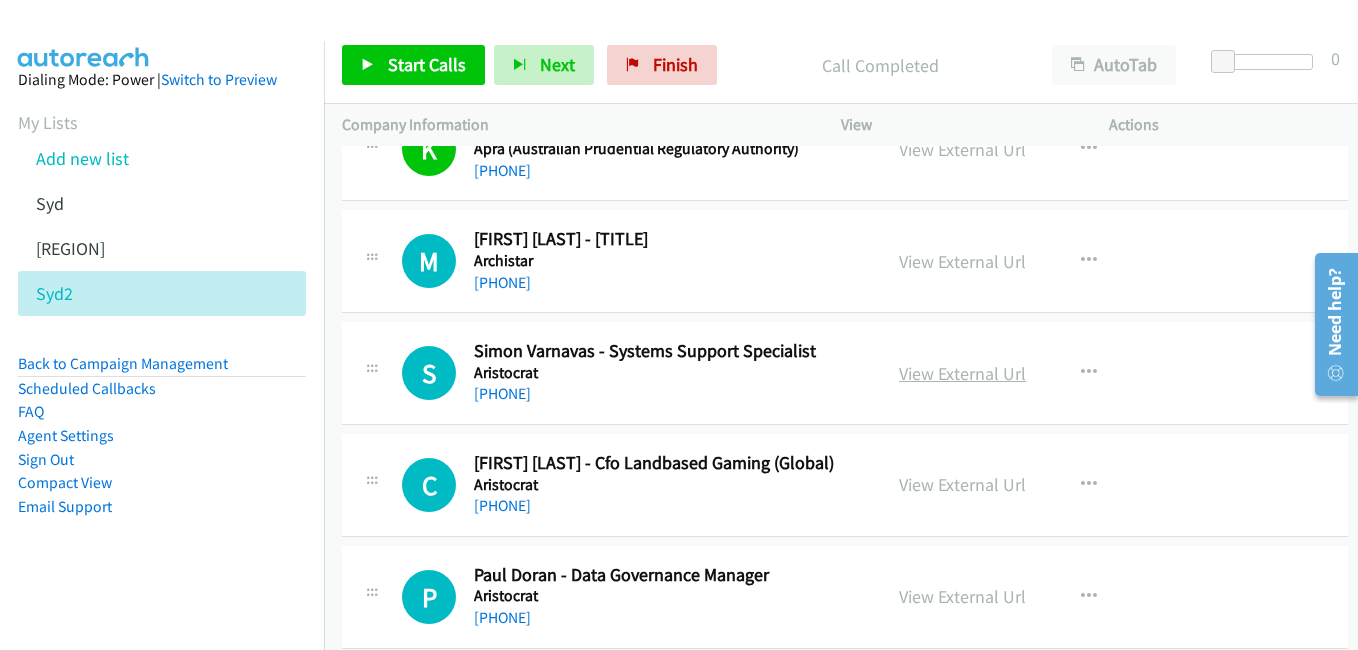 click on "View External Url" at bounding box center [962, 373] 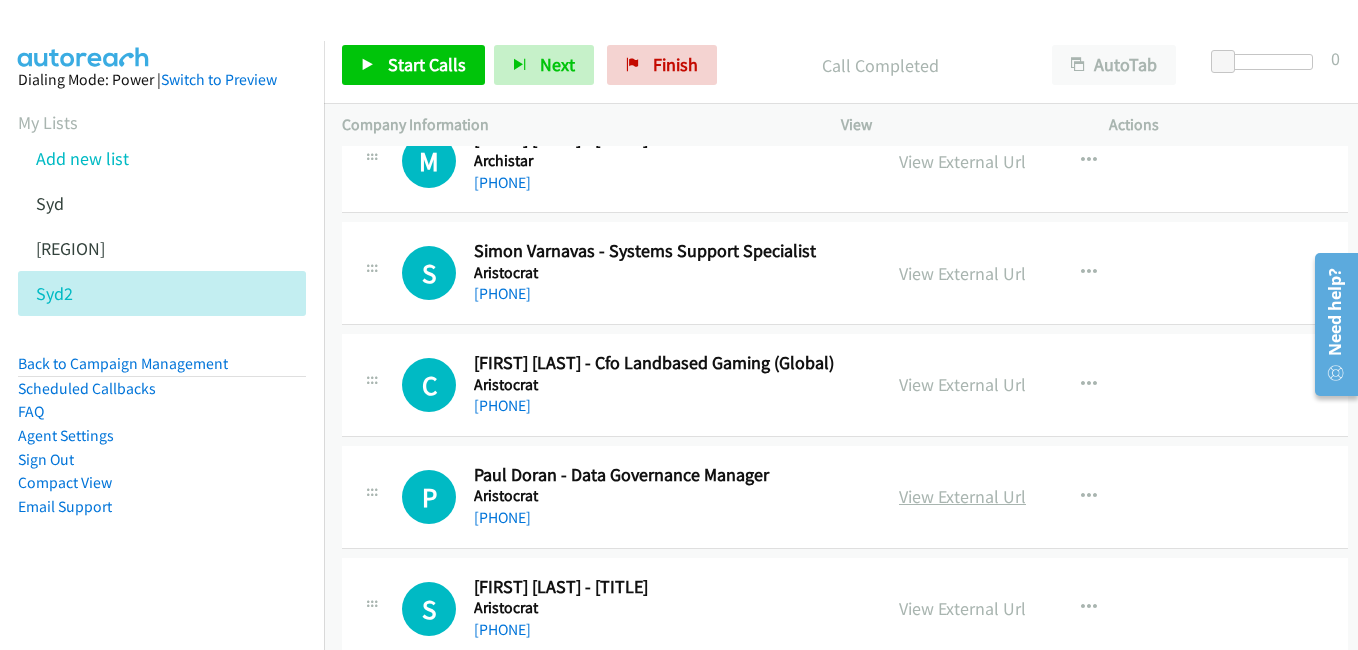 click on "View External Url" at bounding box center (962, 496) 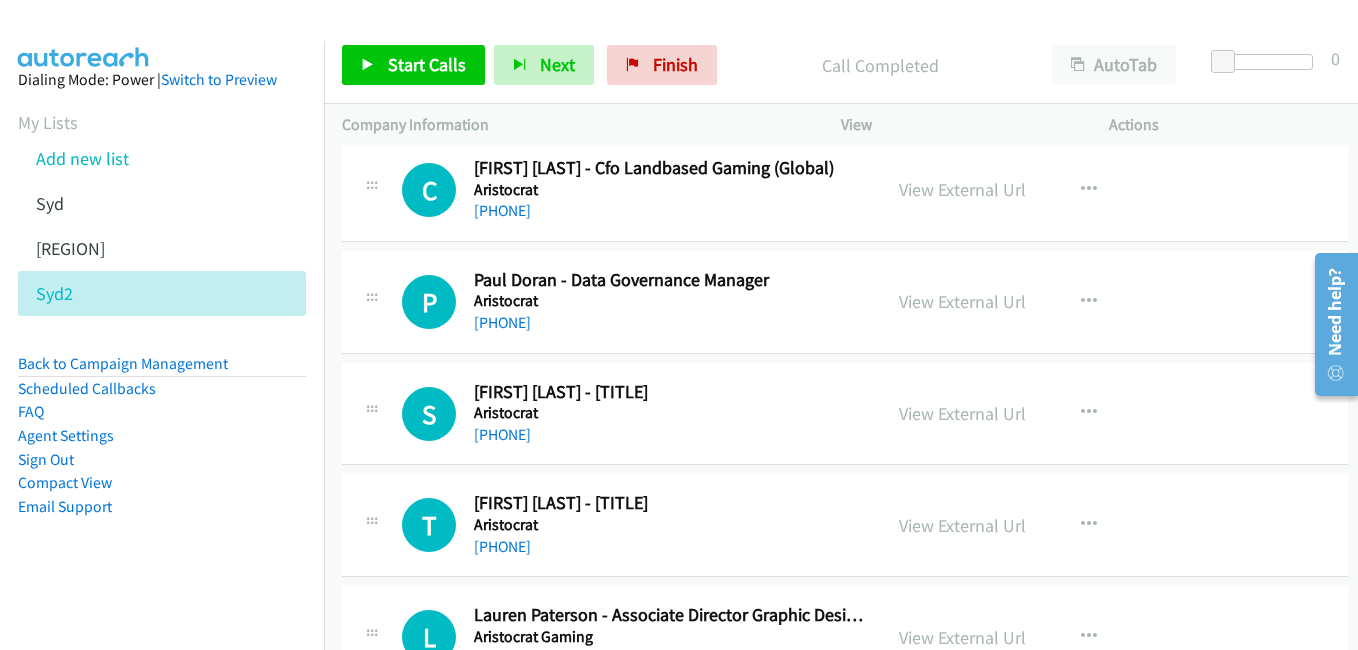 scroll, scrollTop: 2700, scrollLeft: 0, axis: vertical 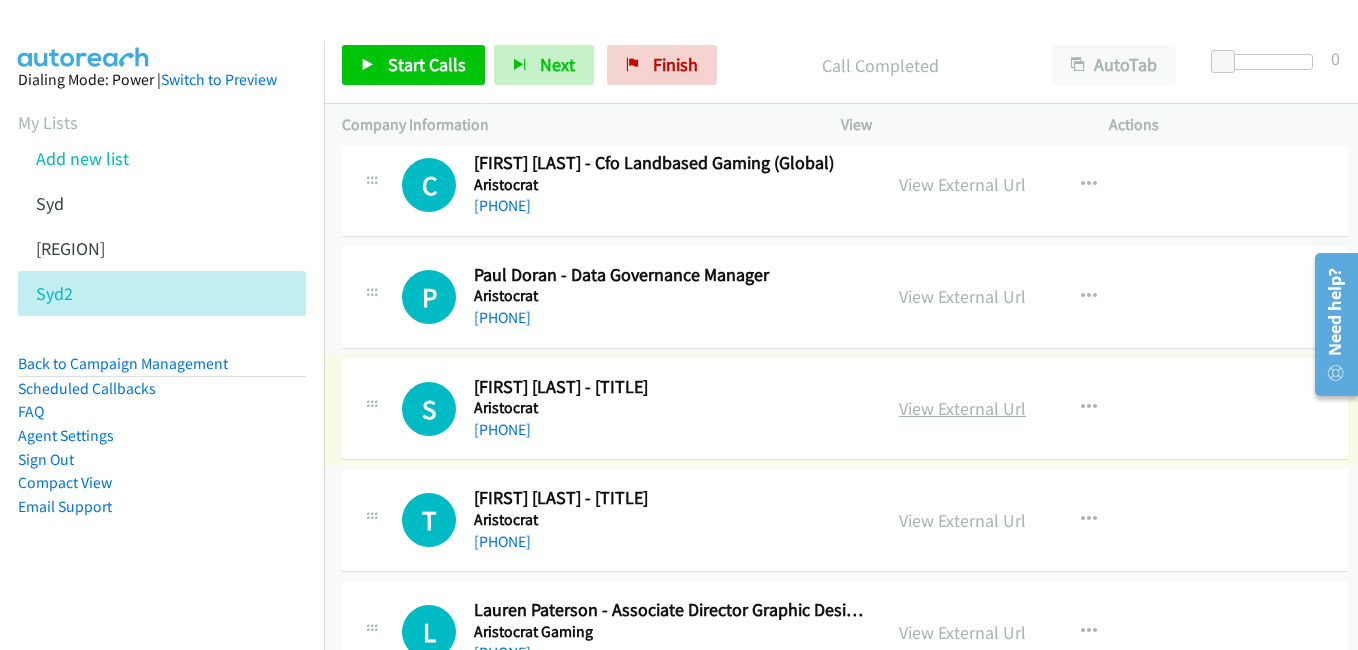 click on "View External Url" at bounding box center (962, 408) 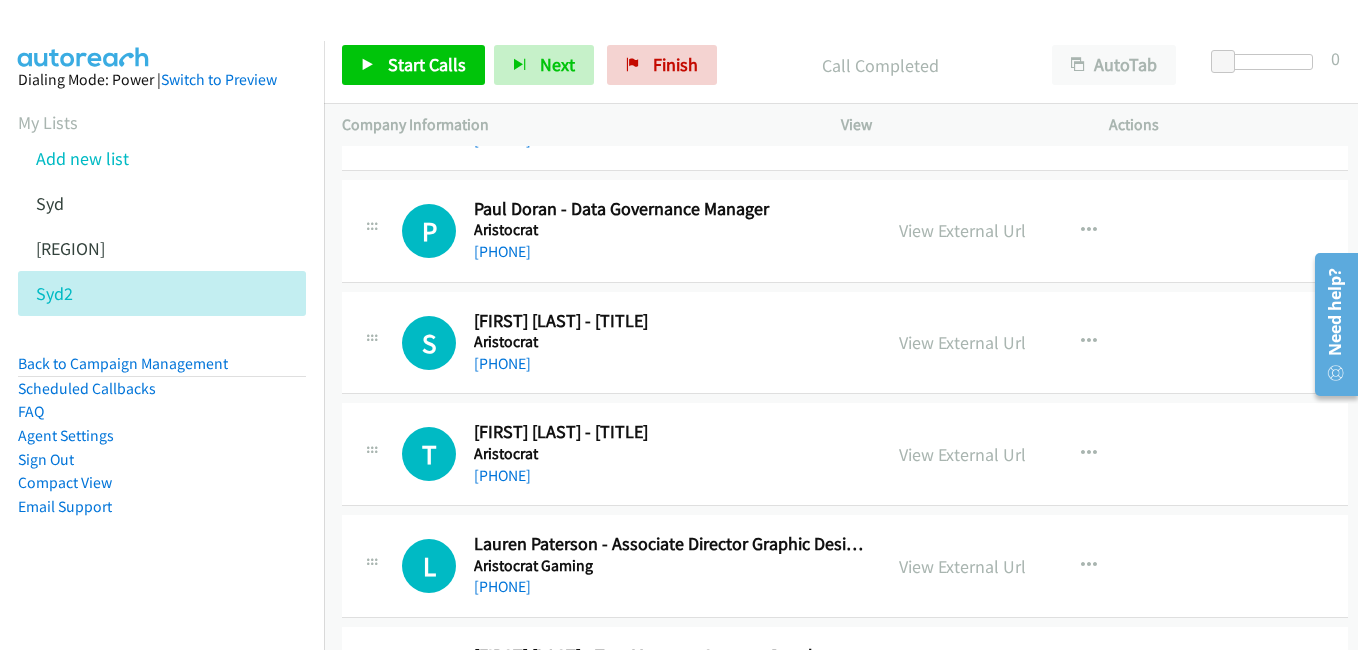 scroll, scrollTop: 2800, scrollLeft: 0, axis: vertical 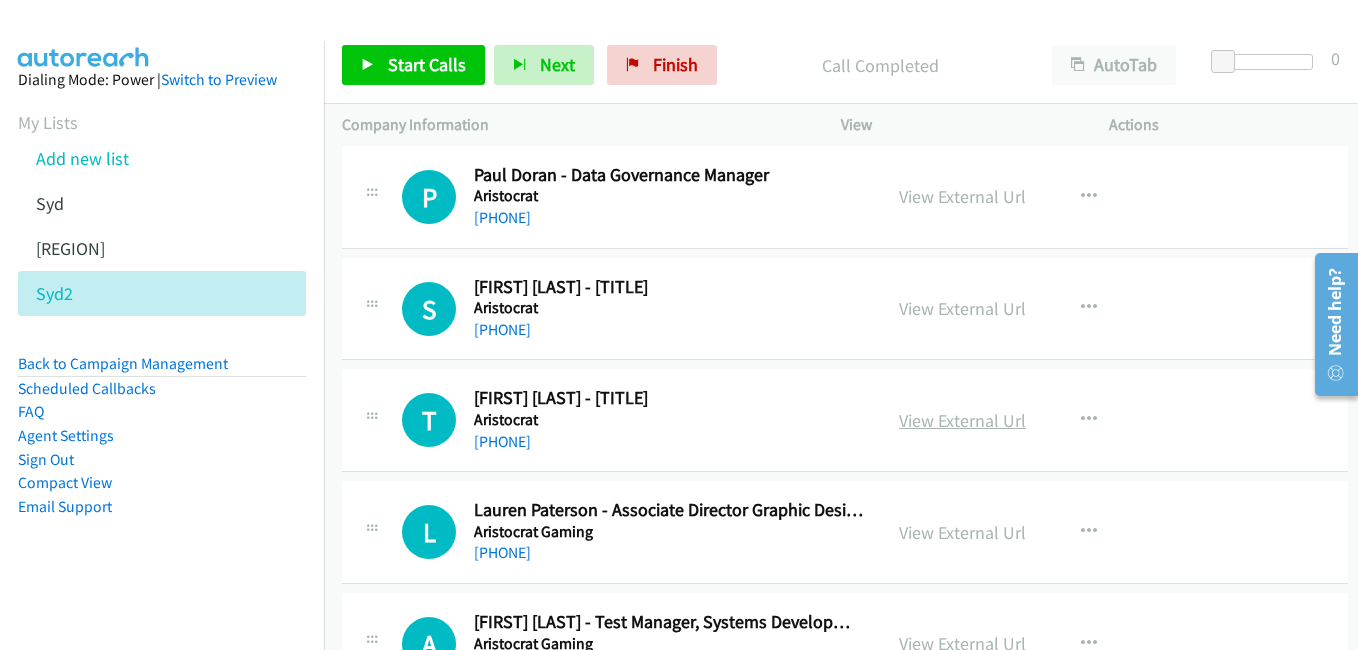 click on "View External Url" at bounding box center (962, 420) 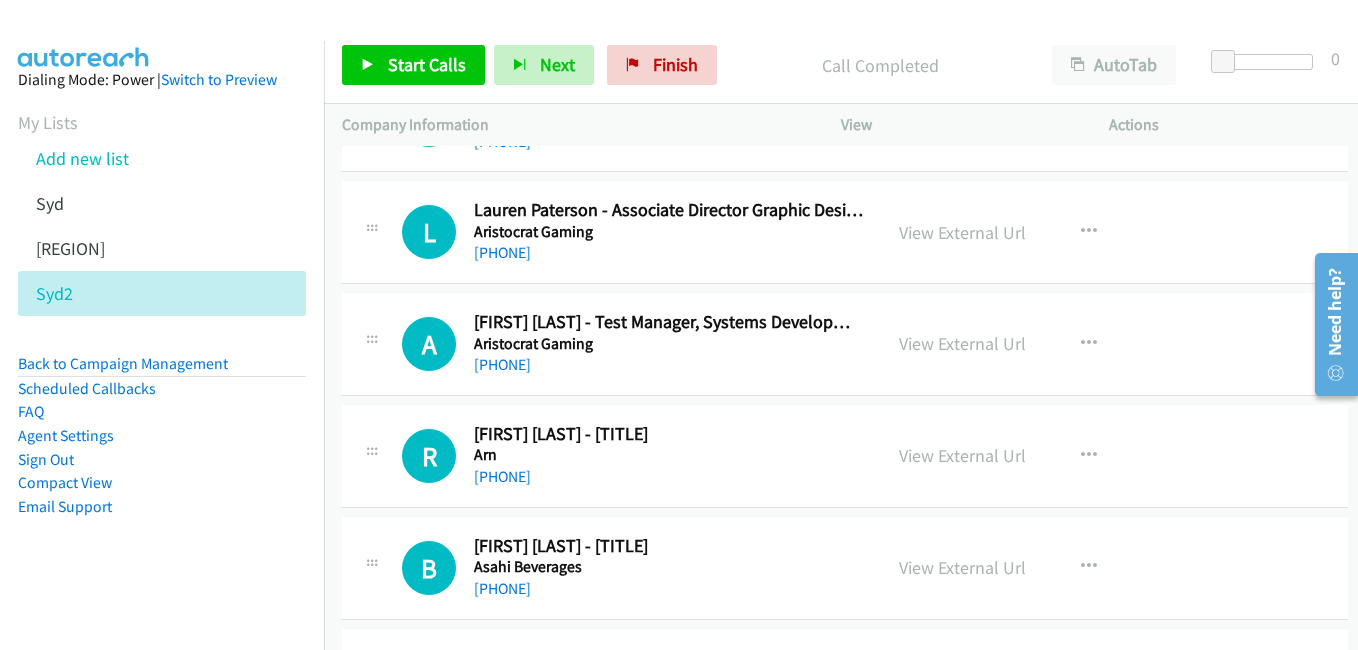 scroll, scrollTop: 3200, scrollLeft: 0, axis: vertical 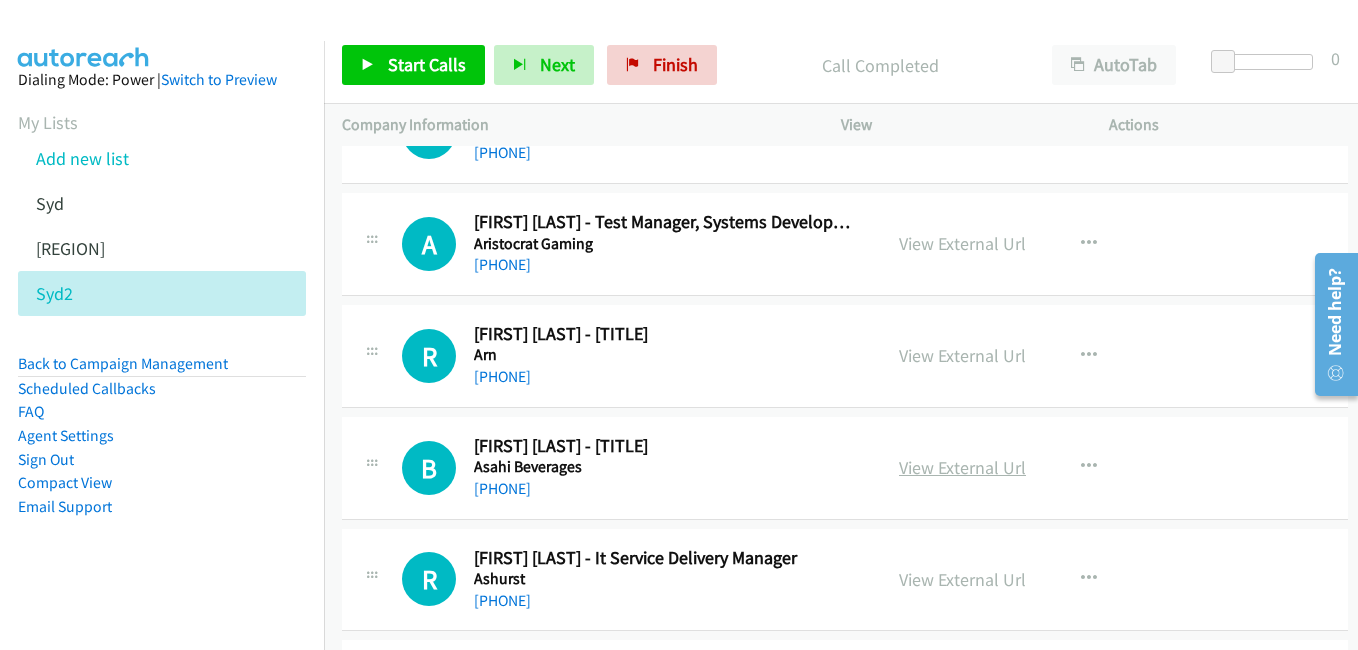click on "View External Url" at bounding box center (962, 467) 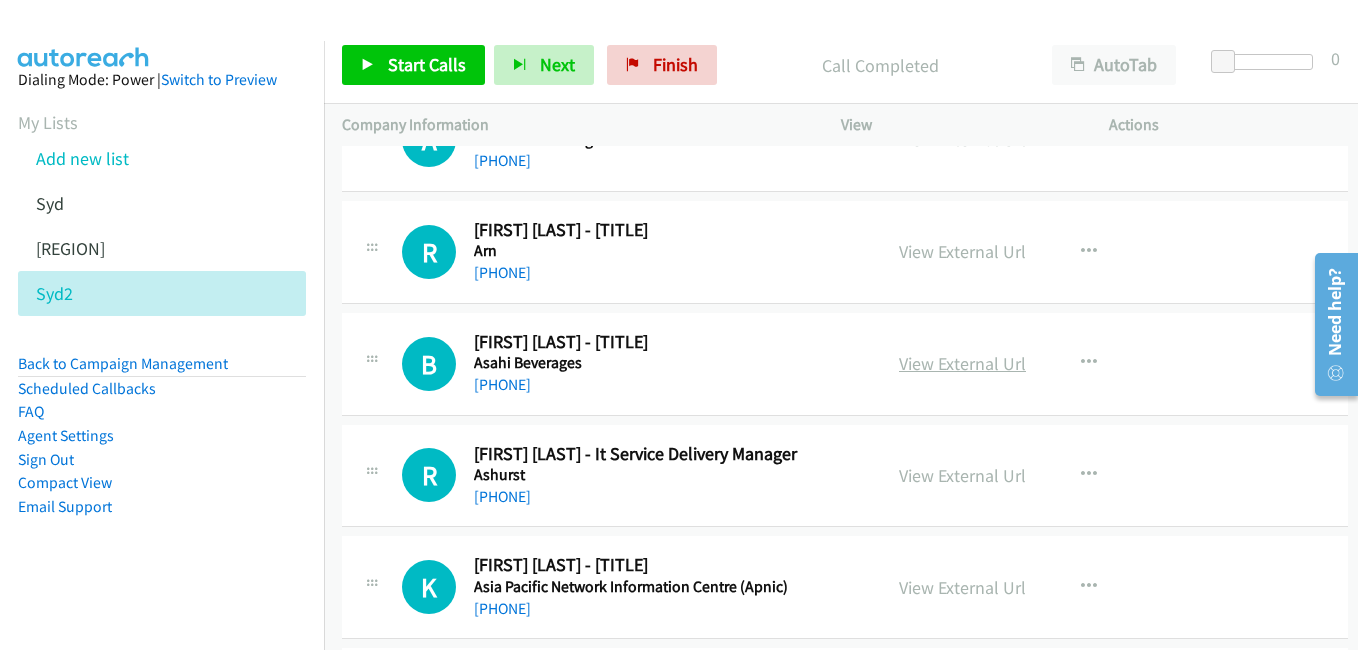 scroll, scrollTop: 3400, scrollLeft: 0, axis: vertical 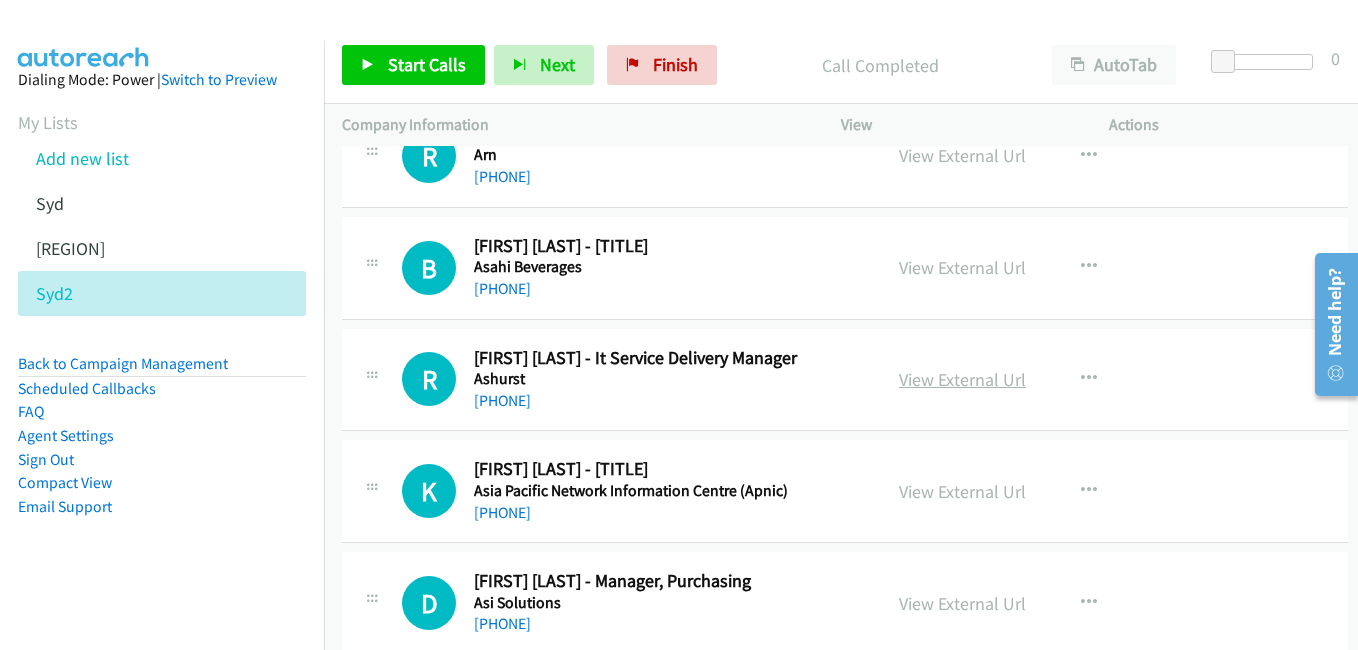 click on "View External Url" at bounding box center (962, 379) 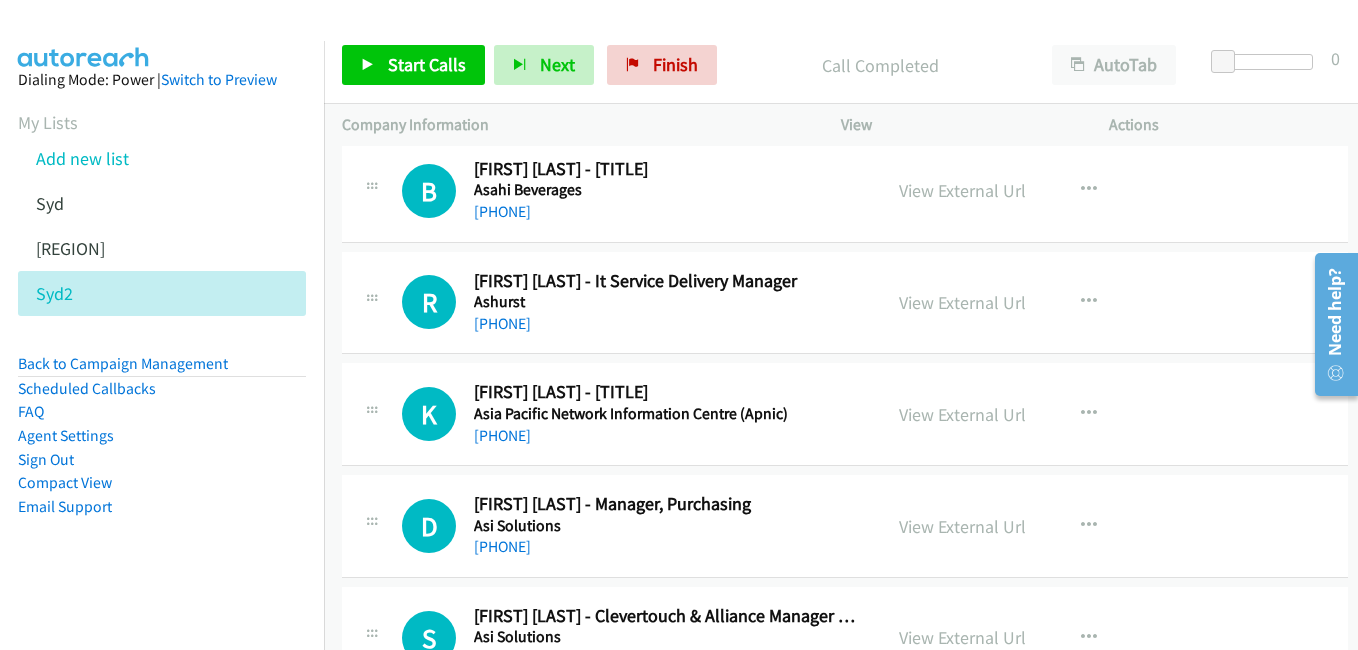 scroll, scrollTop: 3500, scrollLeft: 0, axis: vertical 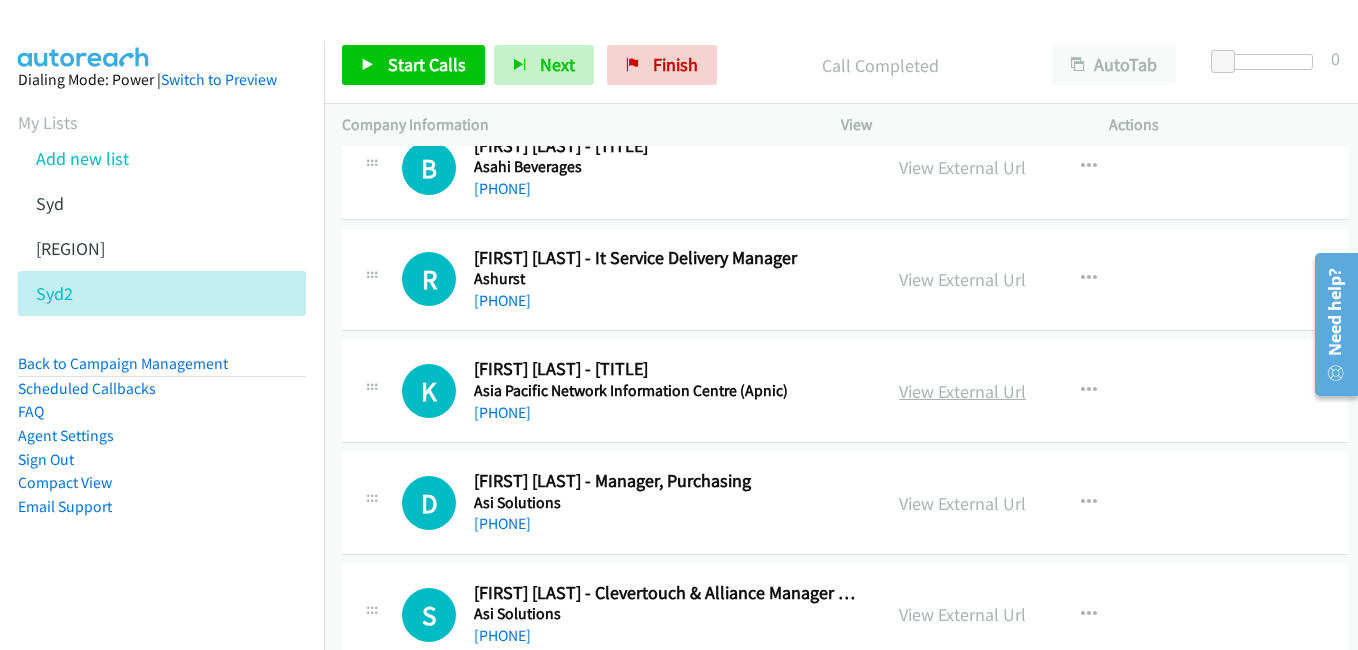 click on "View External Url" at bounding box center (962, 391) 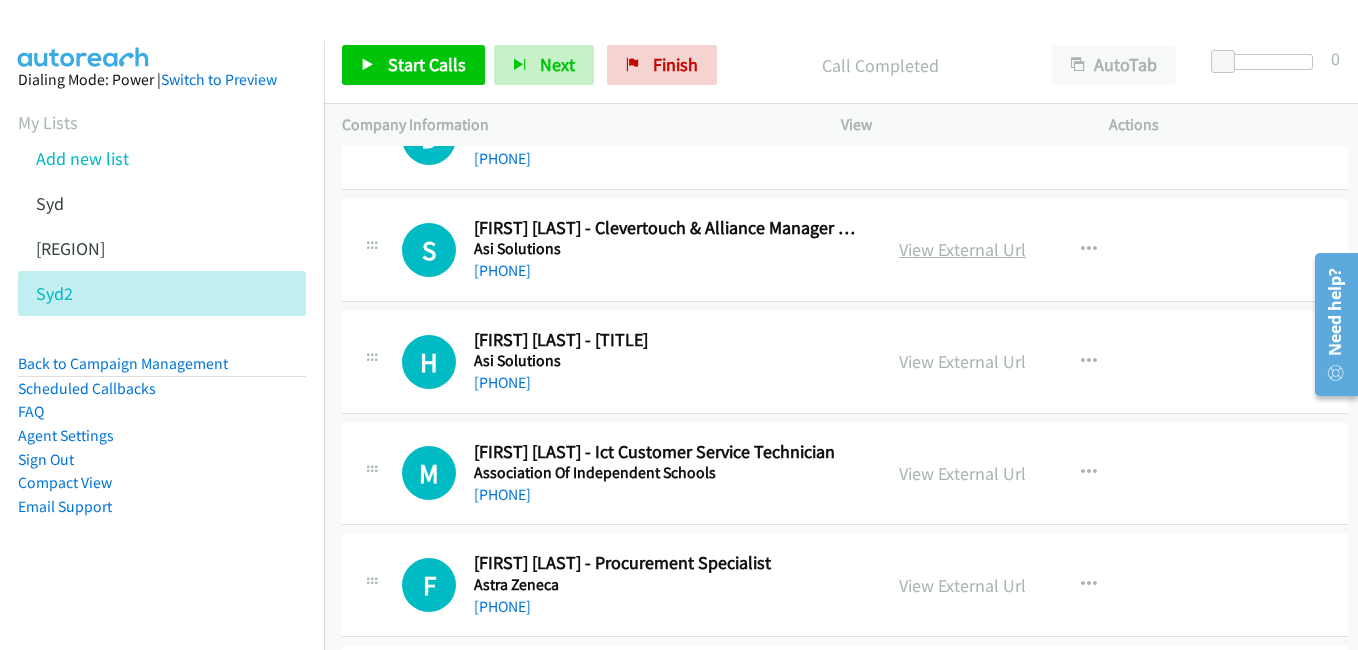 scroll, scrollTop: 3900, scrollLeft: 0, axis: vertical 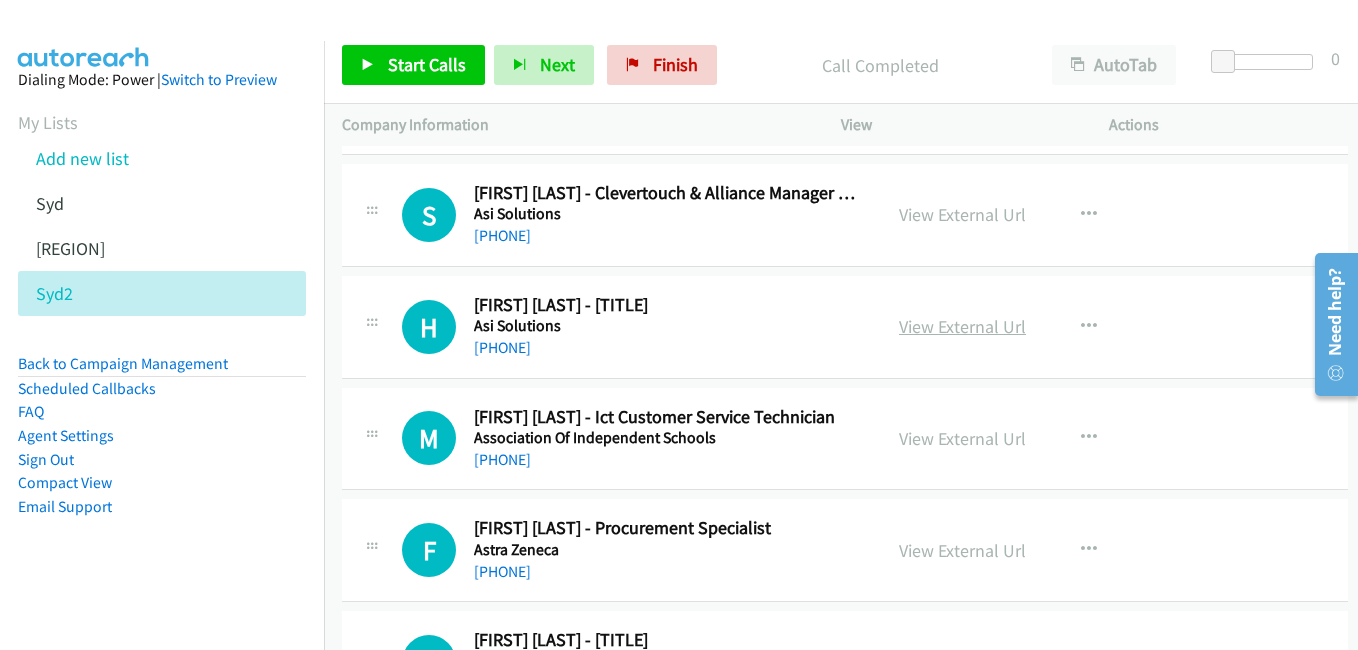 drag, startPoint x: 1019, startPoint y: 333, endPoint x: 964, endPoint y: 318, distance: 57.00877 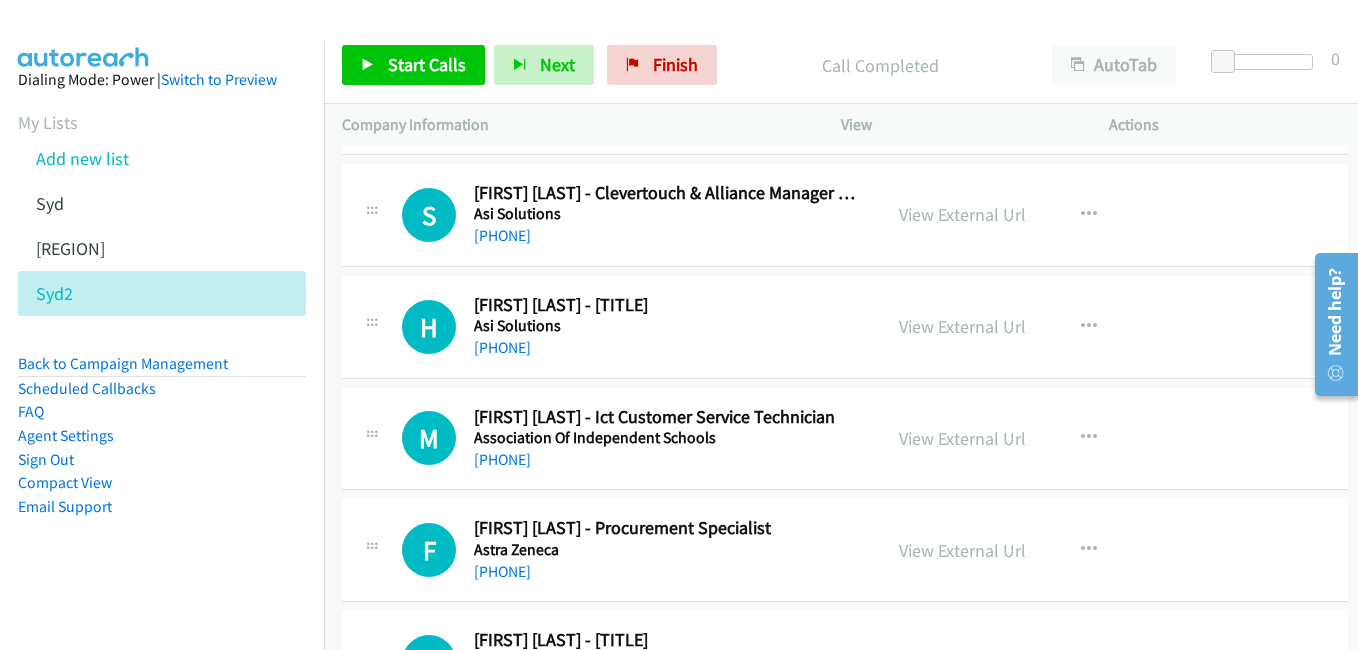 scroll, scrollTop: 4000, scrollLeft: 0, axis: vertical 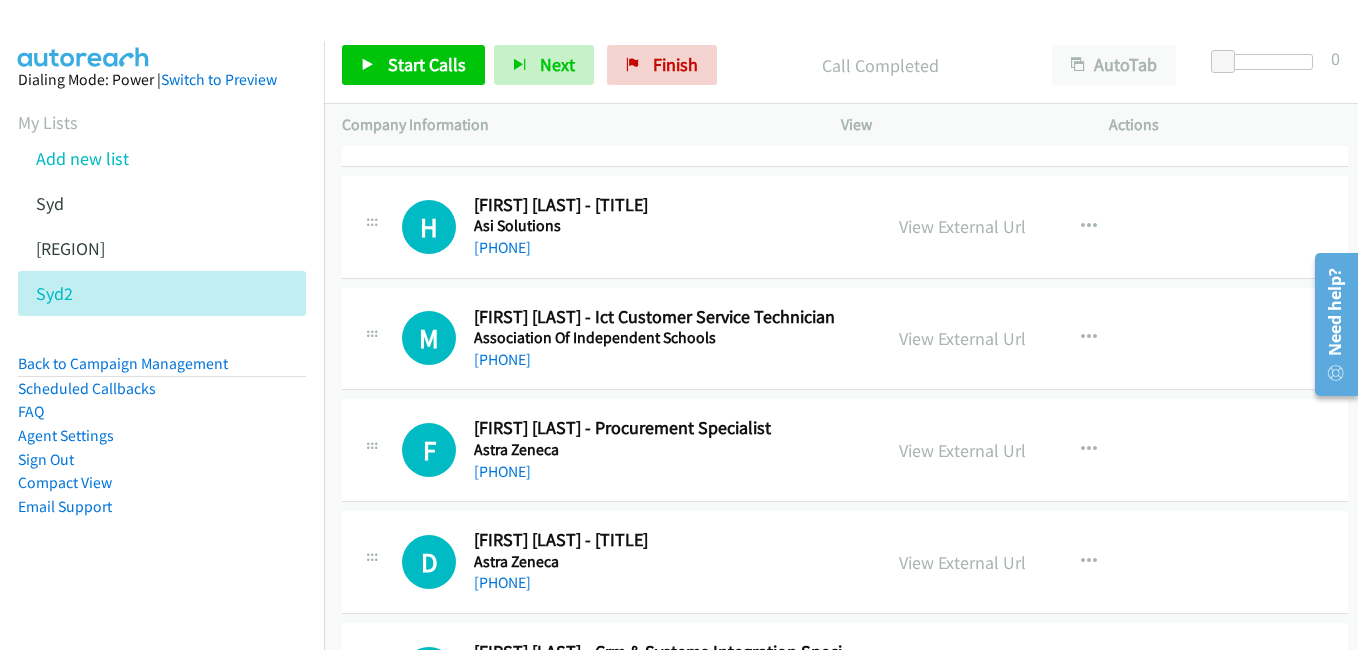 drag, startPoint x: 1037, startPoint y: 340, endPoint x: 978, endPoint y: 324, distance: 61.13101 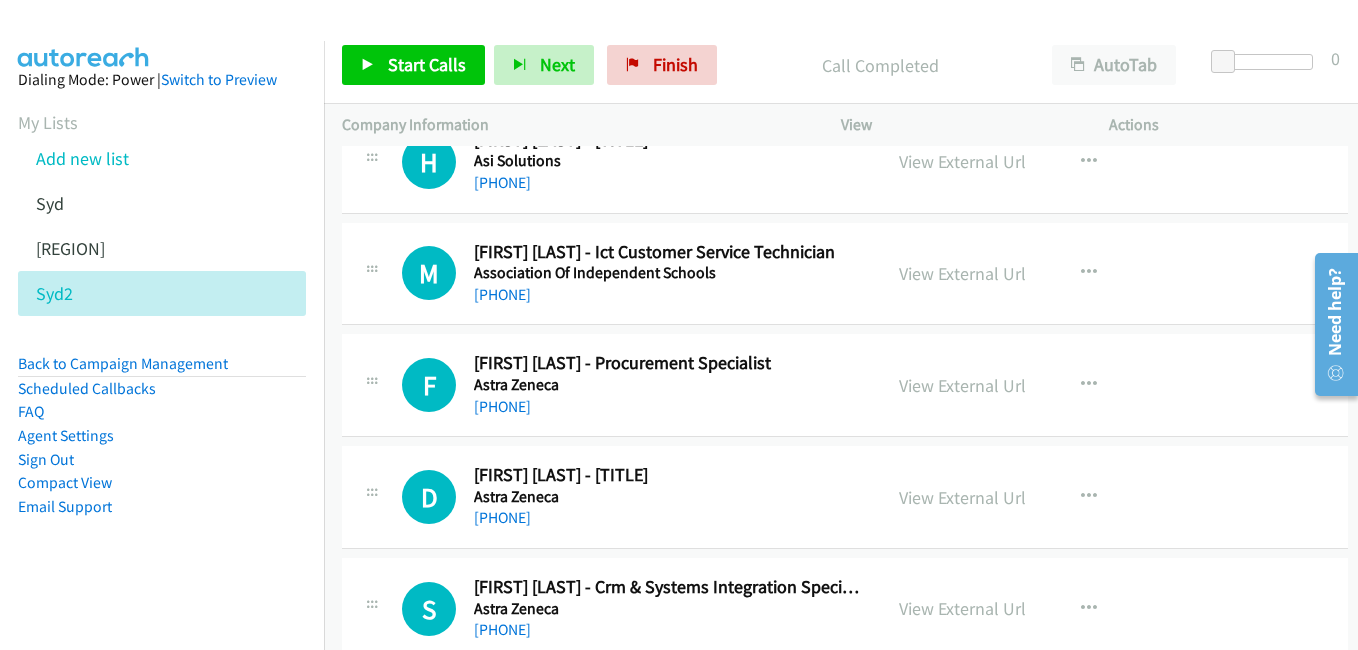 scroll, scrollTop: 4100, scrollLeft: 0, axis: vertical 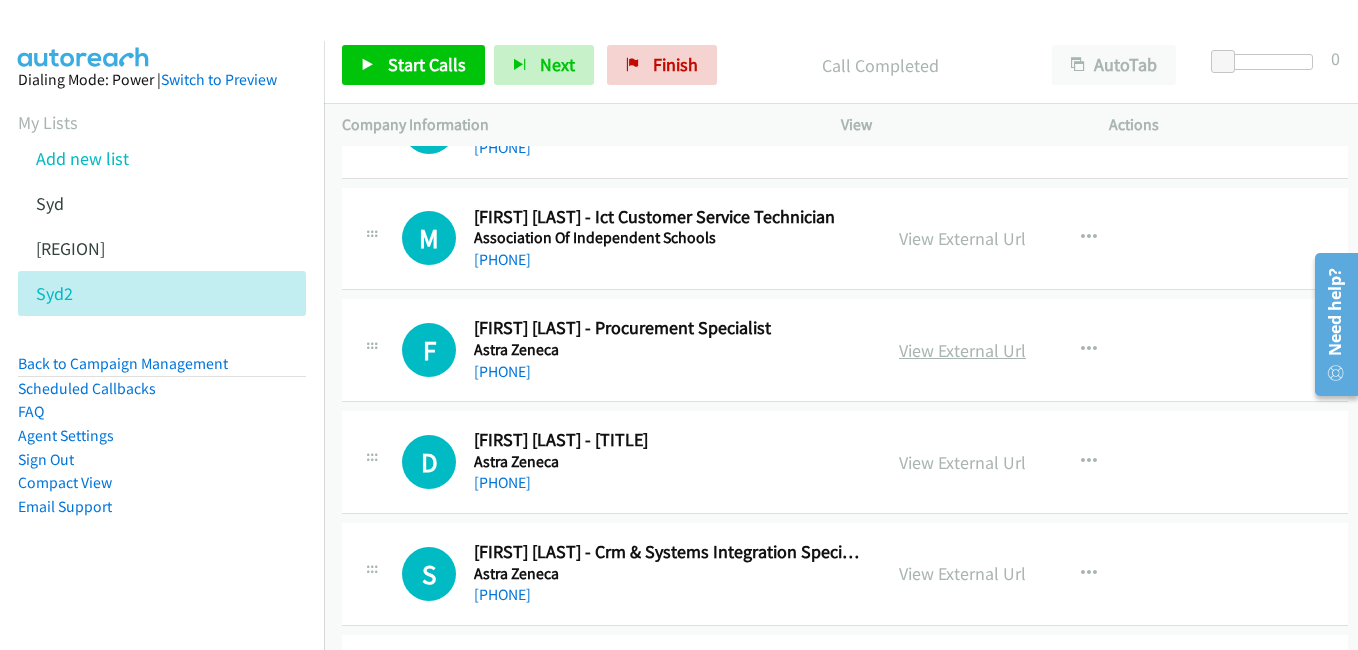 click on "View External Url" at bounding box center [962, 350] 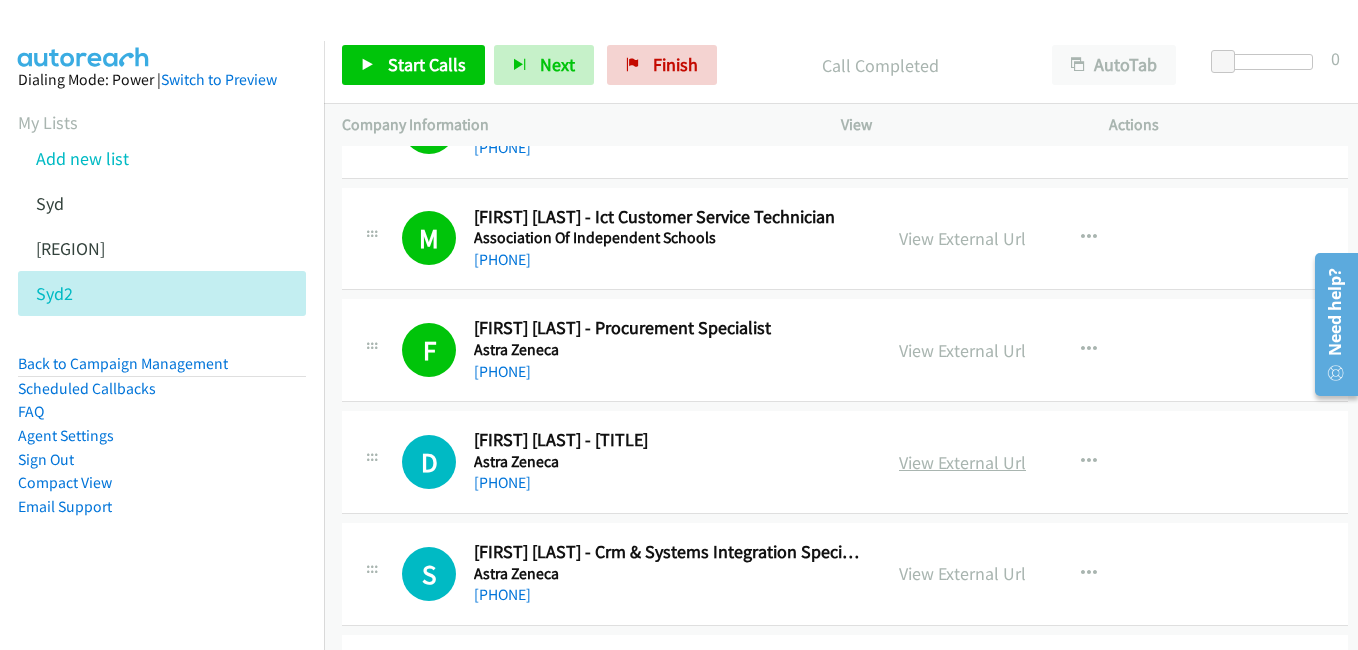 click on "View External Url" at bounding box center [962, 462] 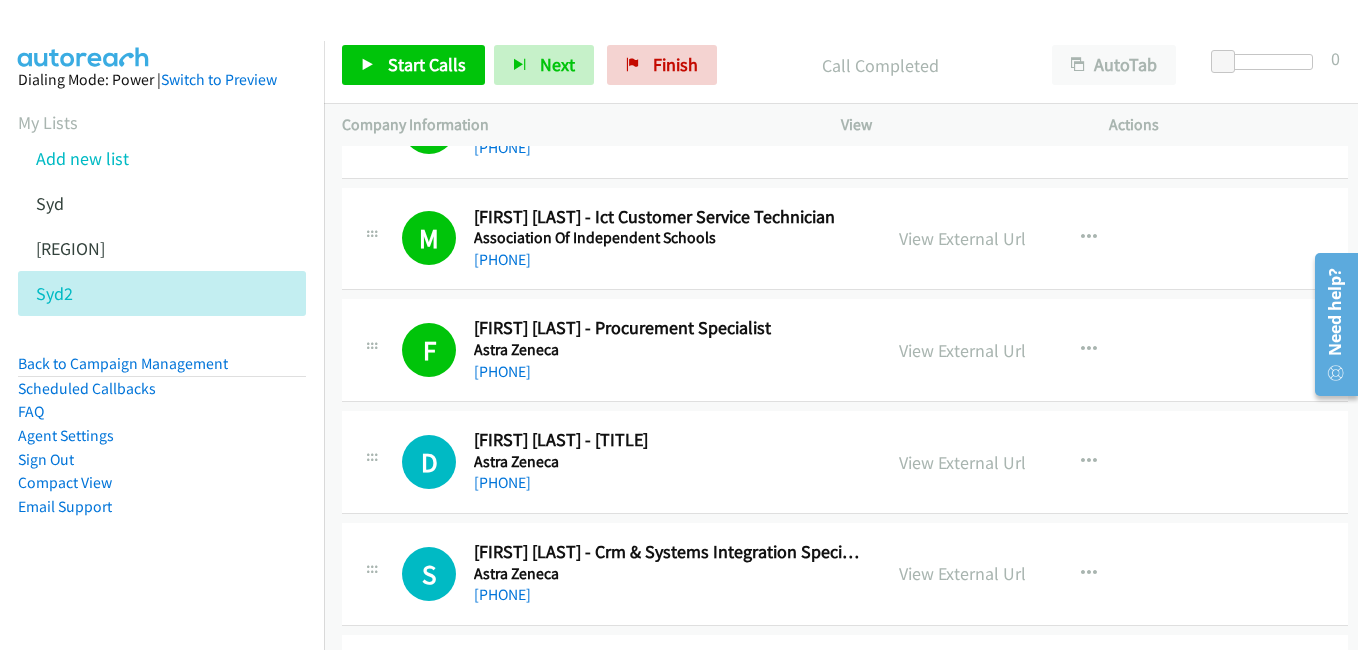 scroll, scrollTop: 4300, scrollLeft: 0, axis: vertical 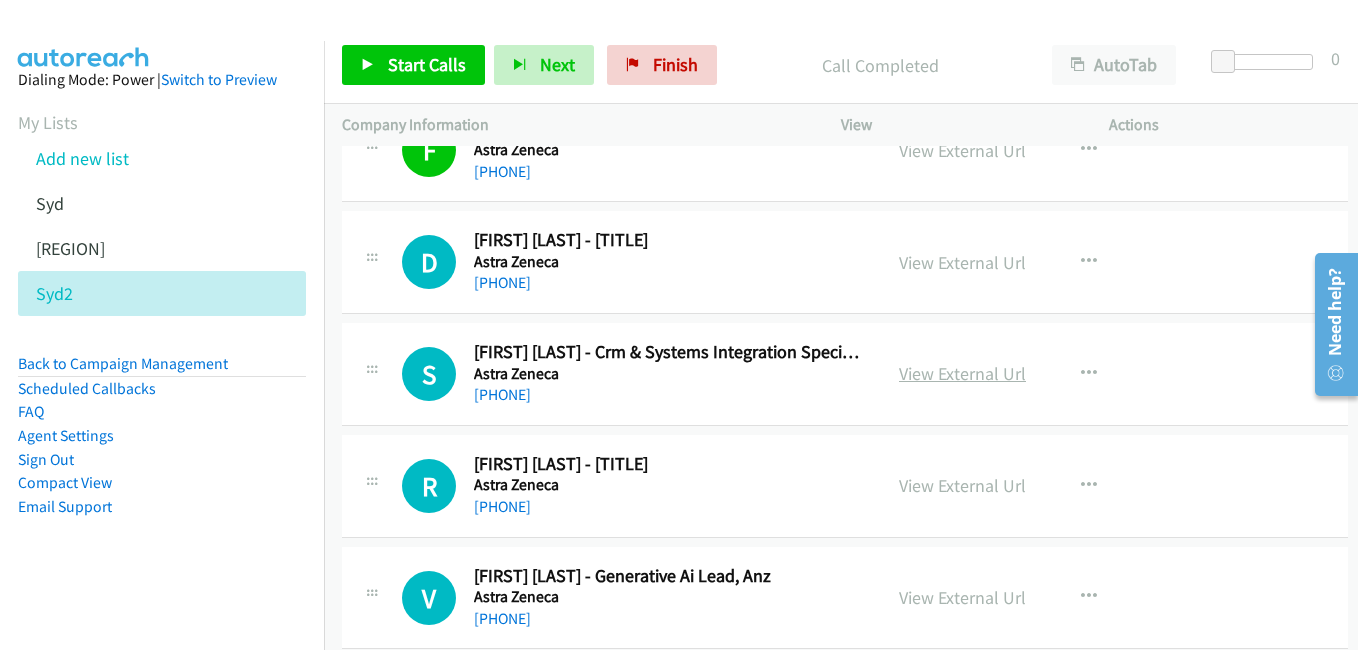 click on "View External Url" at bounding box center (962, 373) 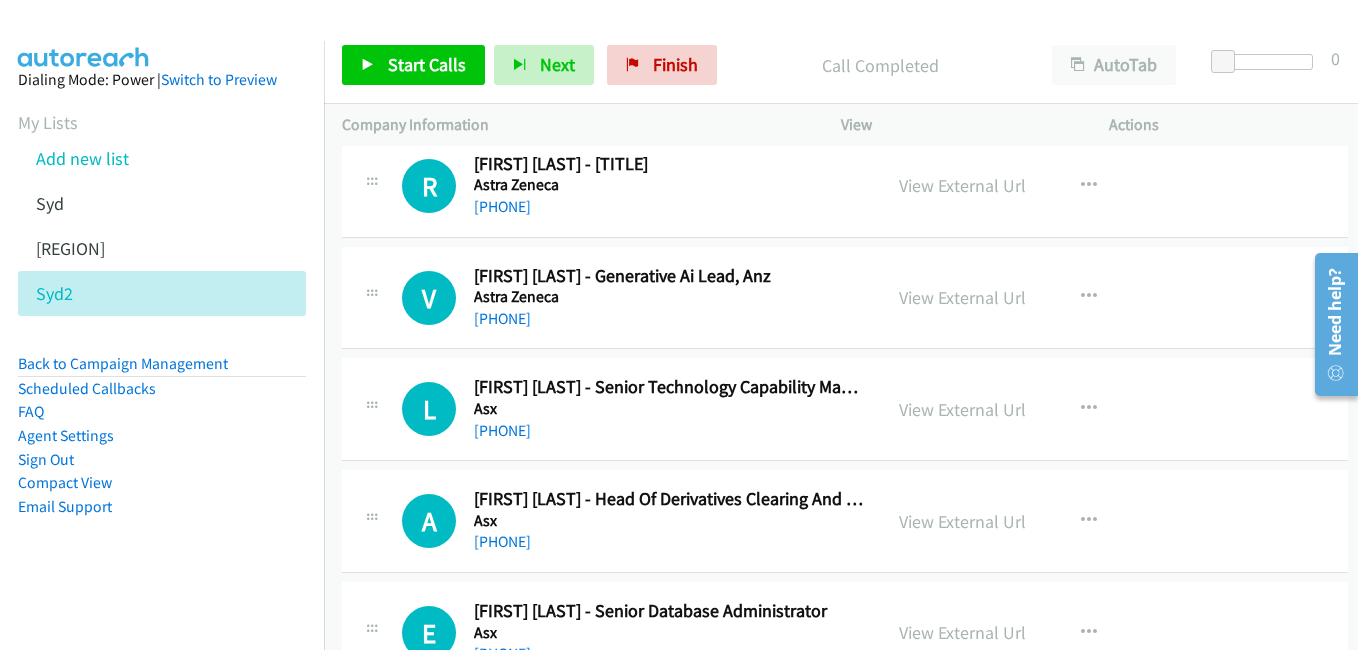 scroll, scrollTop: 4700, scrollLeft: 0, axis: vertical 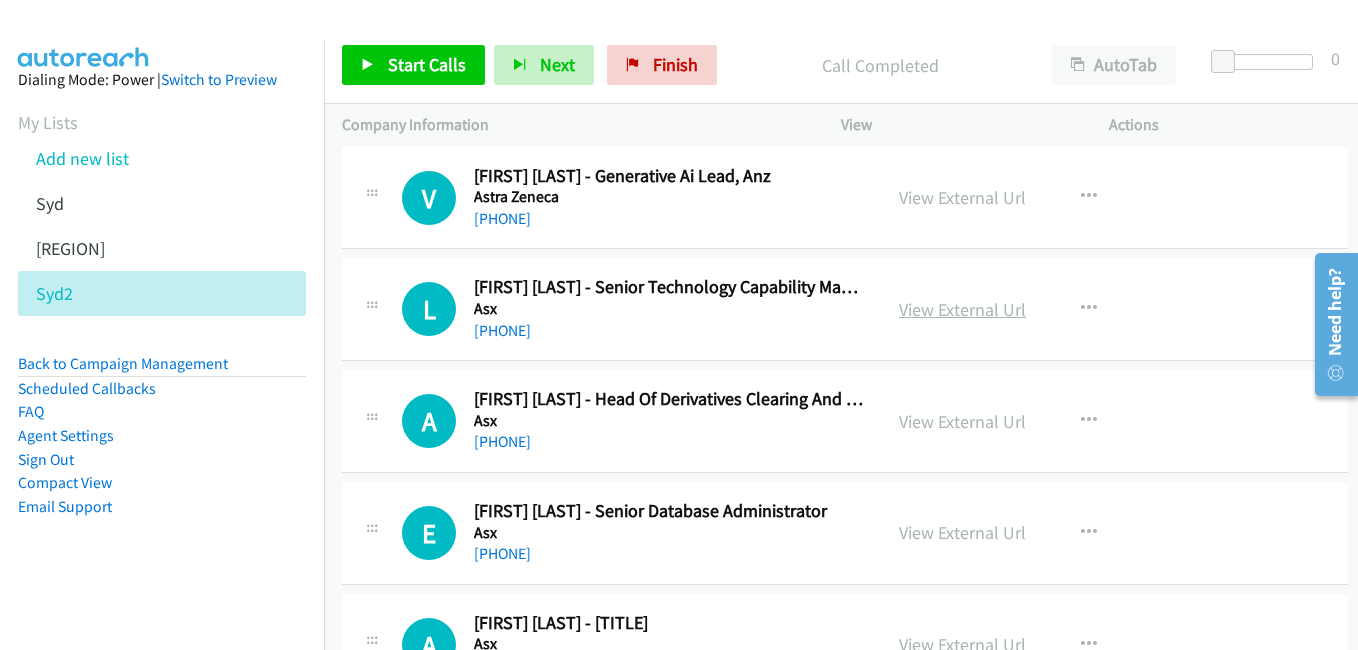 drag, startPoint x: 1015, startPoint y: 306, endPoint x: 977, endPoint y: 298, distance: 38.832977 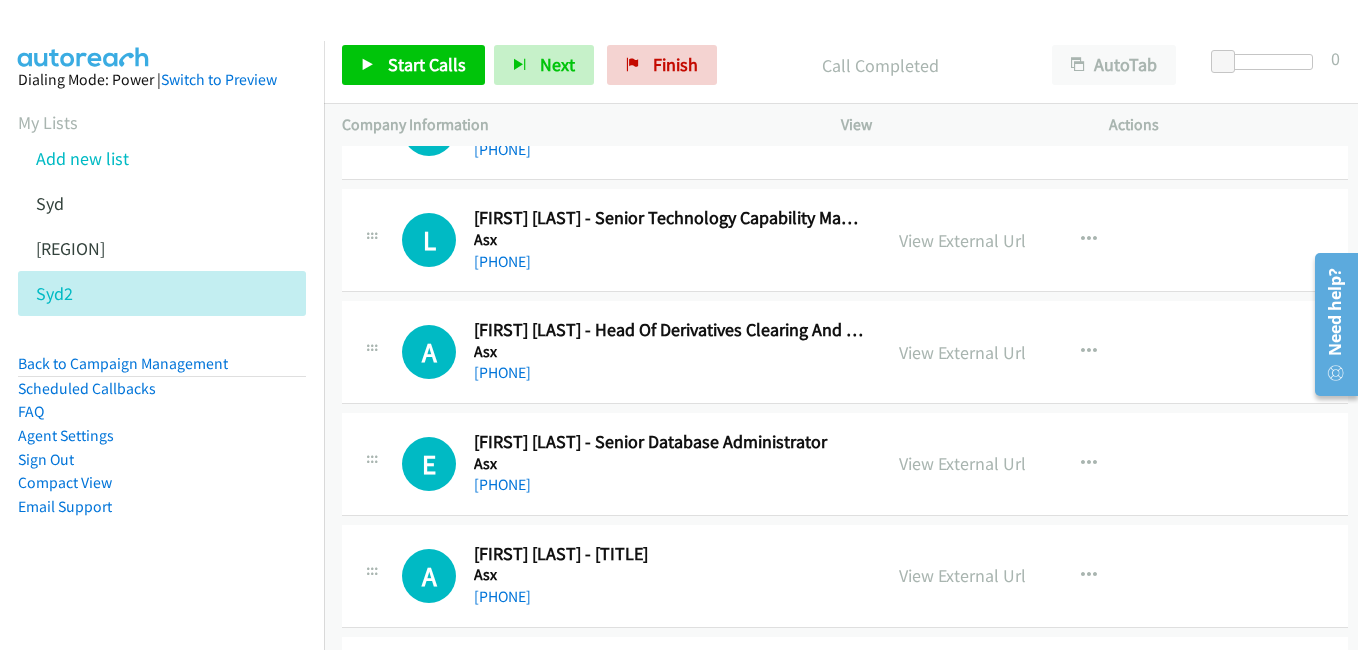 scroll, scrollTop: 4800, scrollLeft: 0, axis: vertical 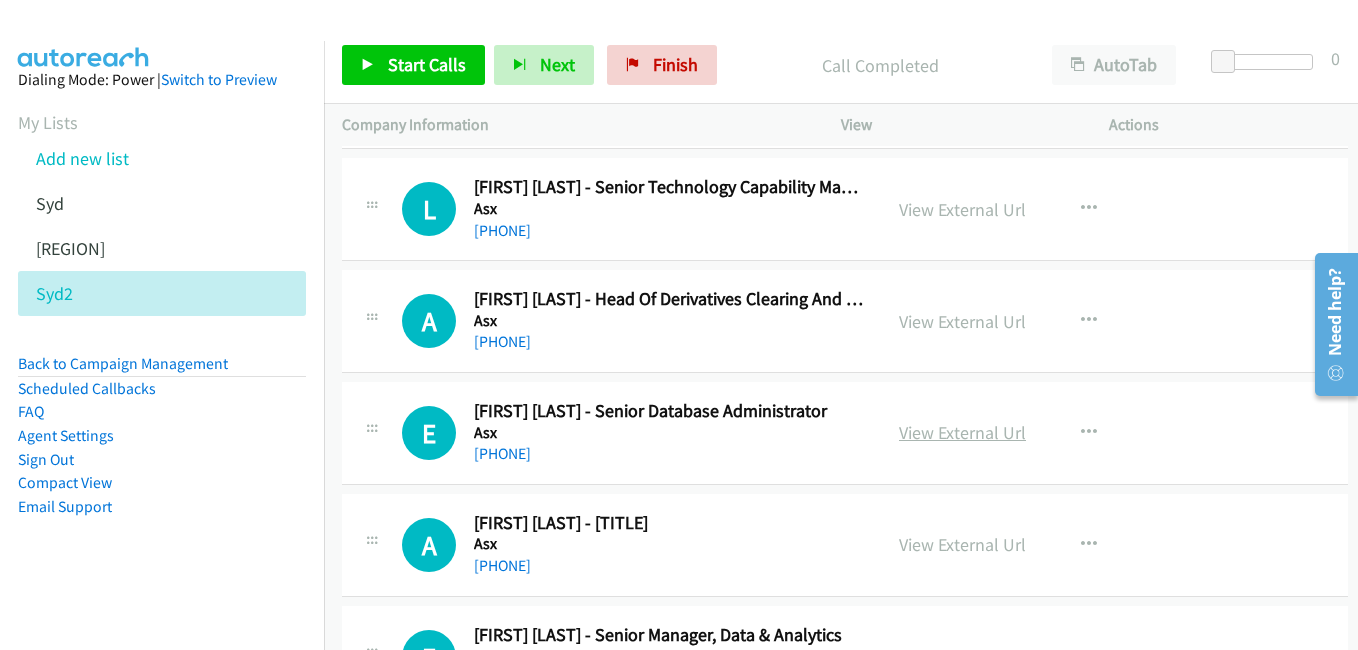 click on "View External Url" at bounding box center (962, 432) 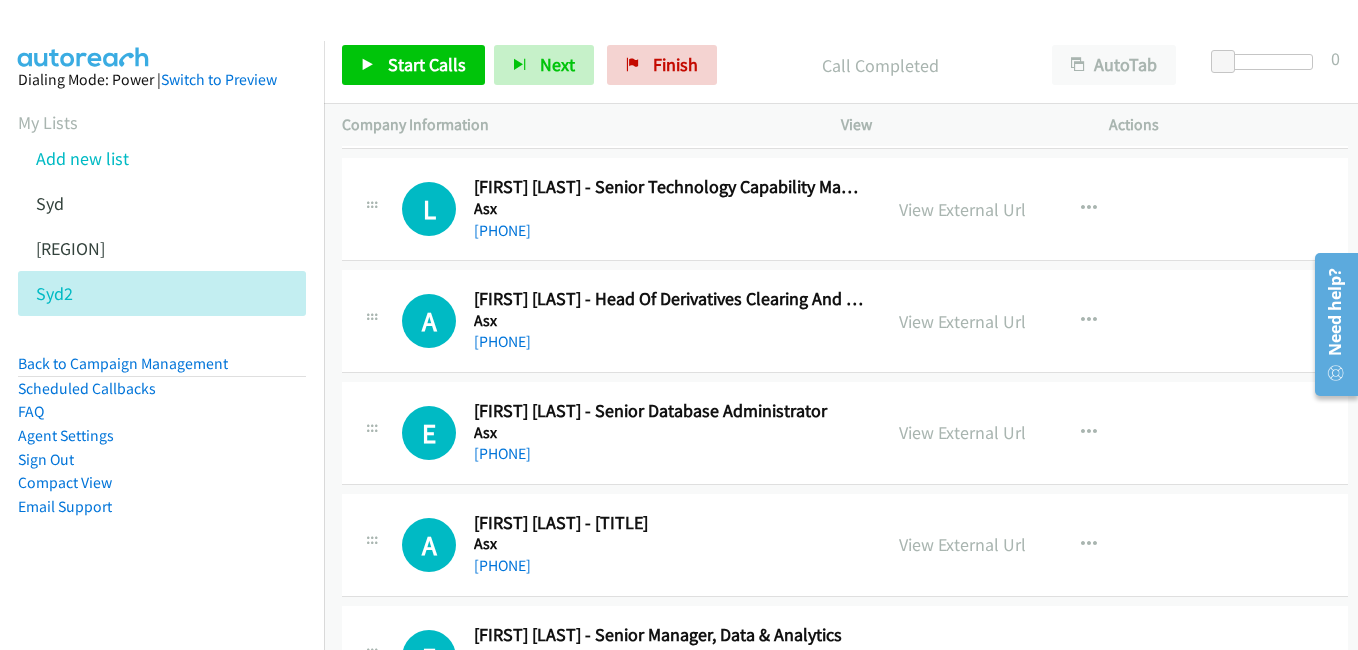 scroll, scrollTop: 4900, scrollLeft: 0, axis: vertical 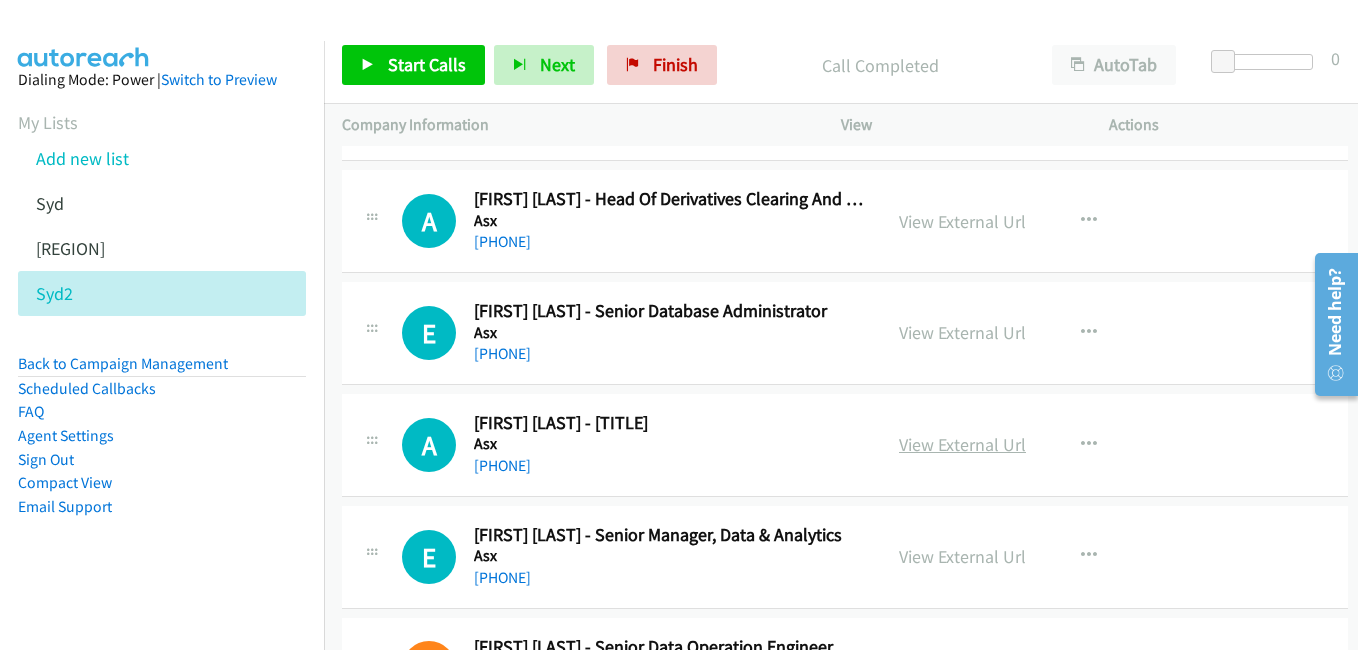 click on "View External Url" at bounding box center [962, 444] 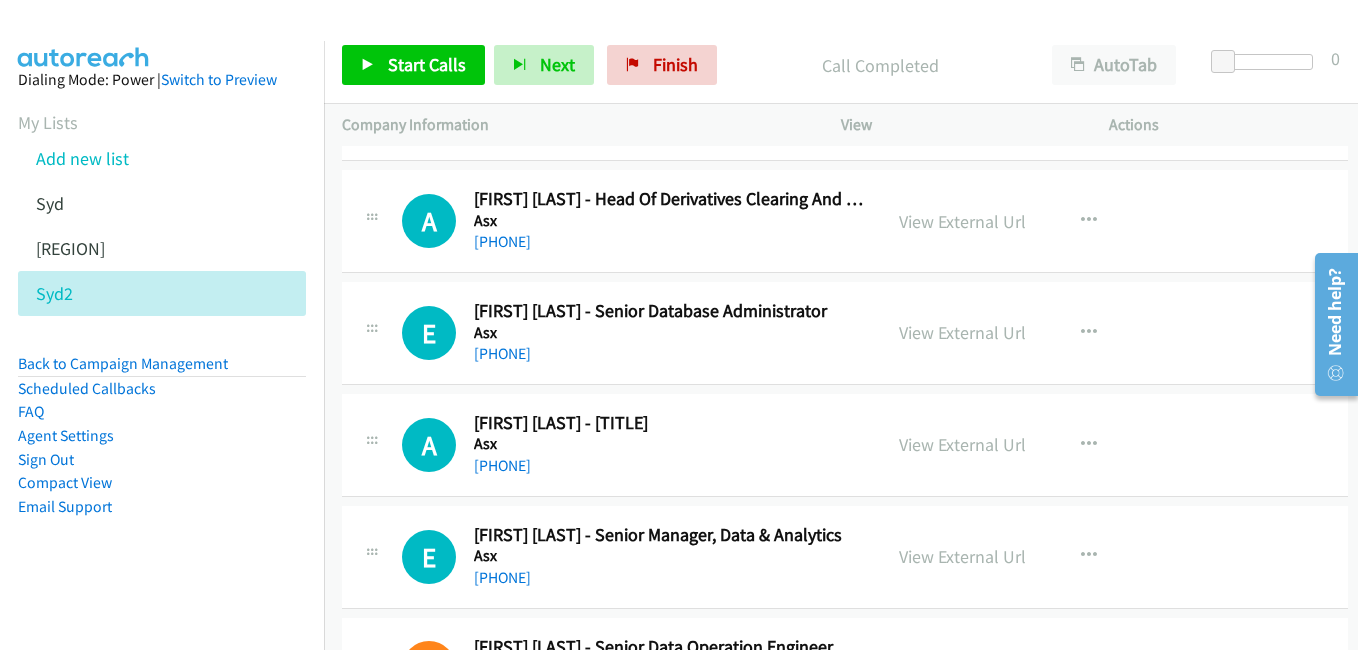 scroll, scrollTop: 5100, scrollLeft: 0, axis: vertical 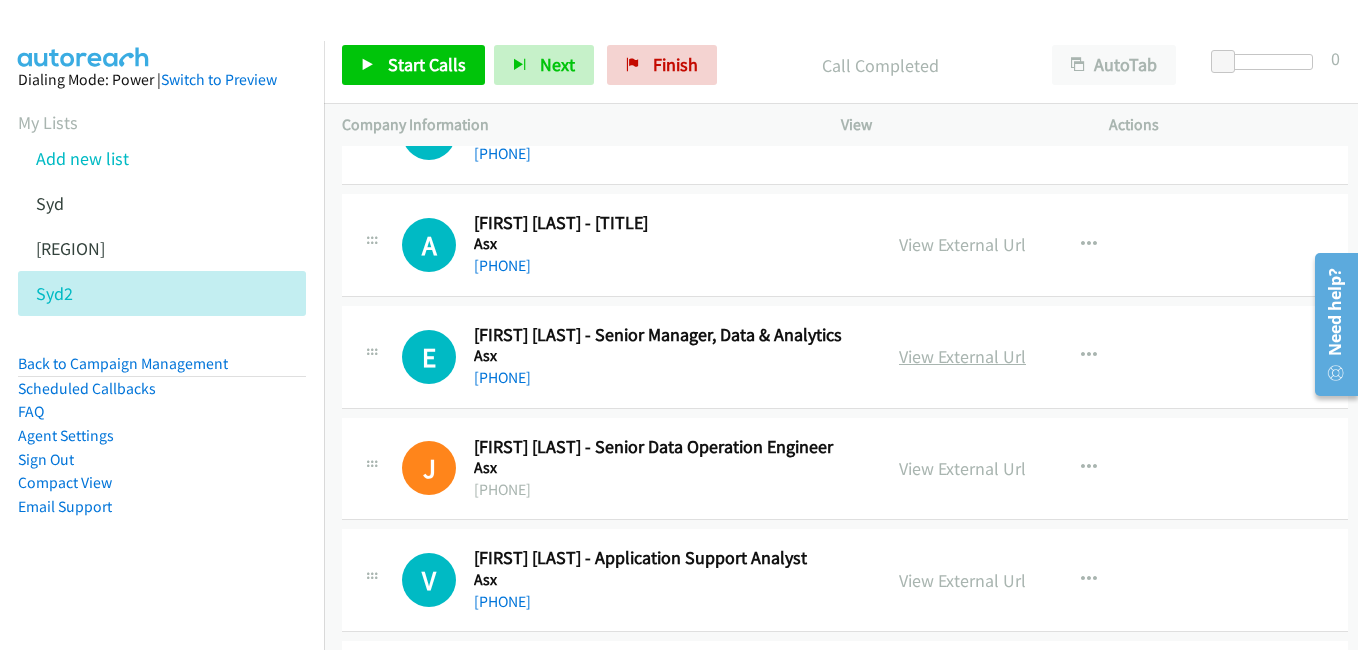 click on "View External Url" at bounding box center (962, 356) 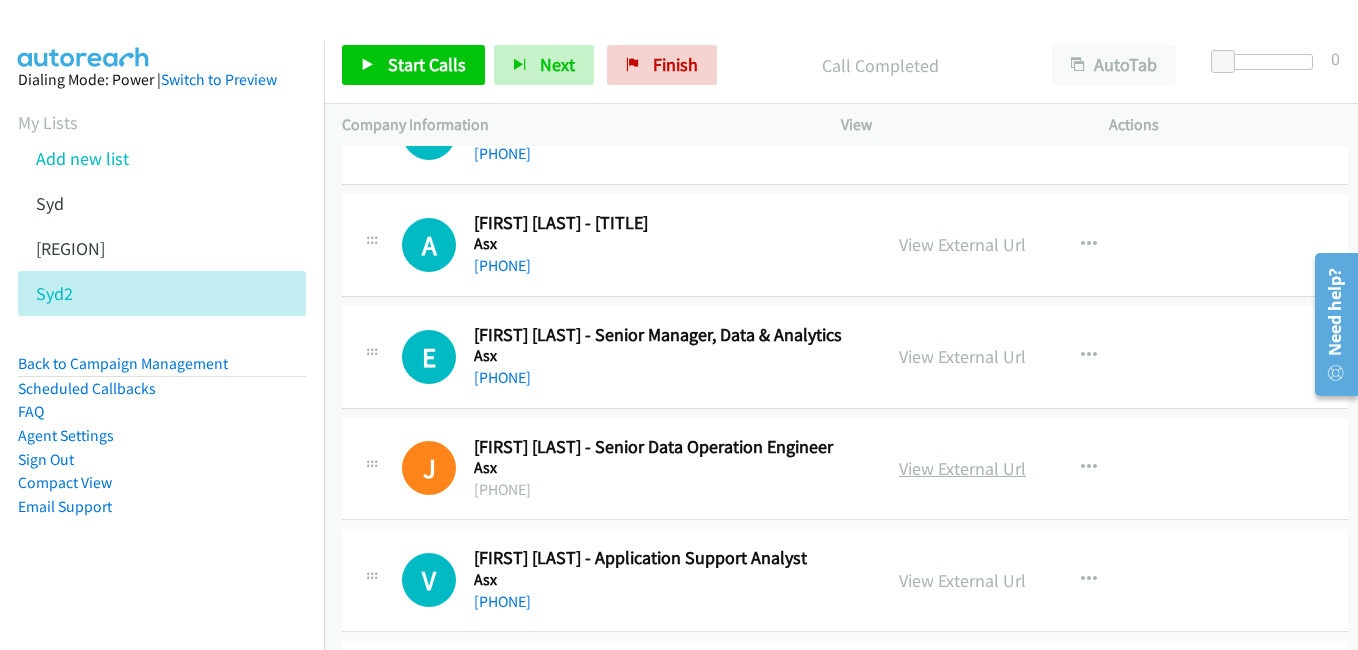 click on "View External Url" at bounding box center (962, 468) 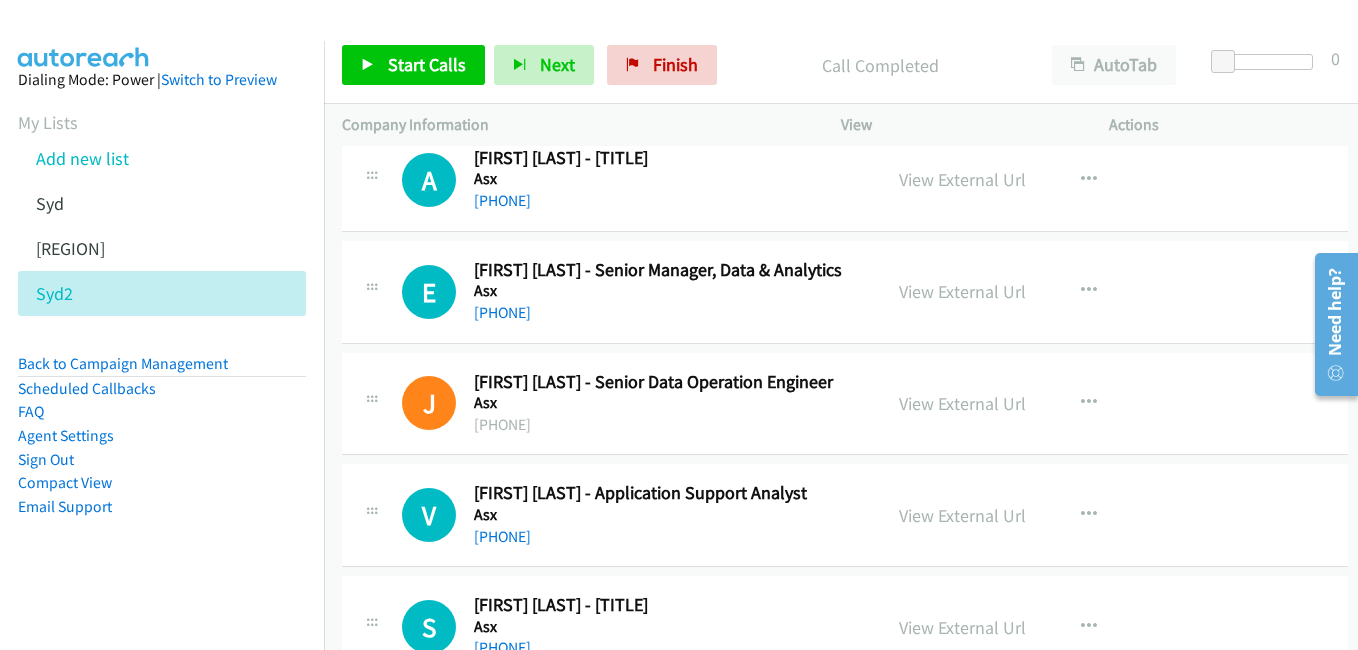 scroll, scrollTop: 5200, scrollLeft: 0, axis: vertical 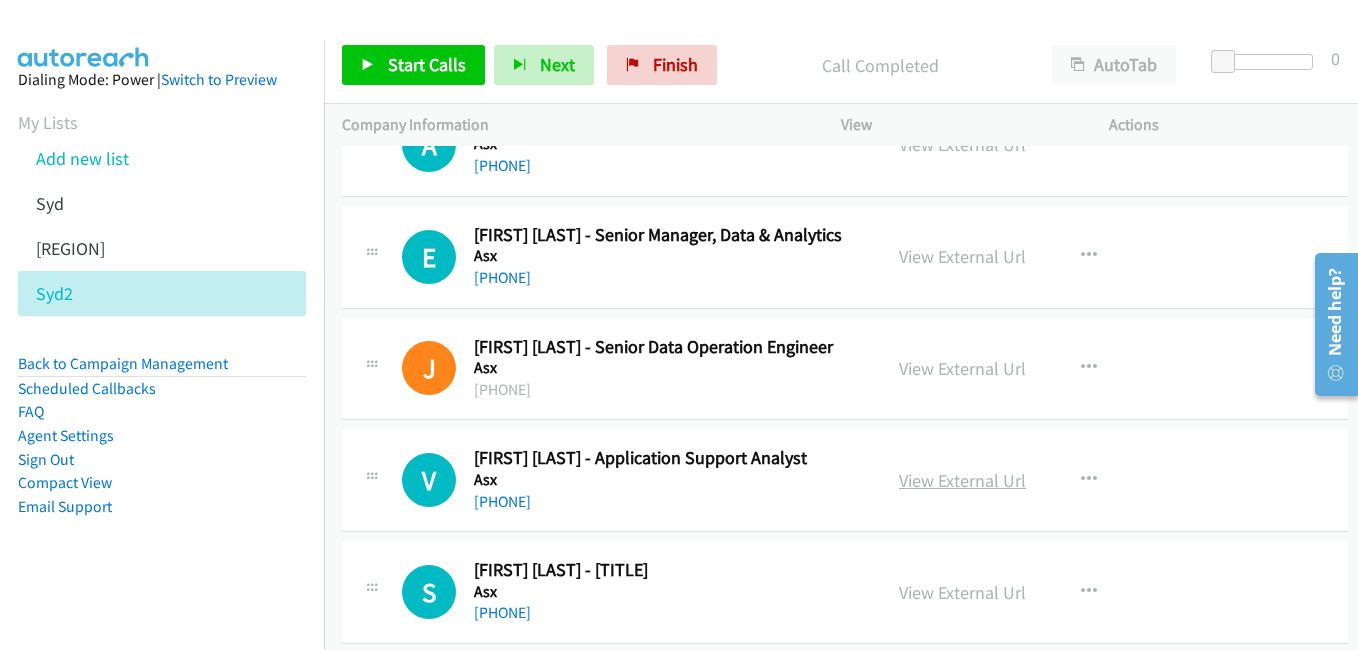 click on "View External Url" at bounding box center [962, 480] 